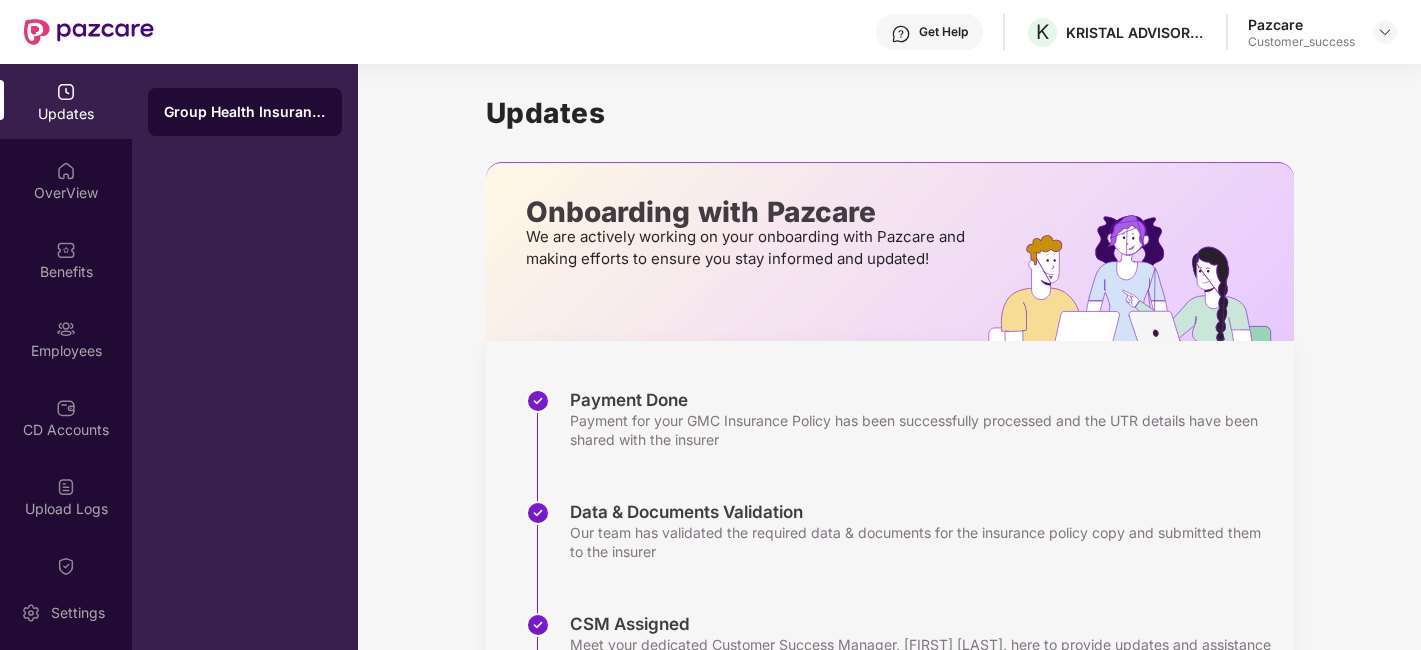 scroll, scrollTop: 0, scrollLeft: 0, axis: both 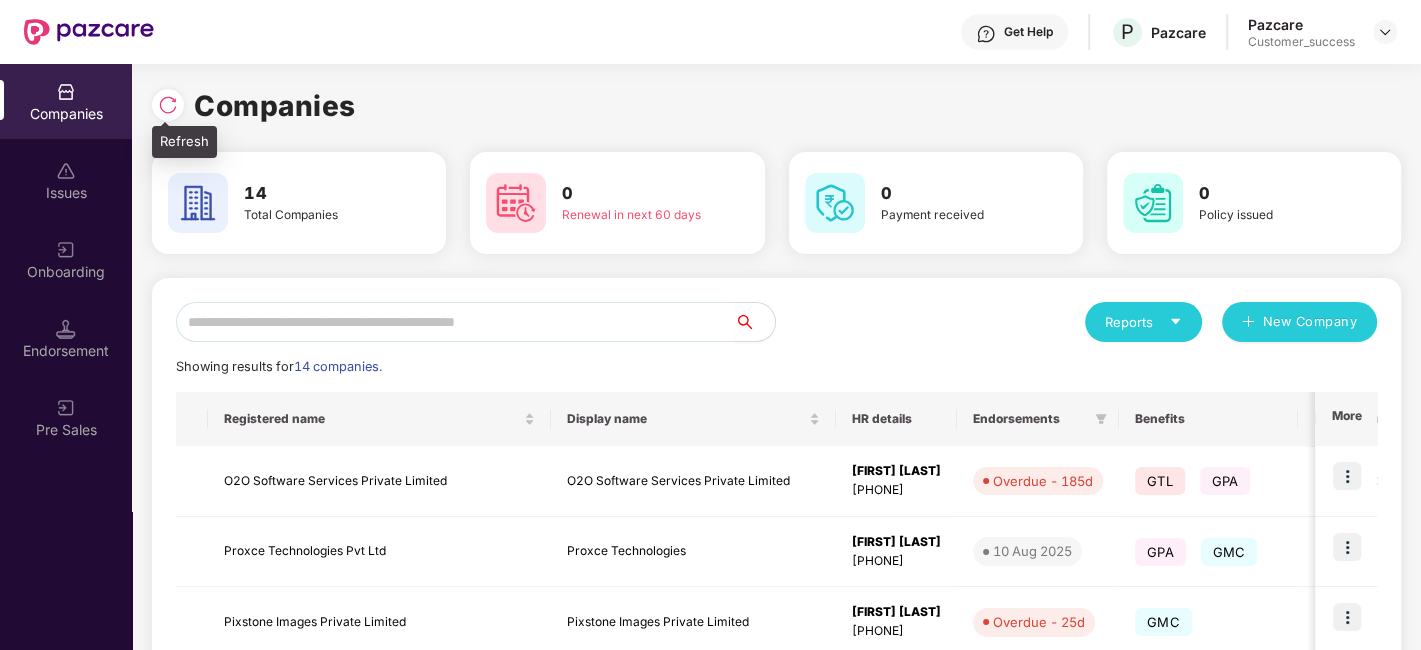 click at bounding box center (168, 105) 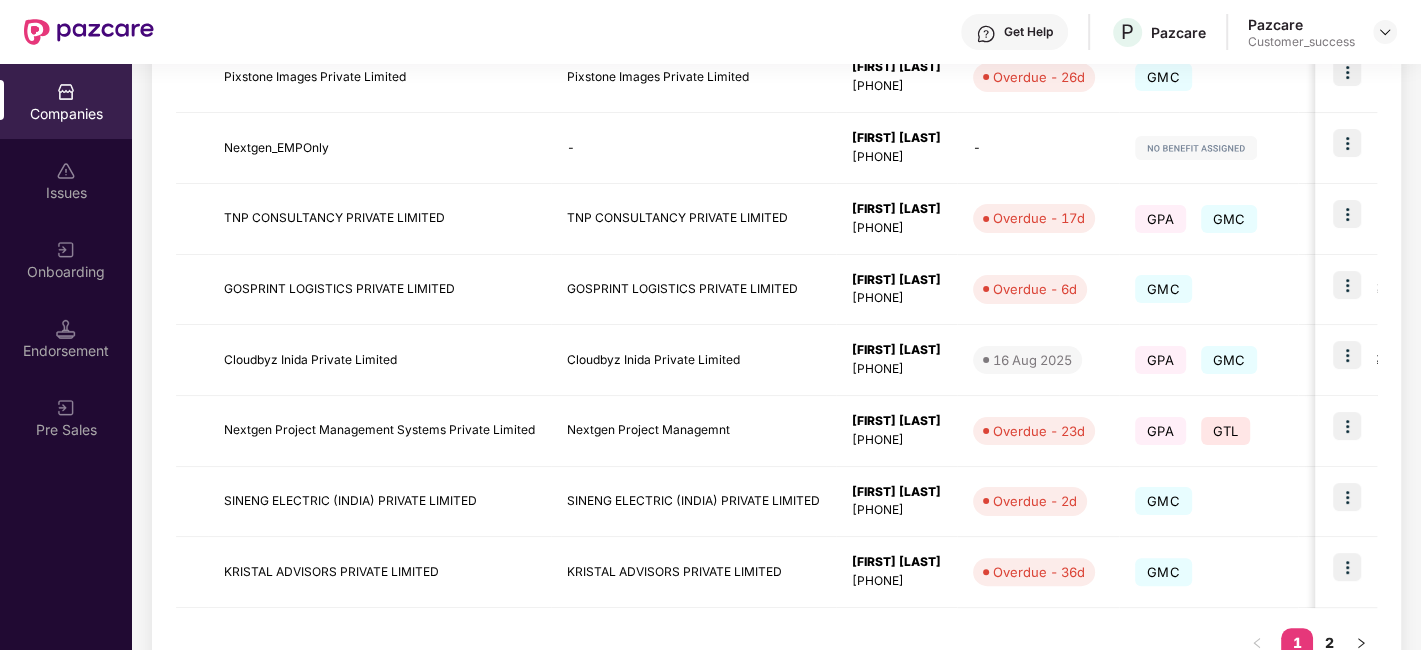 scroll, scrollTop: 531, scrollLeft: 0, axis: vertical 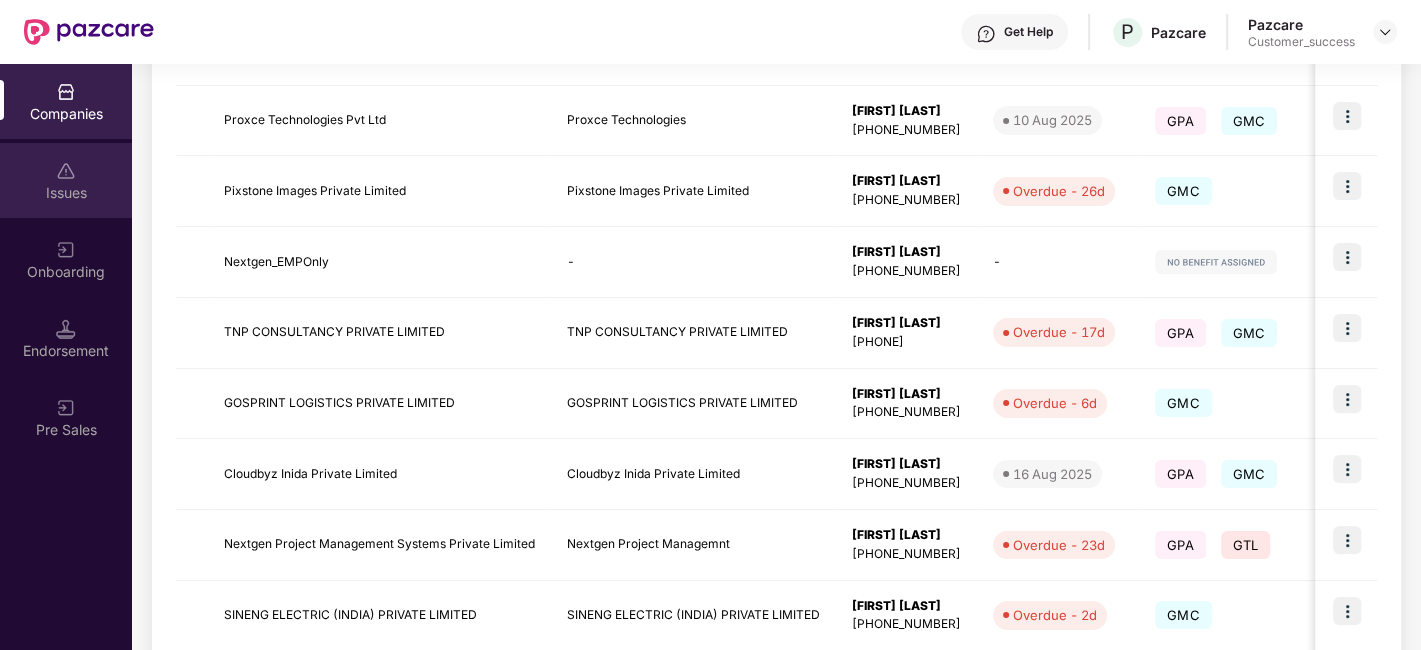 click at bounding box center (66, 171) 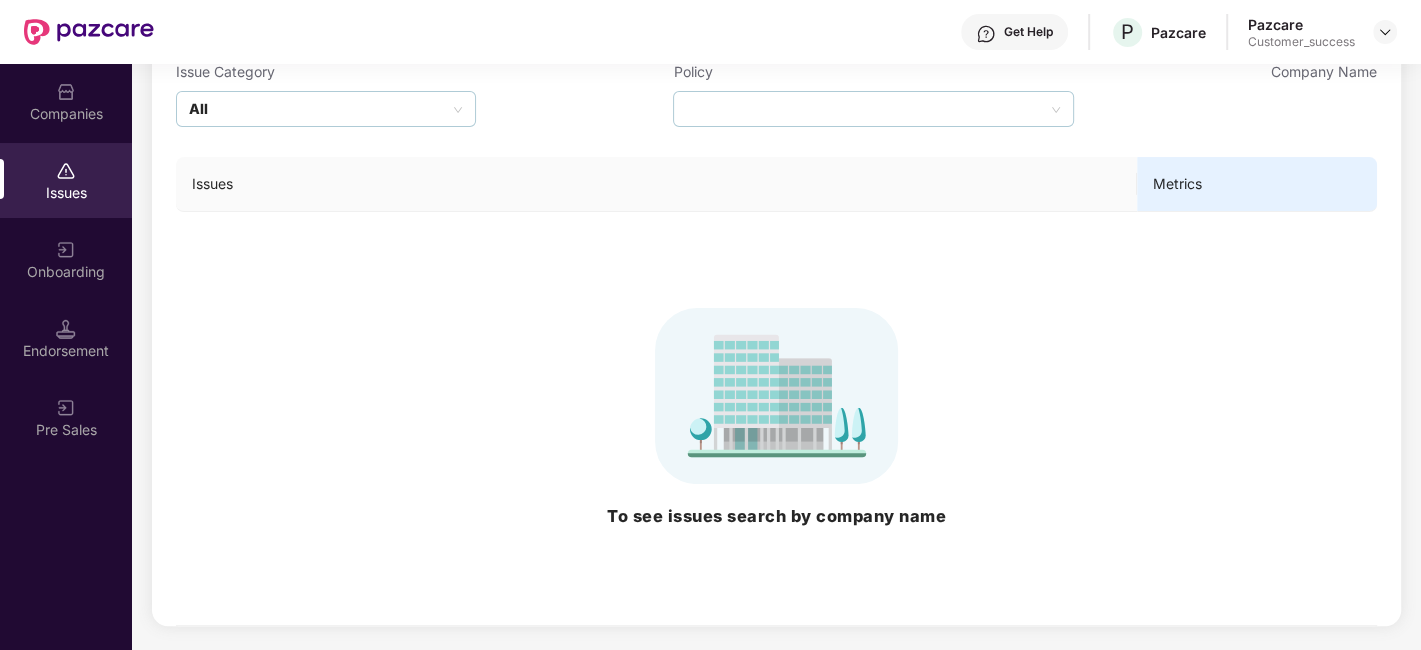 scroll, scrollTop: 173, scrollLeft: 0, axis: vertical 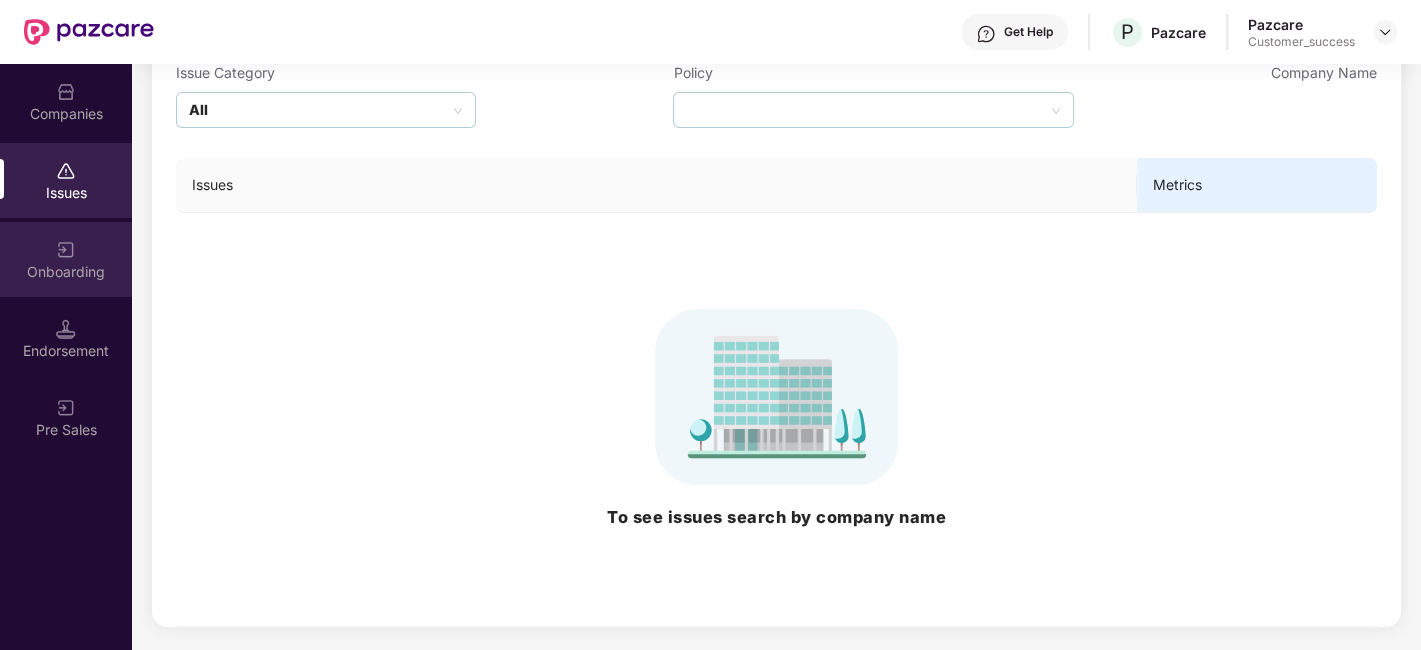 click on "Onboarding" at bounding box center (66, 272) 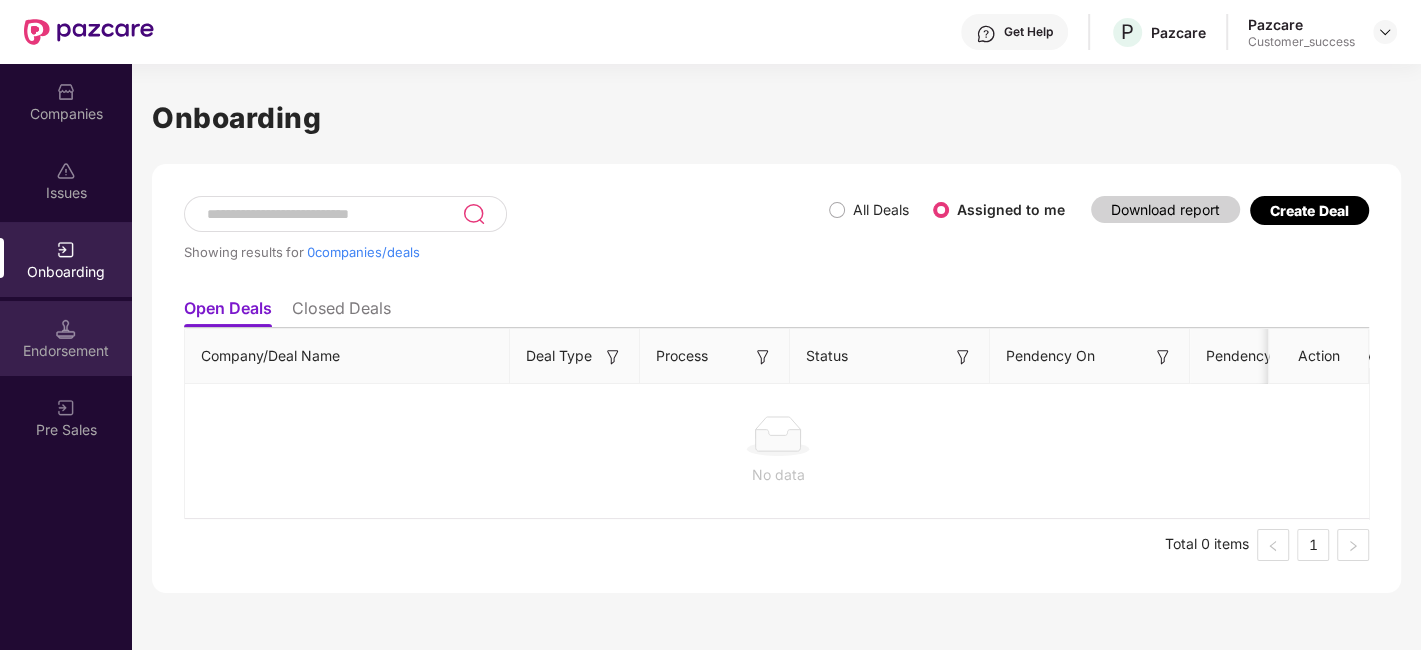 click on "Endorsement" at bounding box center (66, 338) 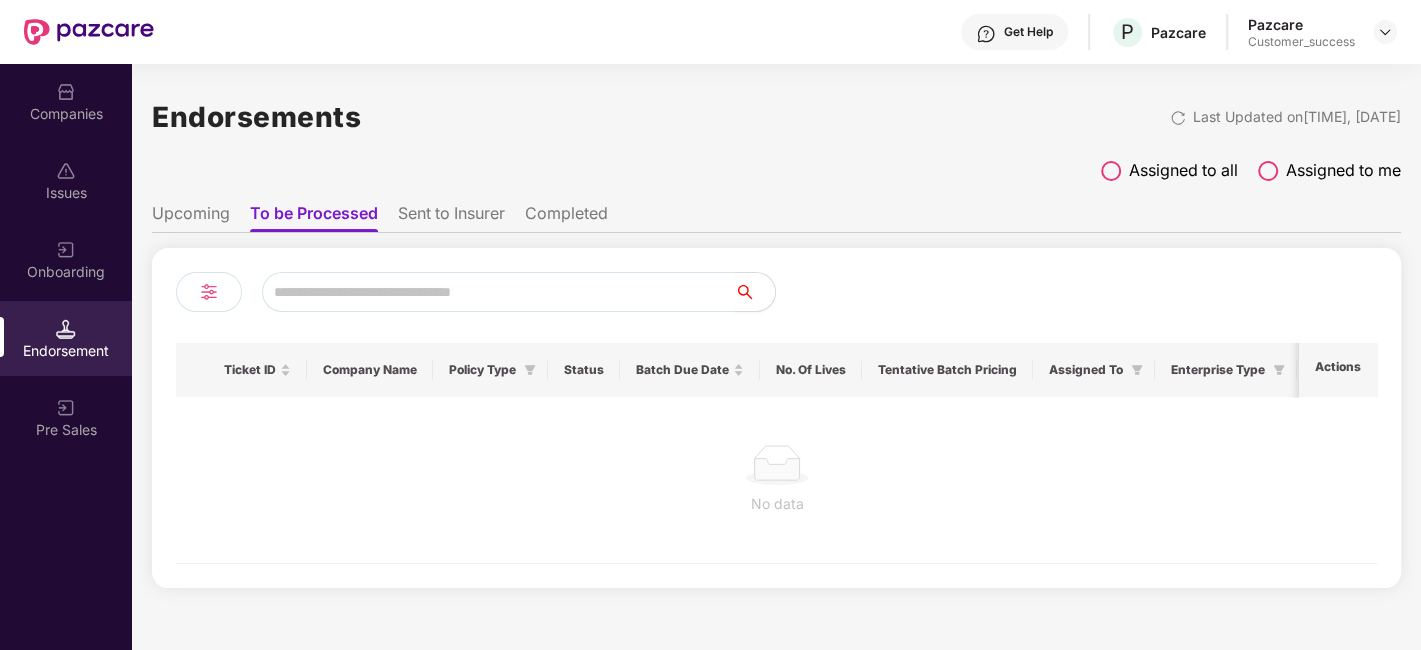 click on "Upcoming" at bounding box center [191, 217] 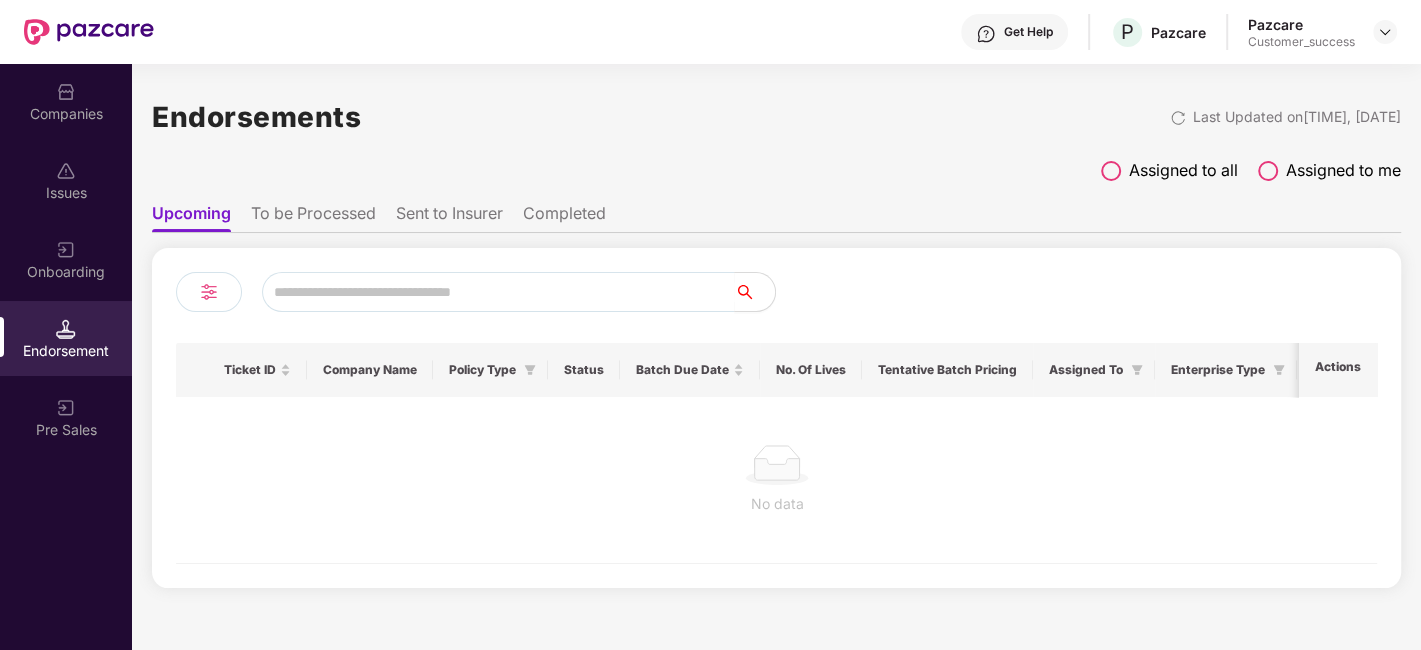click on "Assigned to all" at bounding box center [1169, 170] 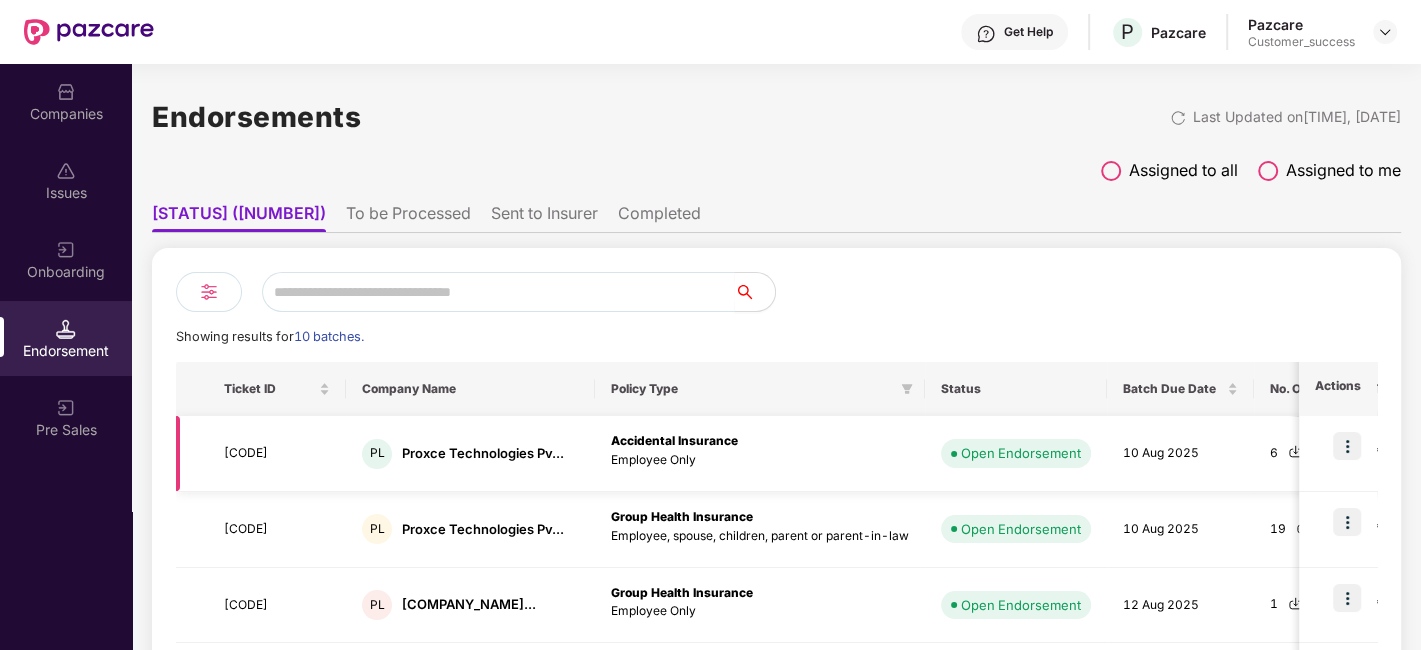 click on "[COMPANY_NAME]..." at bounding box center (470, 454) 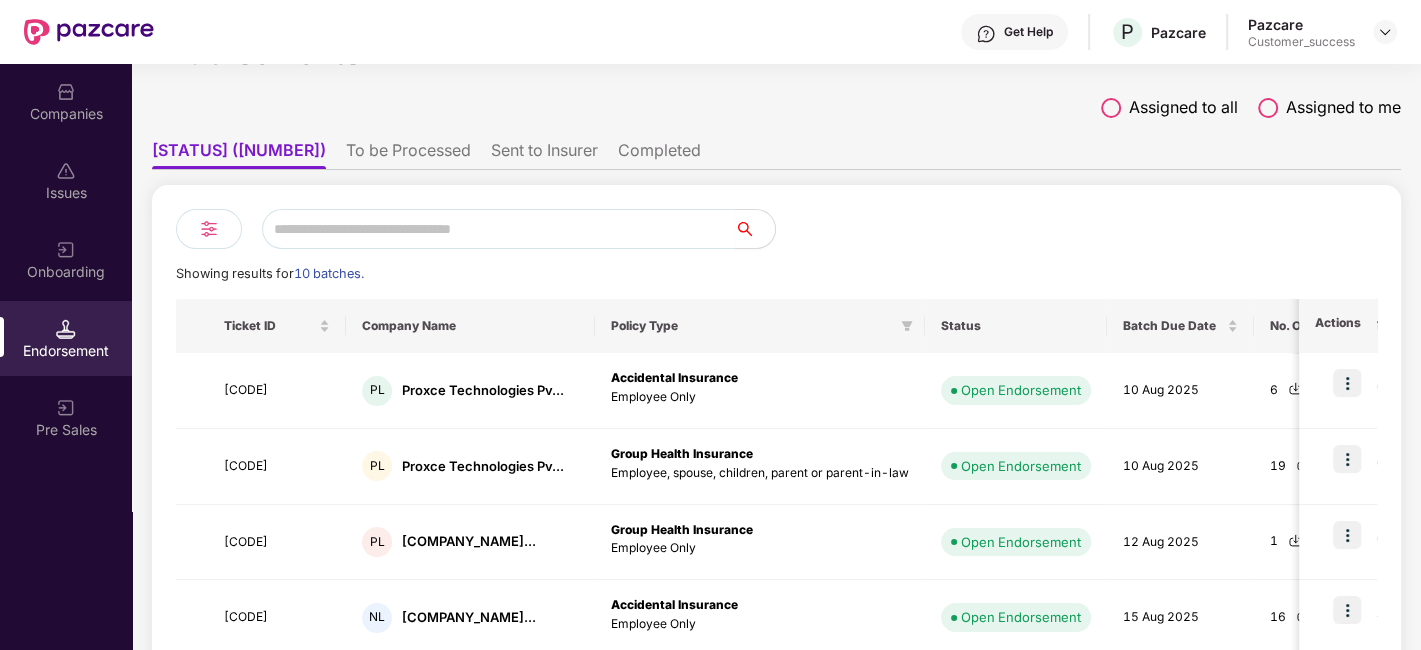 scroll, scrollTop: 0, scrollLeft: 0, axis: both 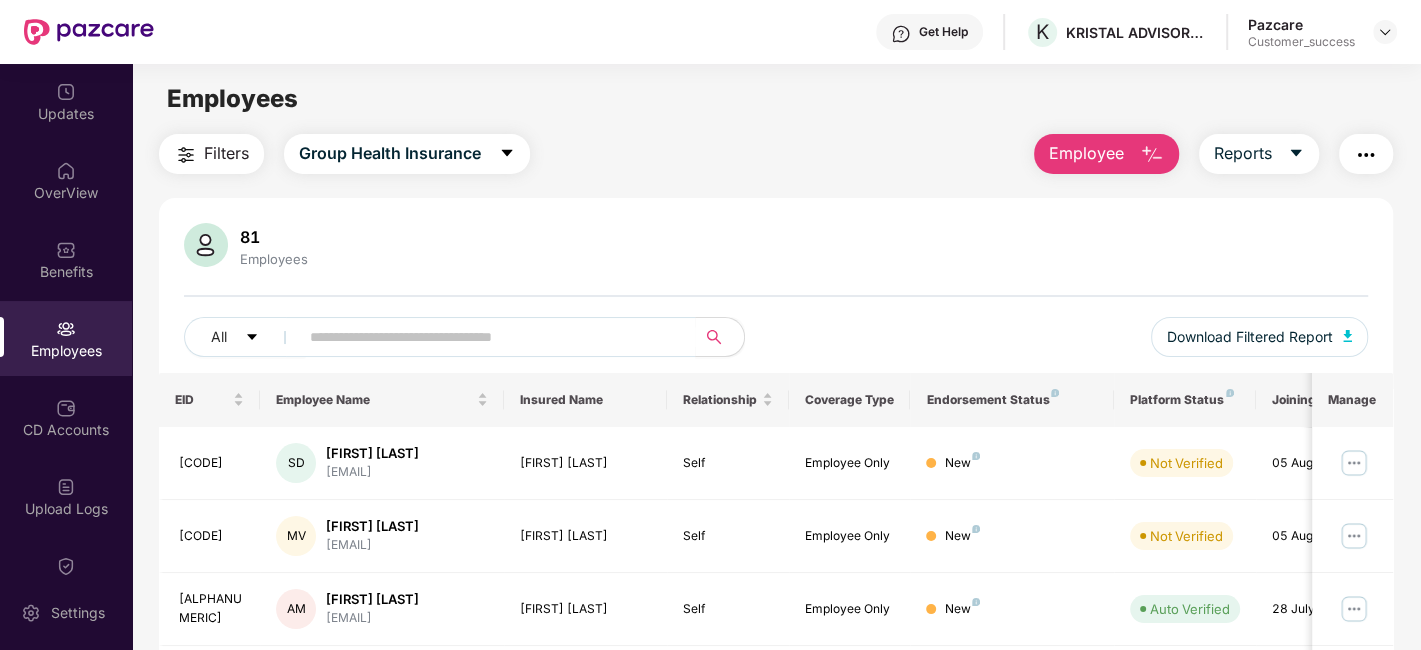 click on "OverView" at bounding box center [66, 193] 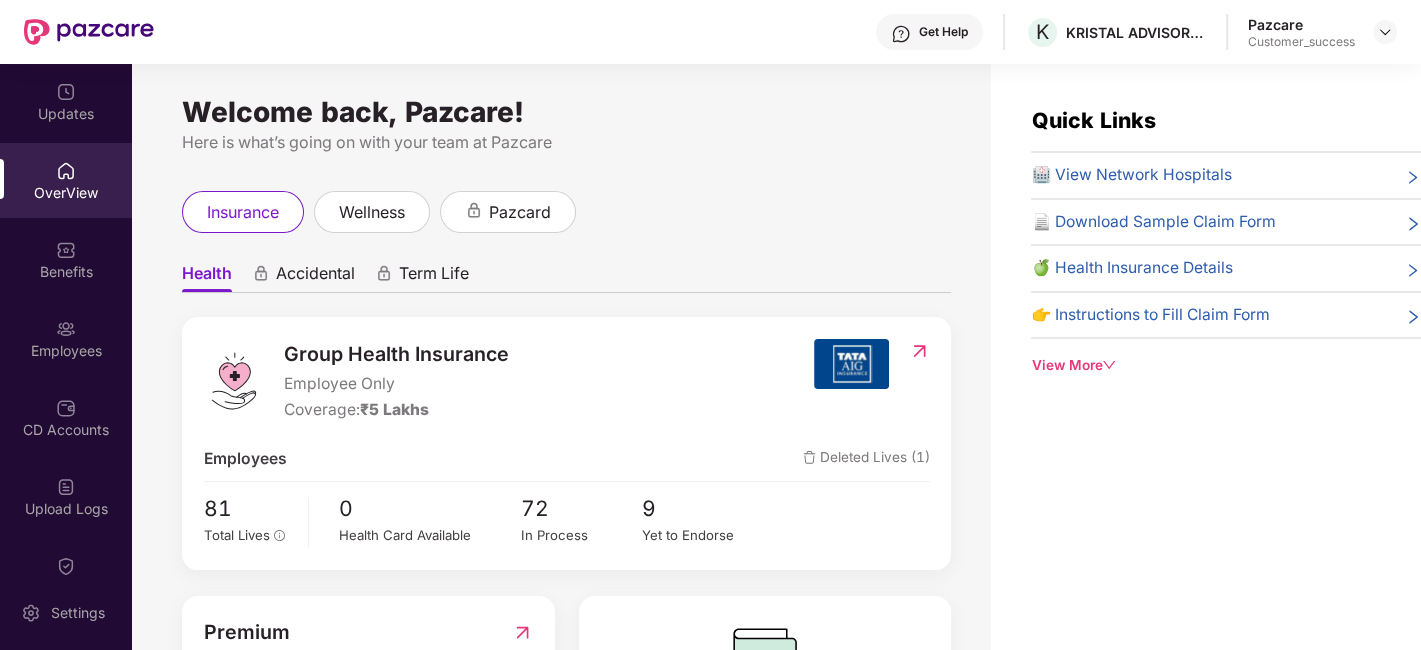 click on "🏥 View Network Hospitals" at bounding box center [1131, 175] 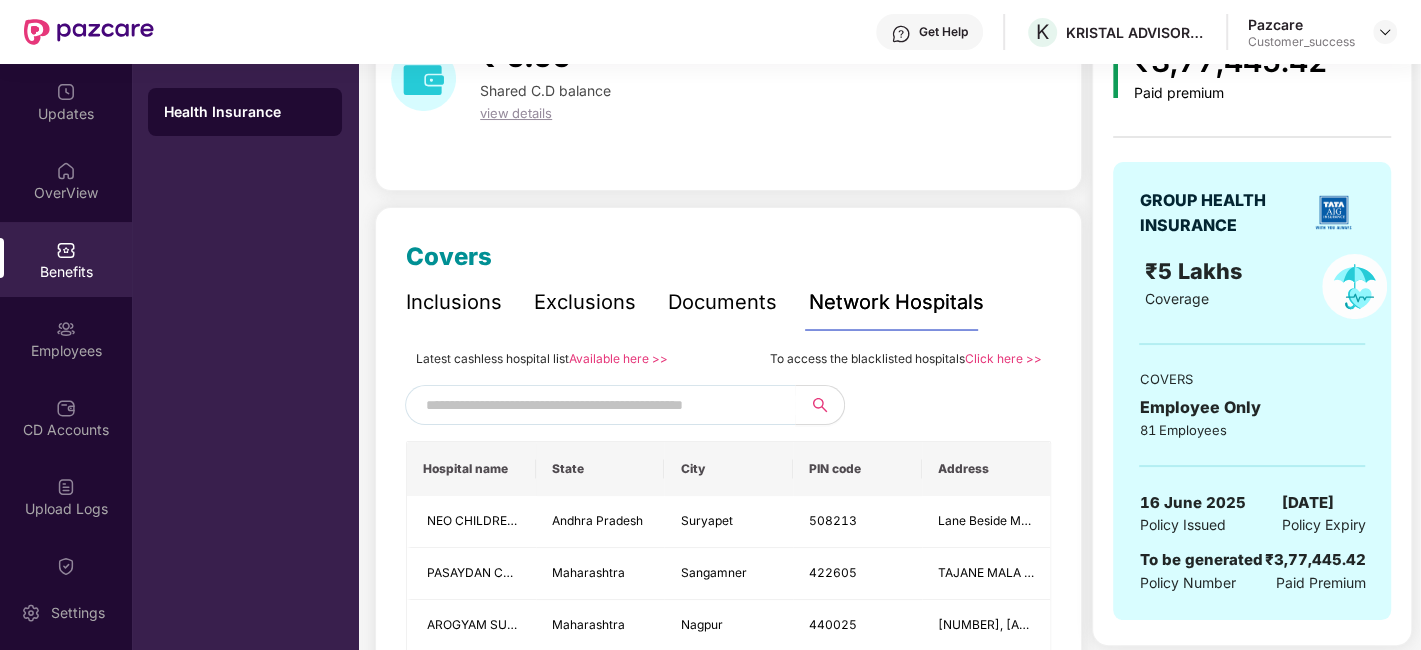 scroll, scrollTop: 0, scrollLeft: 0, axis: both 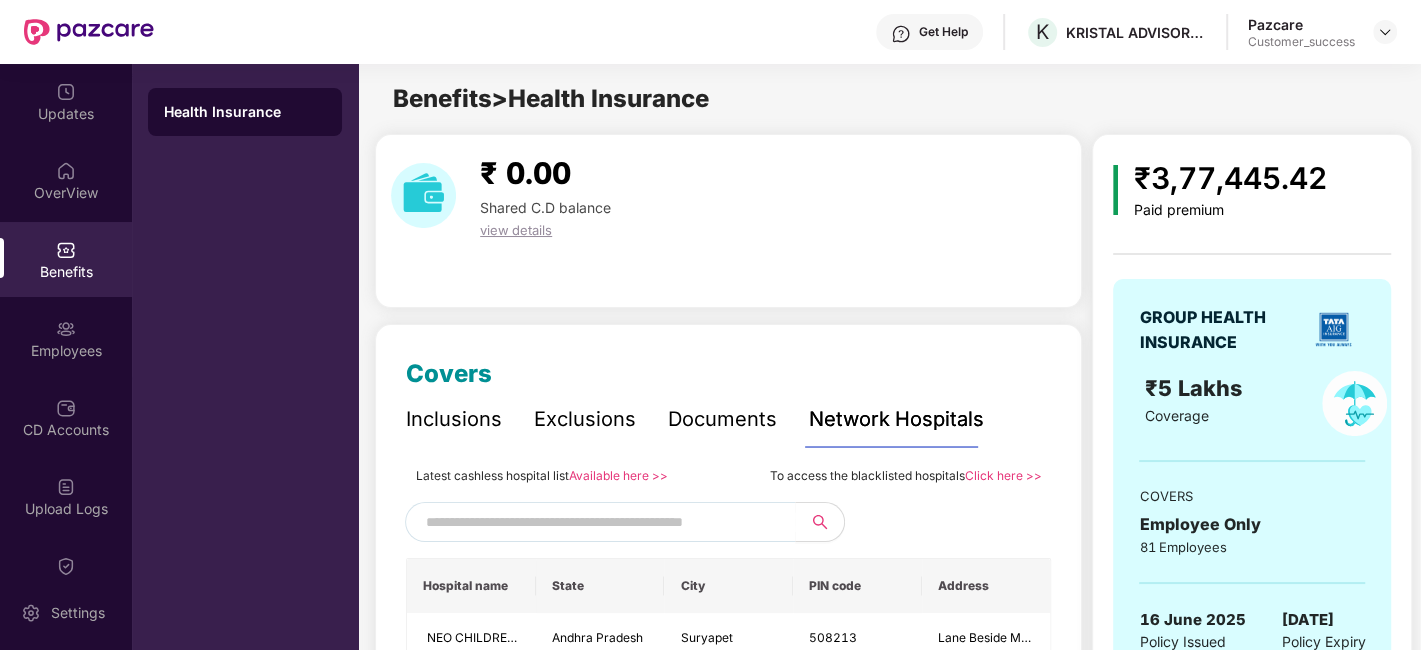 click on "Paid premium" at bounding box center [1230, 210] 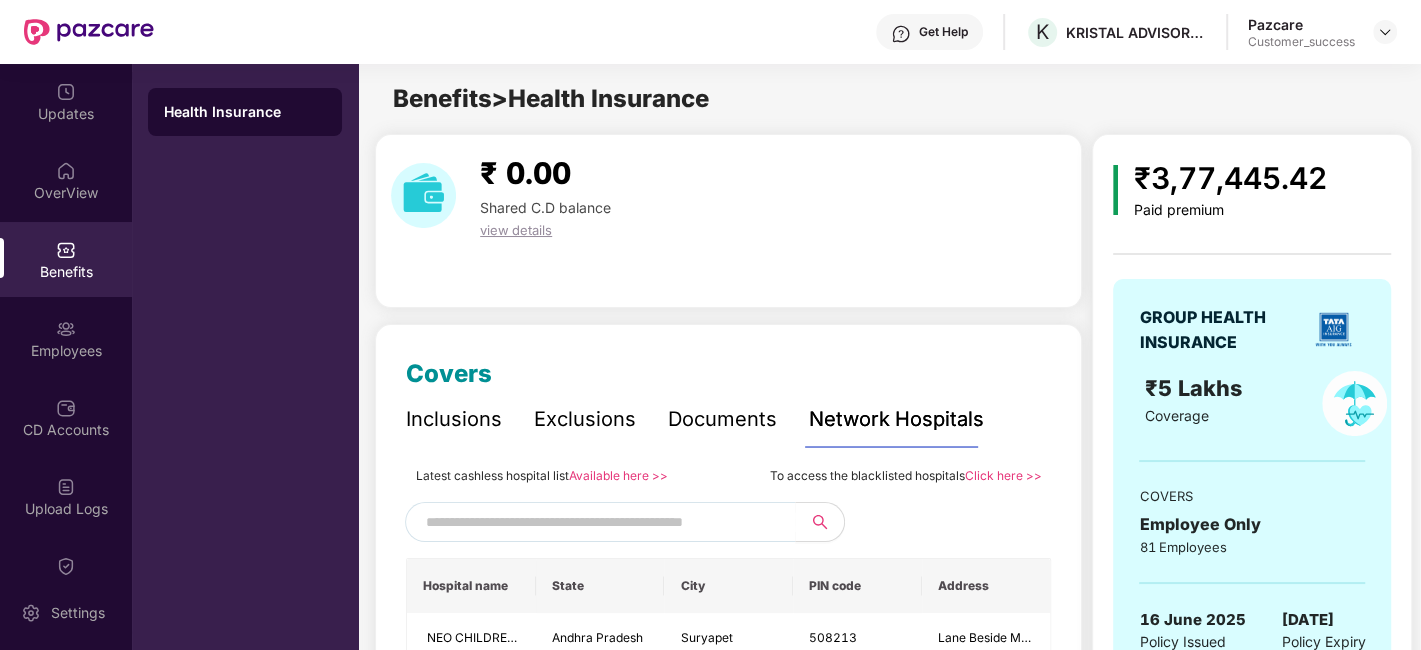 click on "Paid premium" at bounding box center [1230, 210] 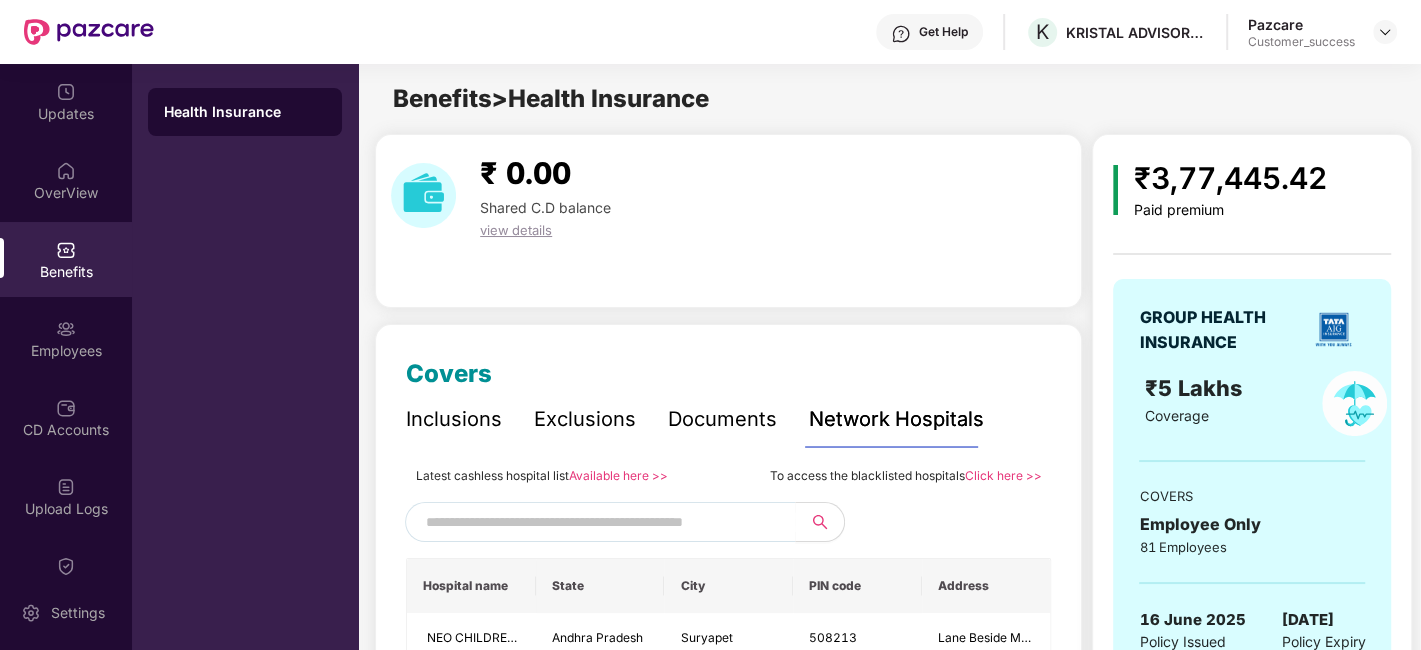 scroll, scrollTop: 10, scrollLeft: 0, axis: vertical 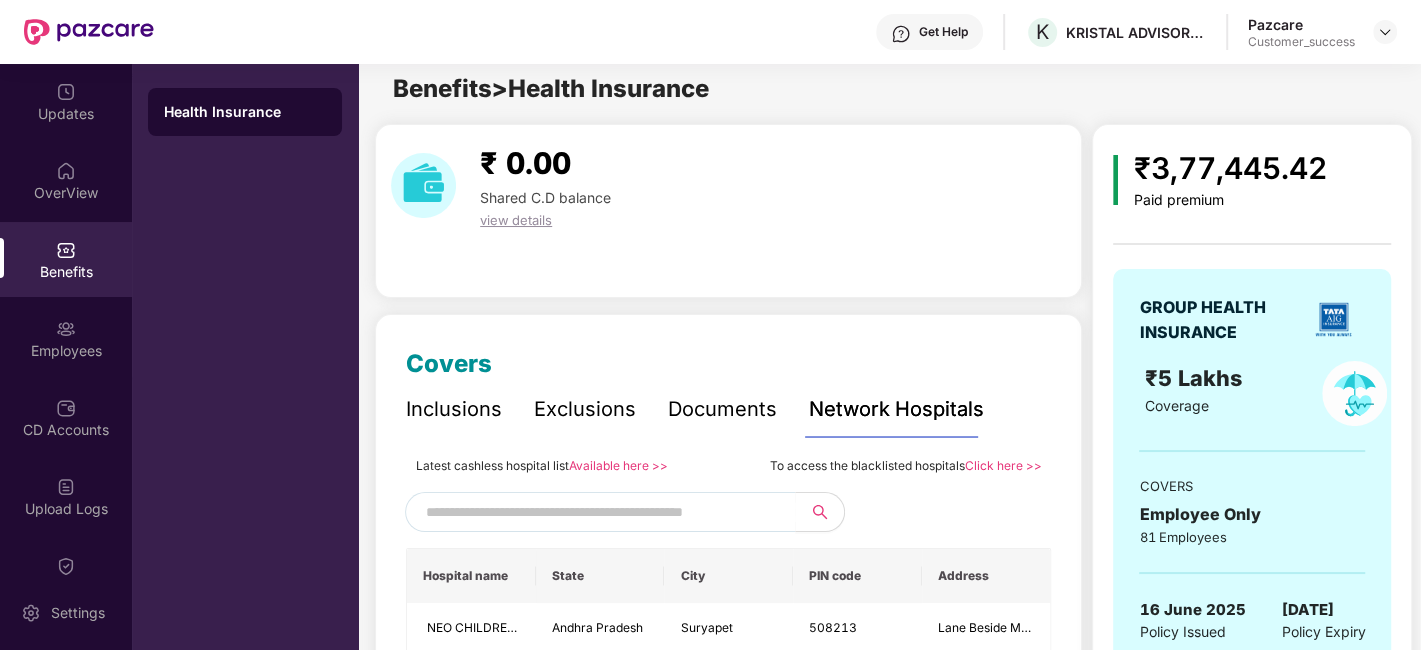 click on "Click here >>" at bounding box center (1002, 465) 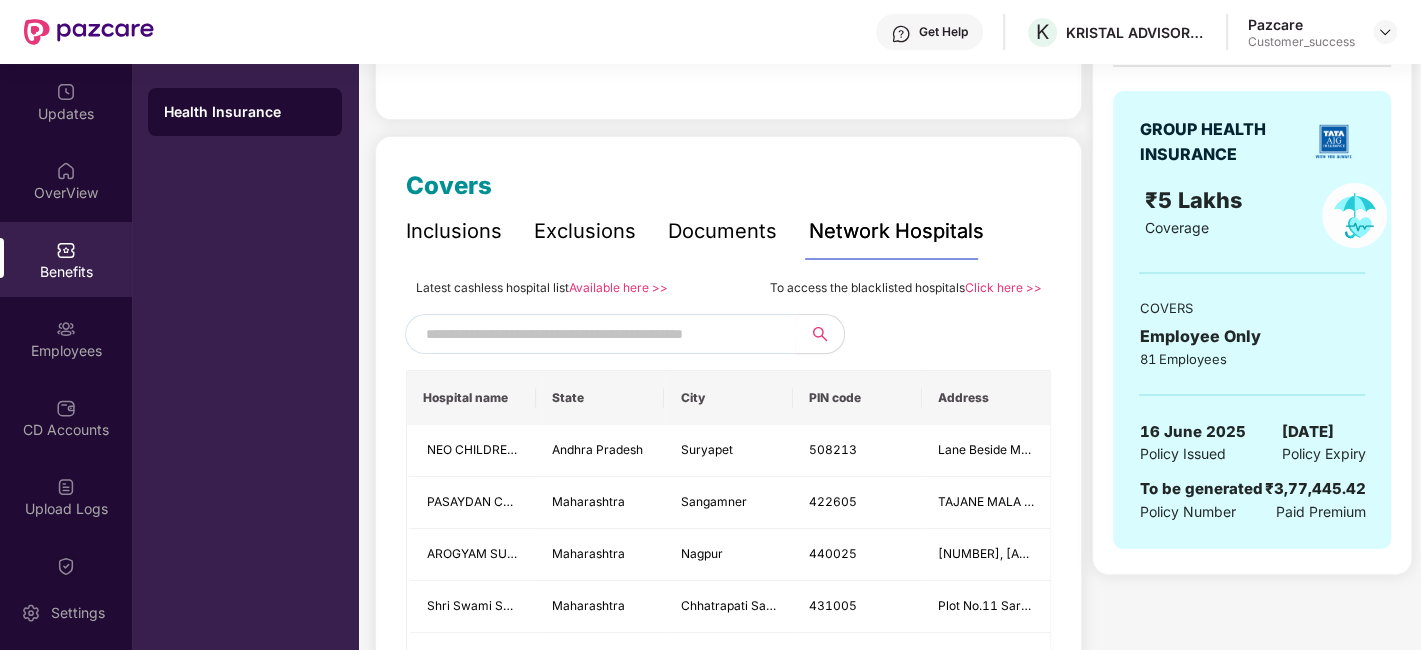 scroll, scrollTop: 0, scrollLeft: 0, axis: both 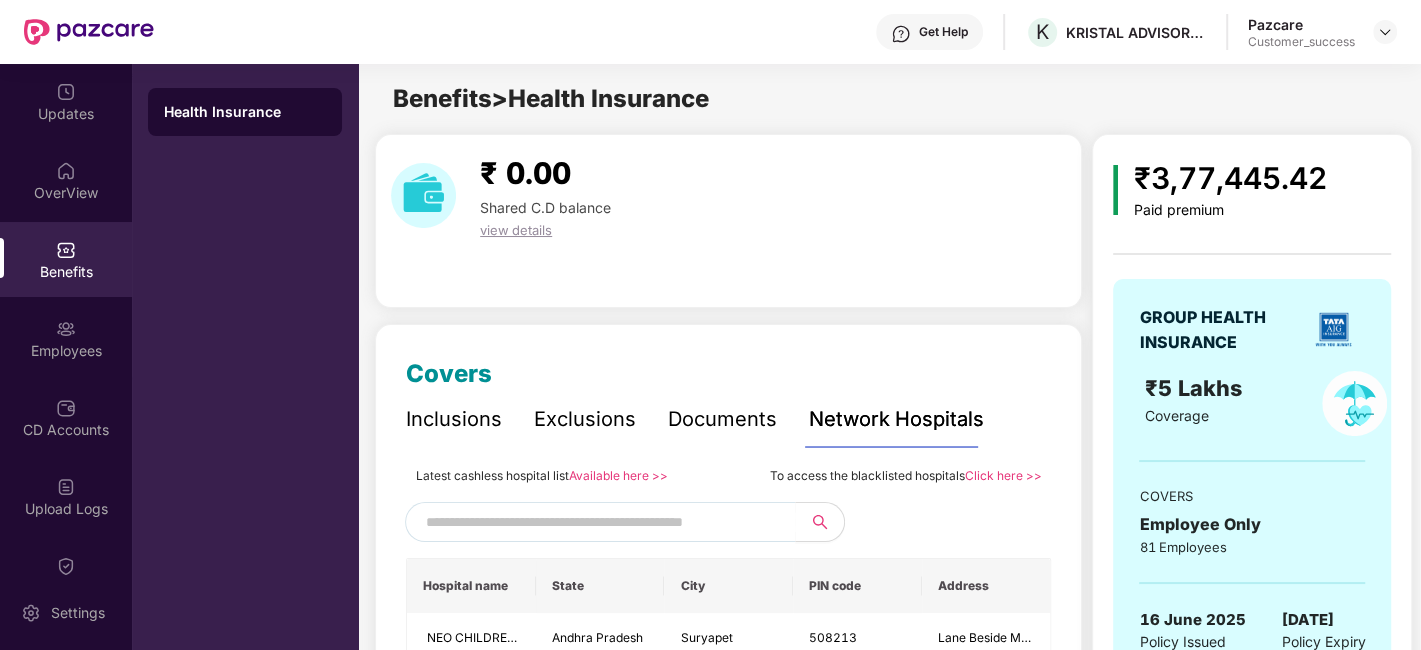 click at bounding box center (597, 522) 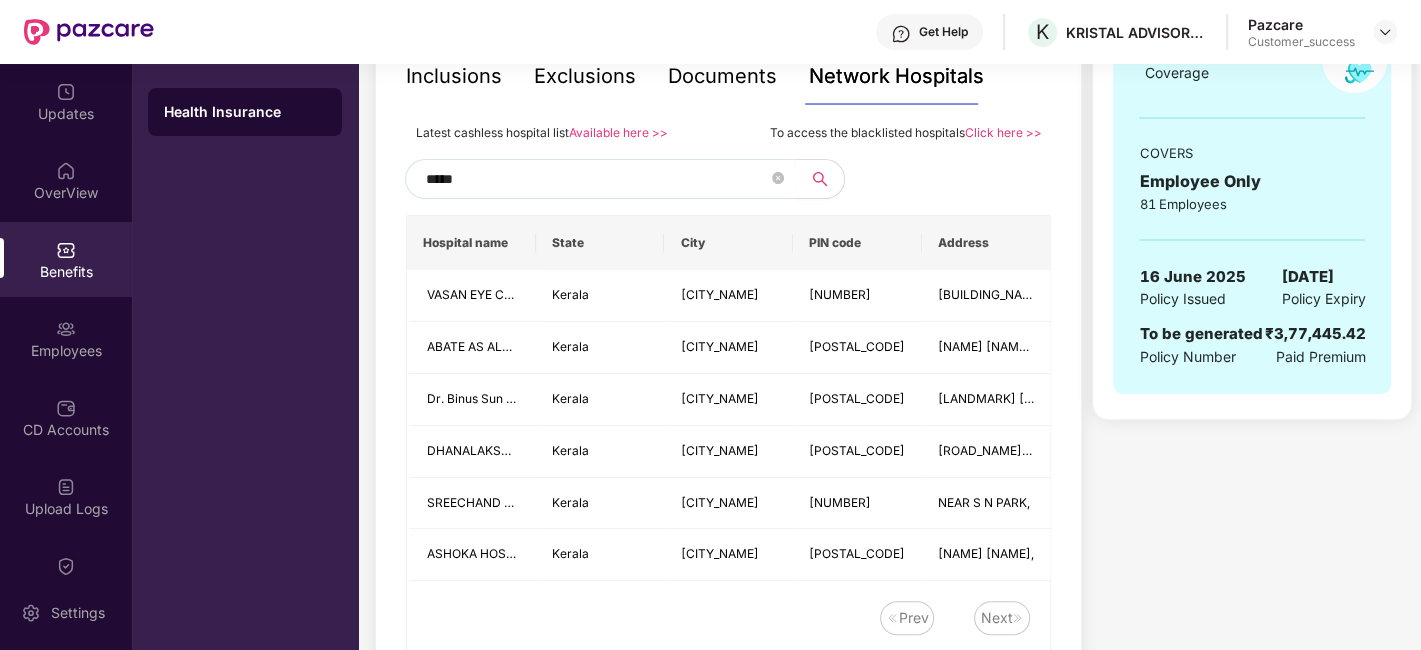 scroll, scrollTop: 361, scrollLeft: 0, axis: vertical 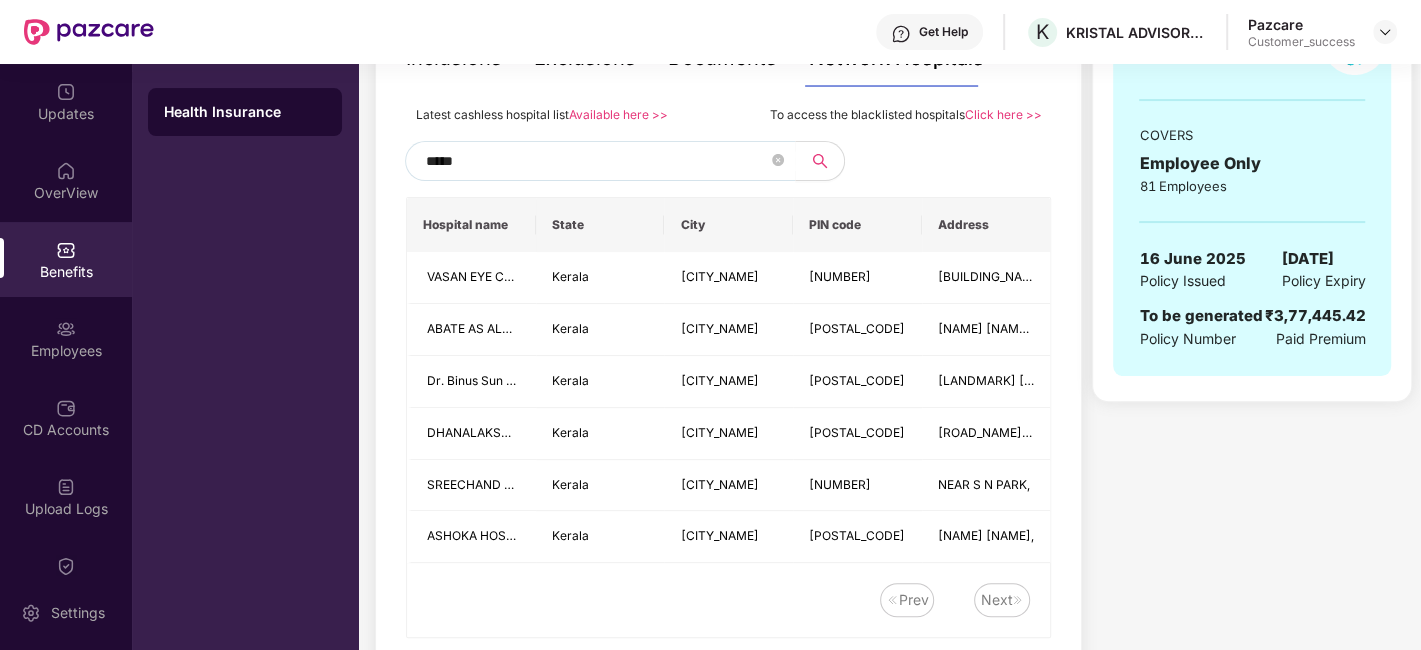 type on "*****" 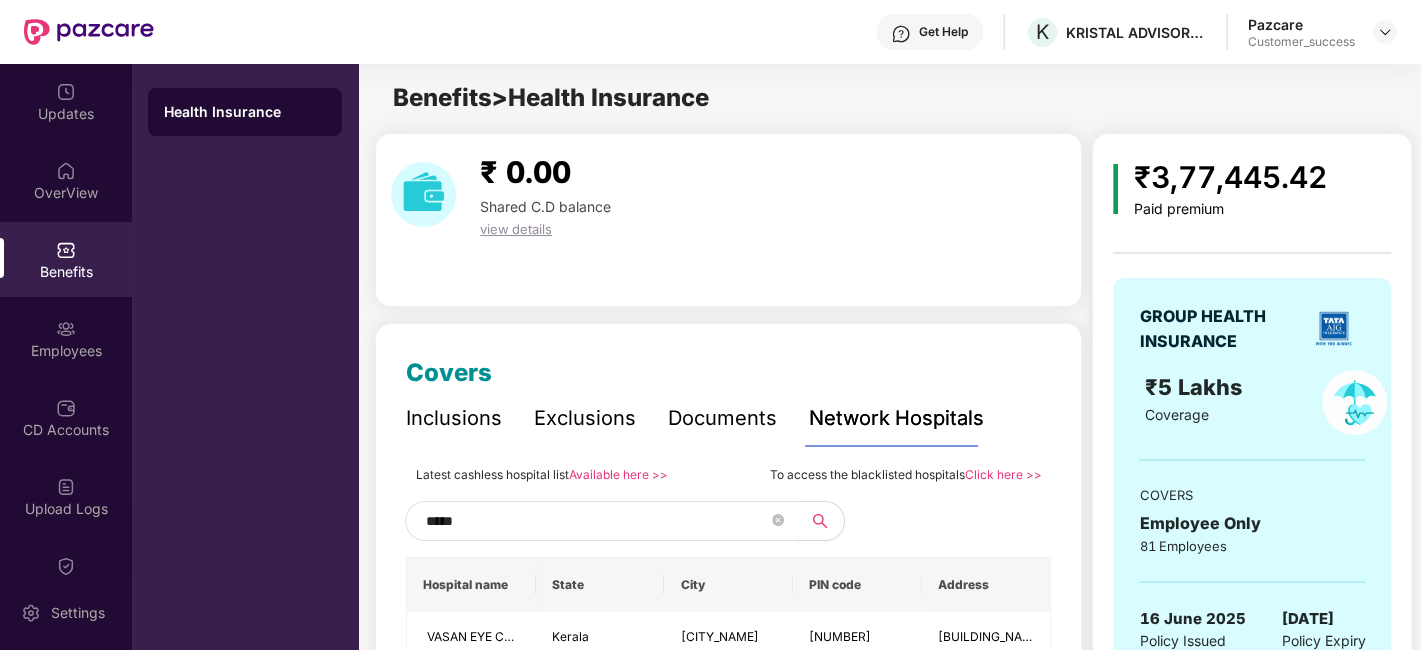 scroll, scrollTop: 0, scrollLeft: 0, axis: both 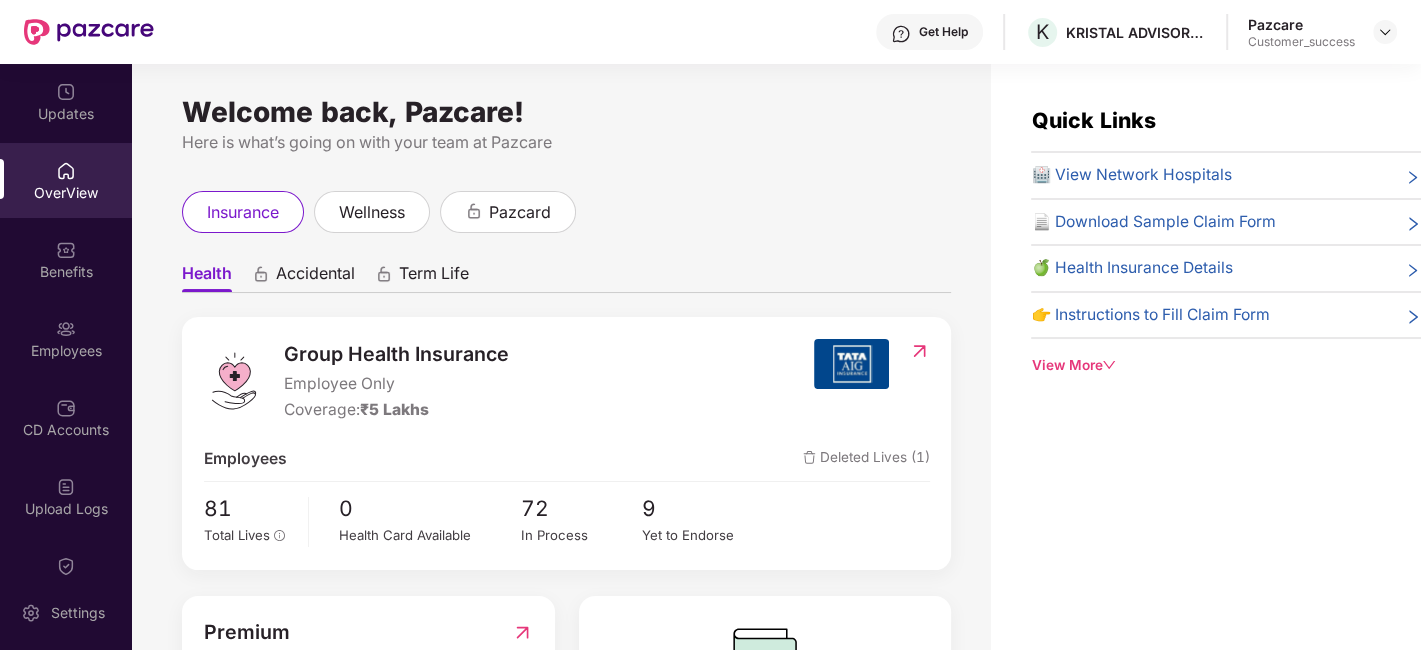 click on "[COMPANY_NAME] [COMPANY_NAME] [ROLE]" at bounding box center (775, 32) 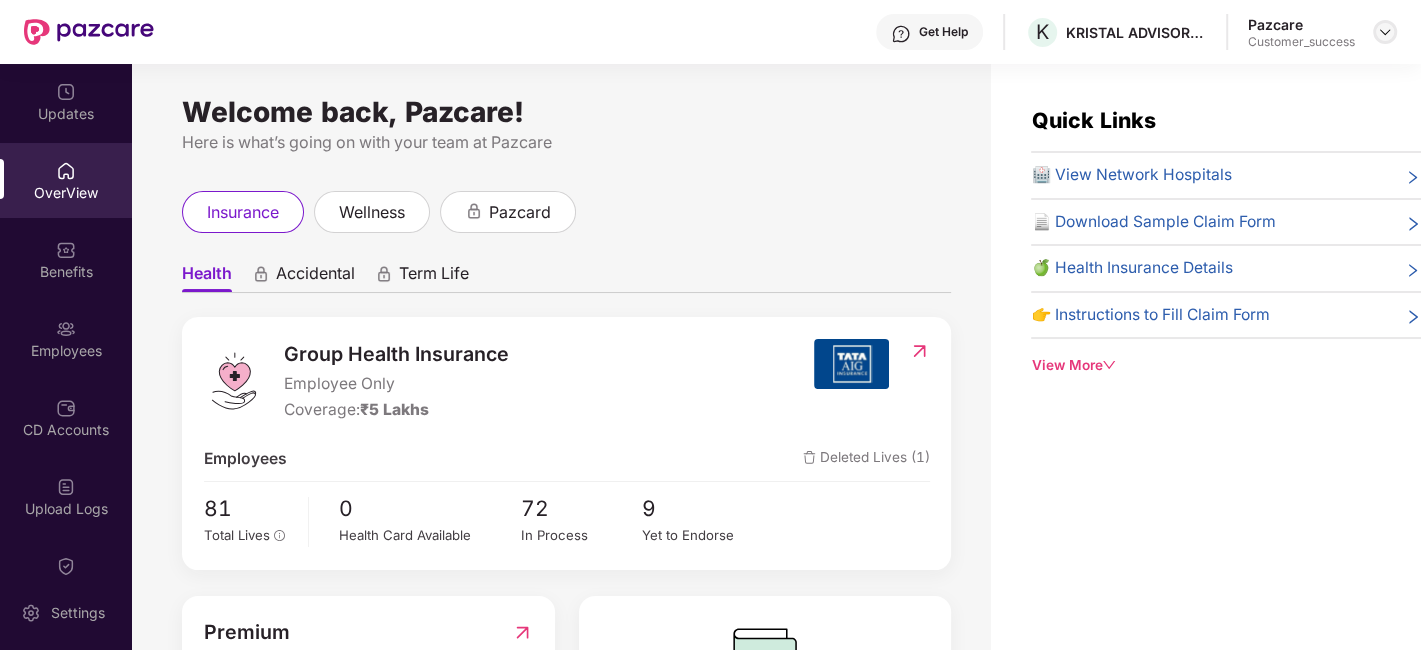 click at bounding box center [1385, 32] 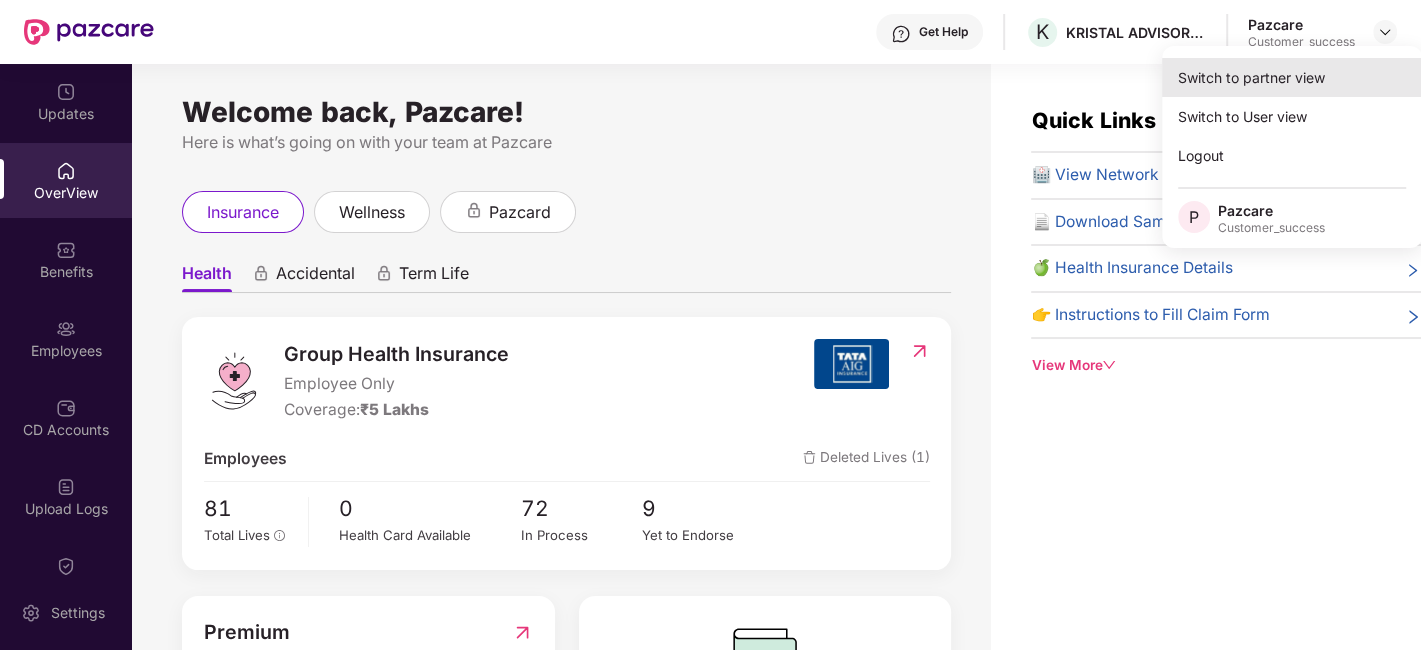 click on "Switch to partner view" at bounding box center [1292, 77] 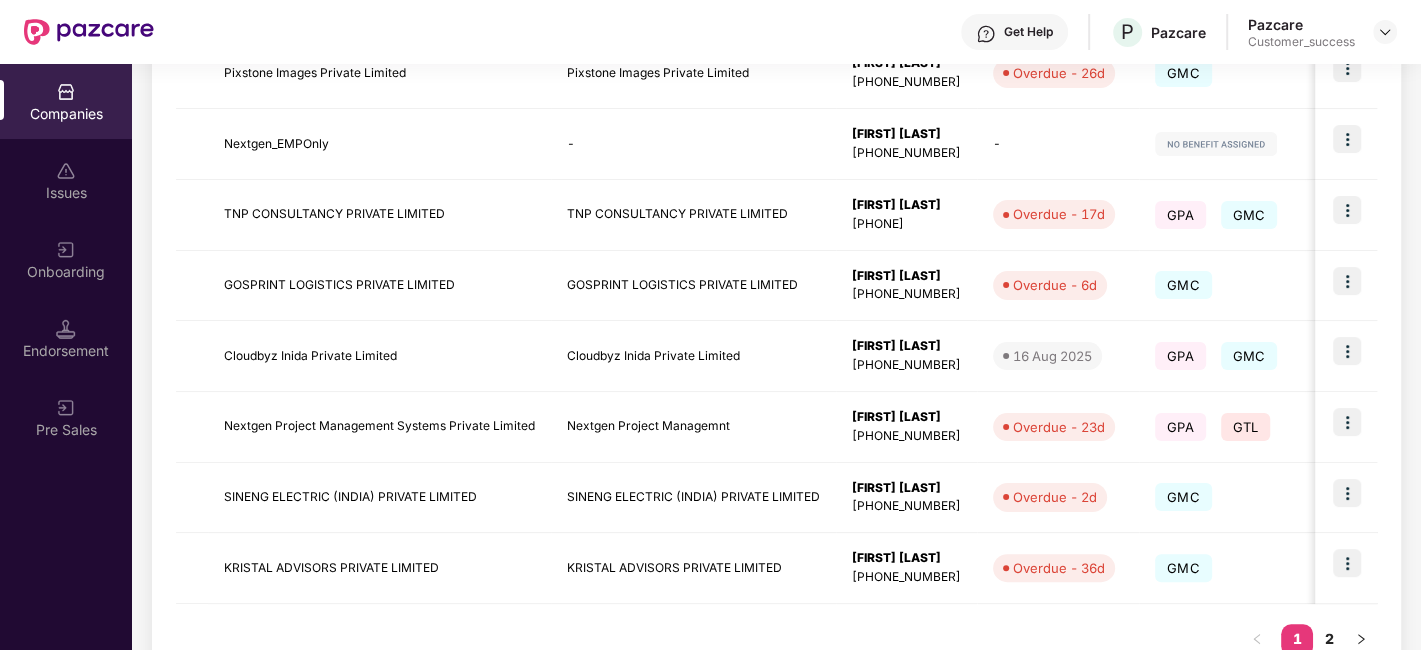scroll, scrollTop: 611, scrollLeft: 0, axis: vertical 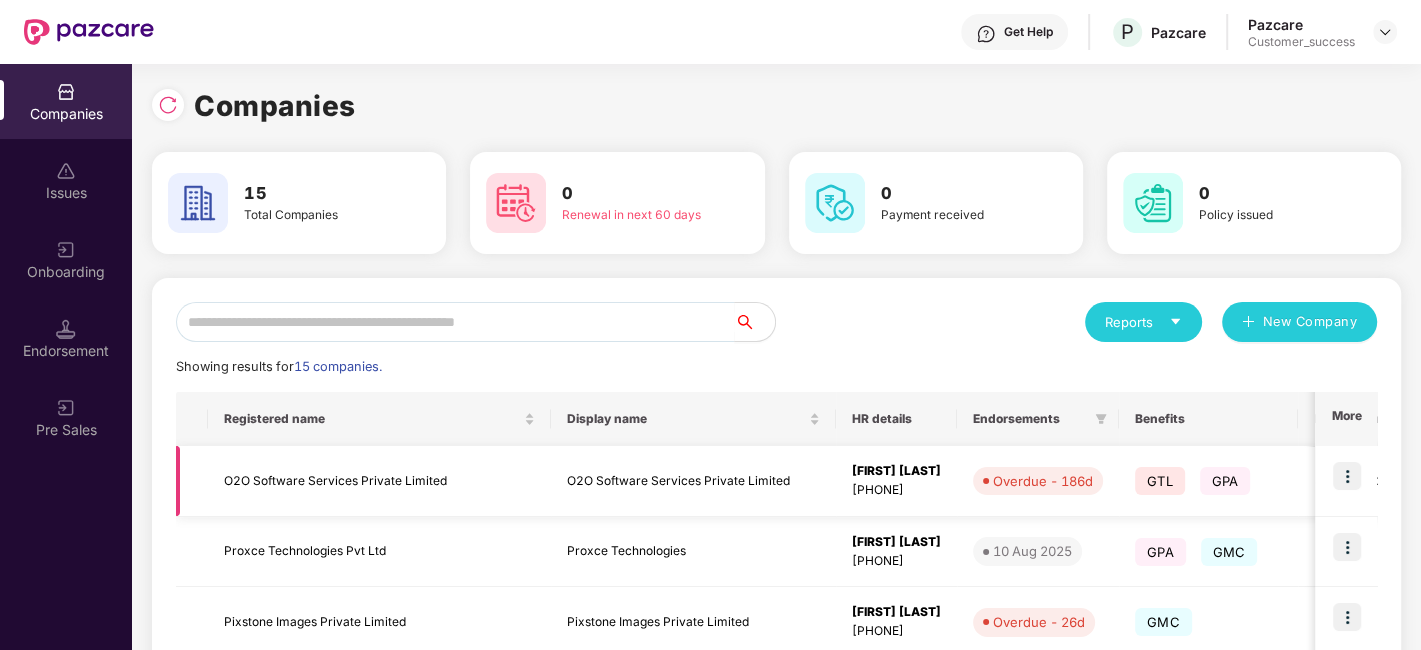 click at bounding box center (1347, 476) 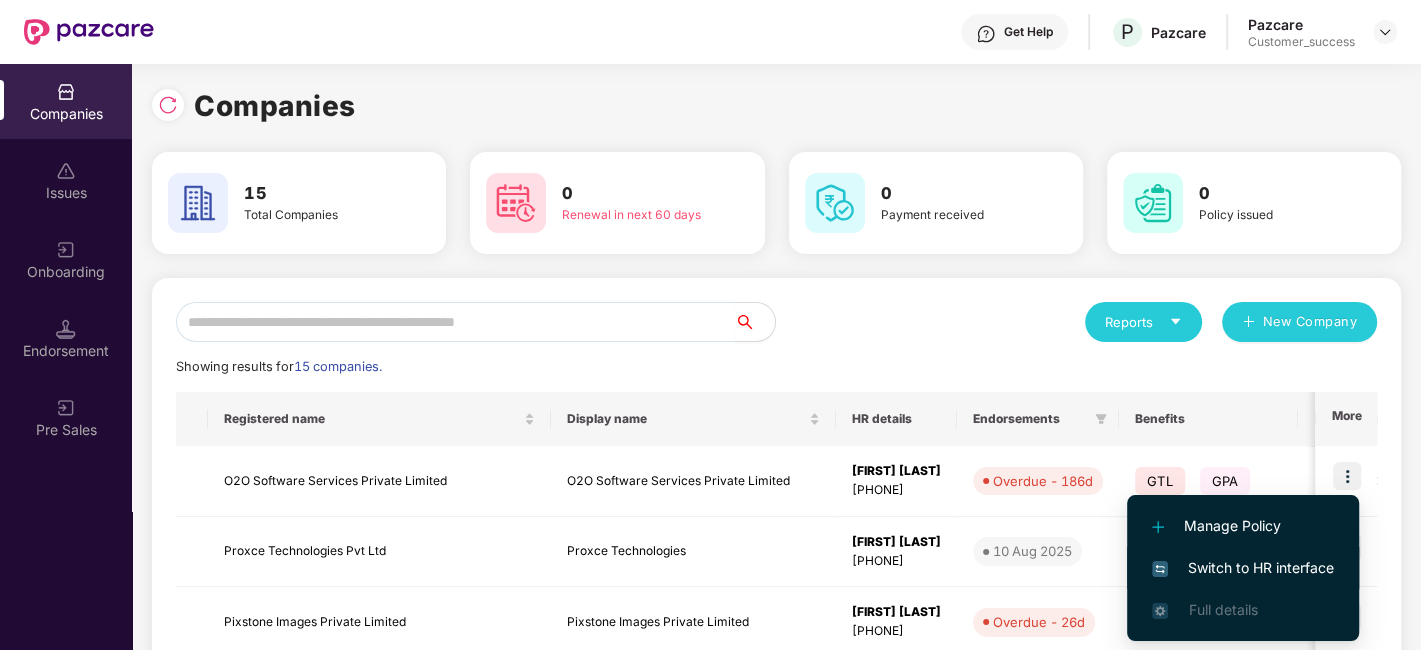 click on "Switch to HR interface" at bounding box center [1243, 568] 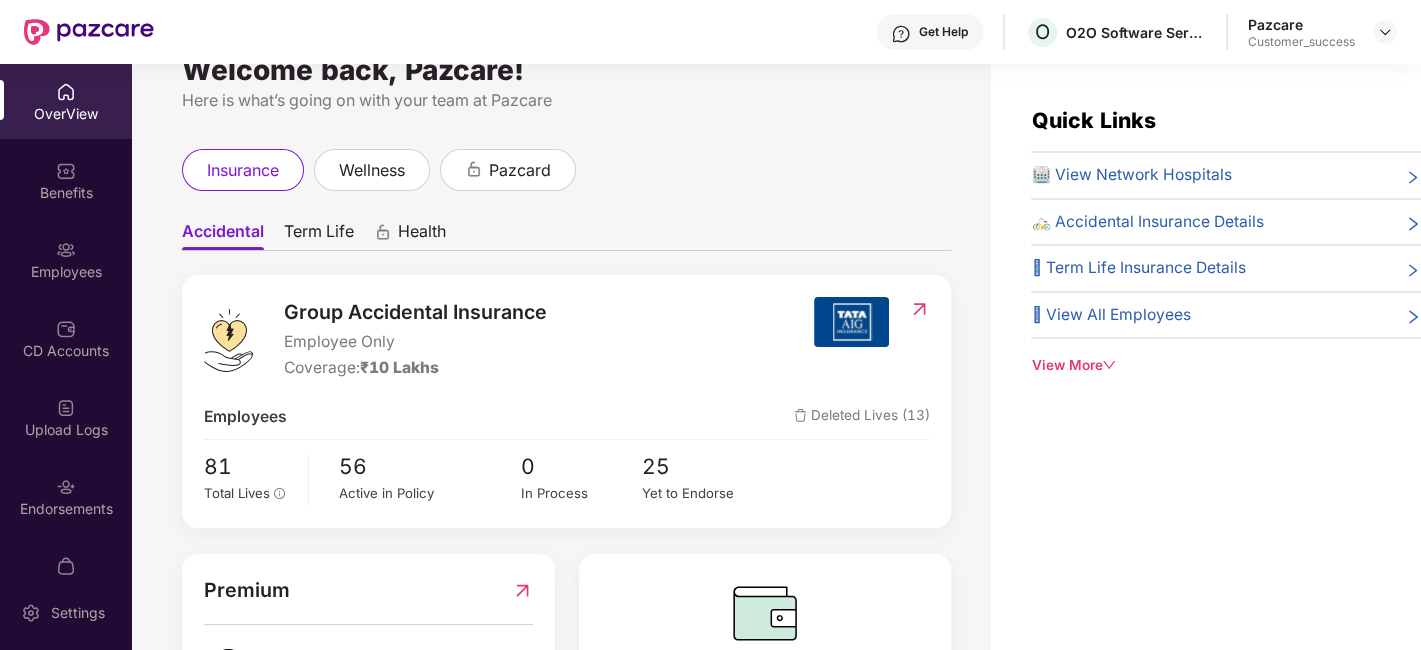 scroll, scrollTop: 32, scrollLeft: 0, axis: vertical 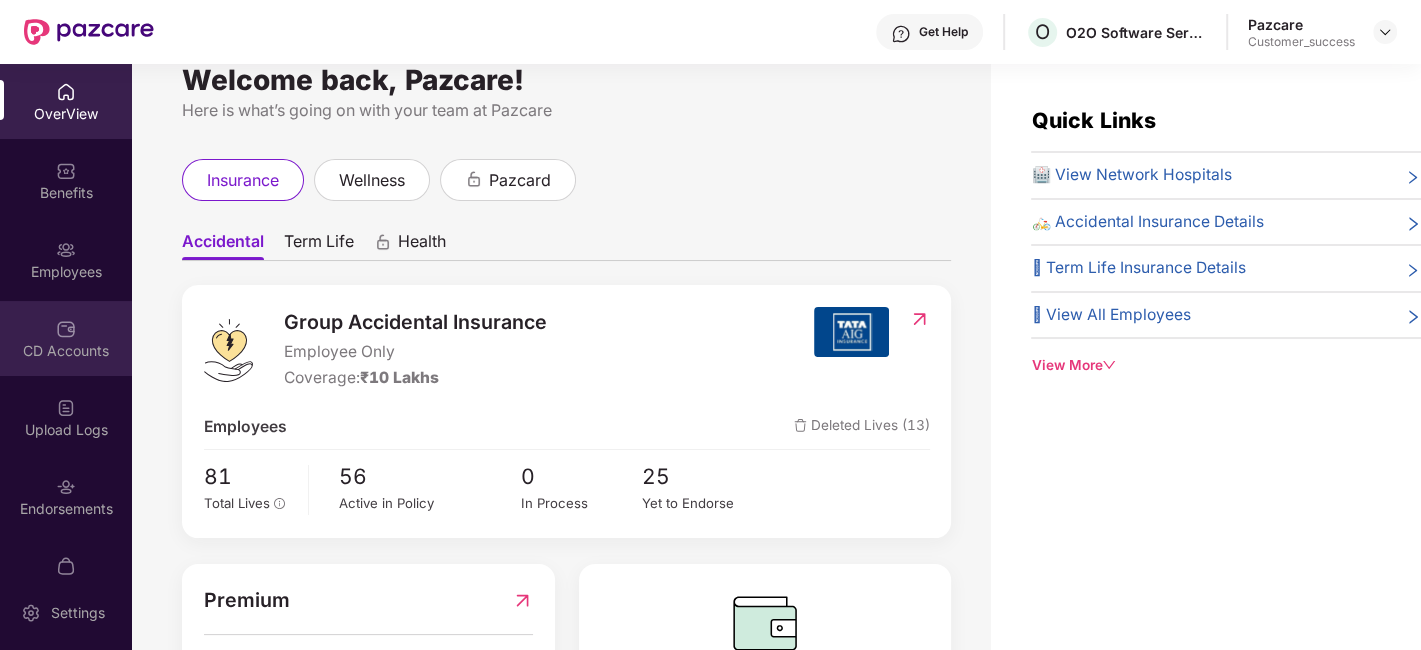 click on "CD Accounts" at bounding box center (66, 338) 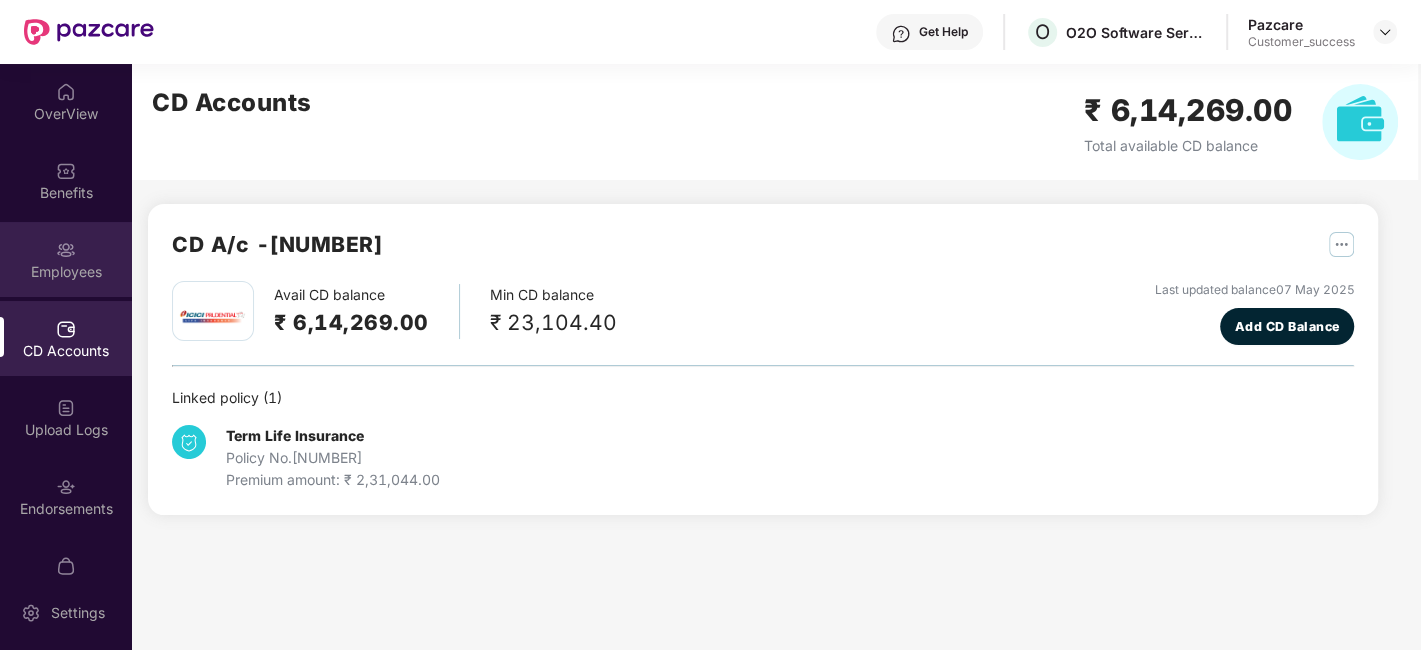 click on "Employees" at bounding box center (66, 272) 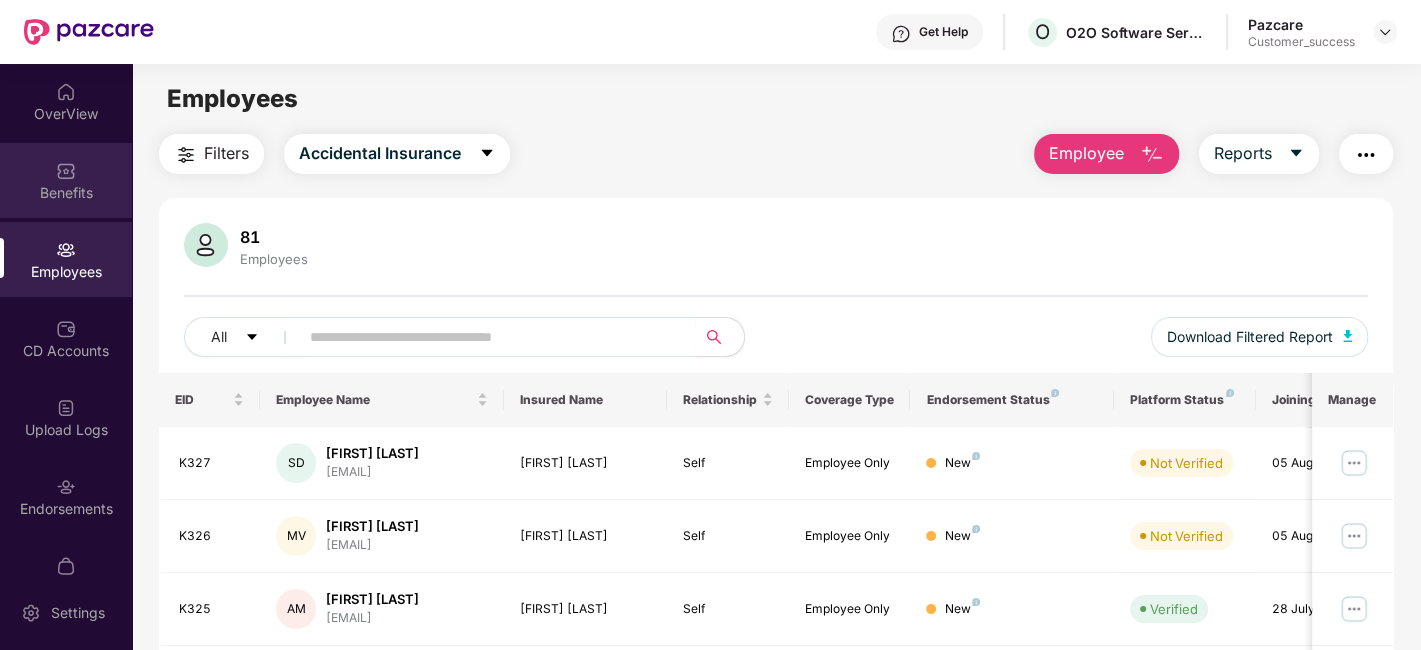 click on "Benefits" at bounding box center [66, 193] 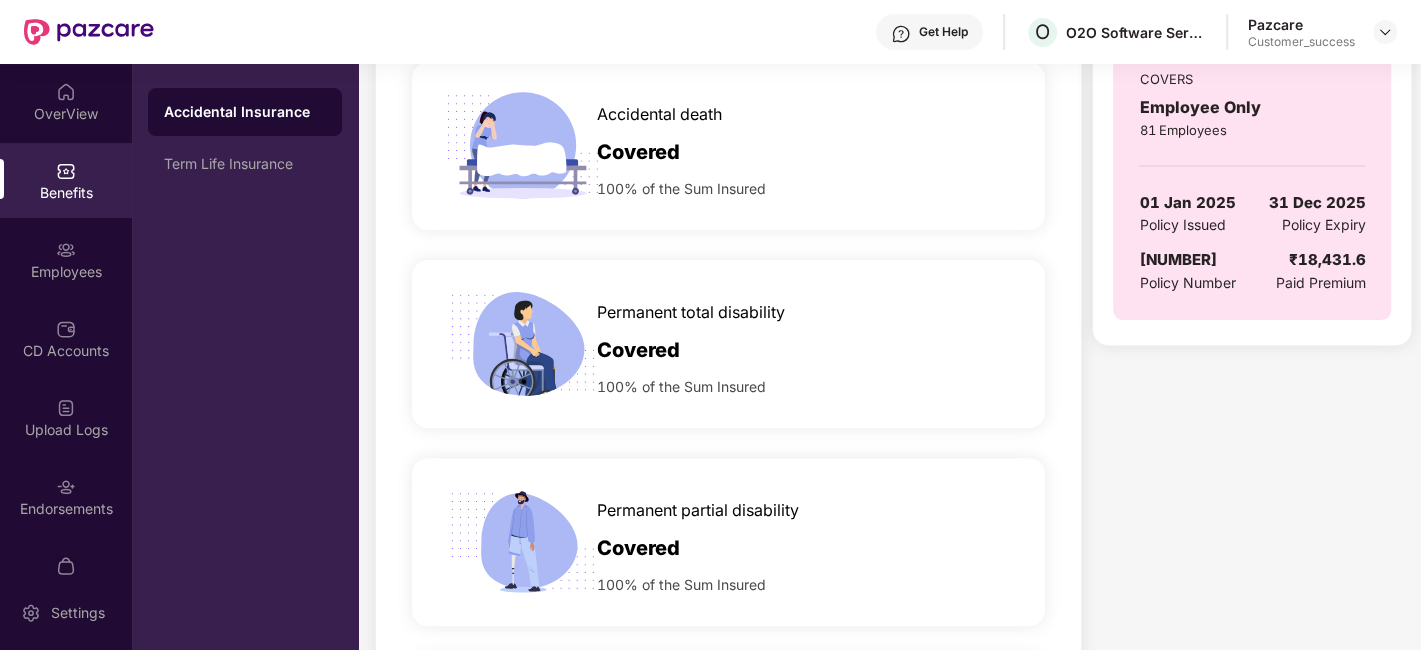 scroll, scrollTop: 0, scrollLeft: 0, axis: both 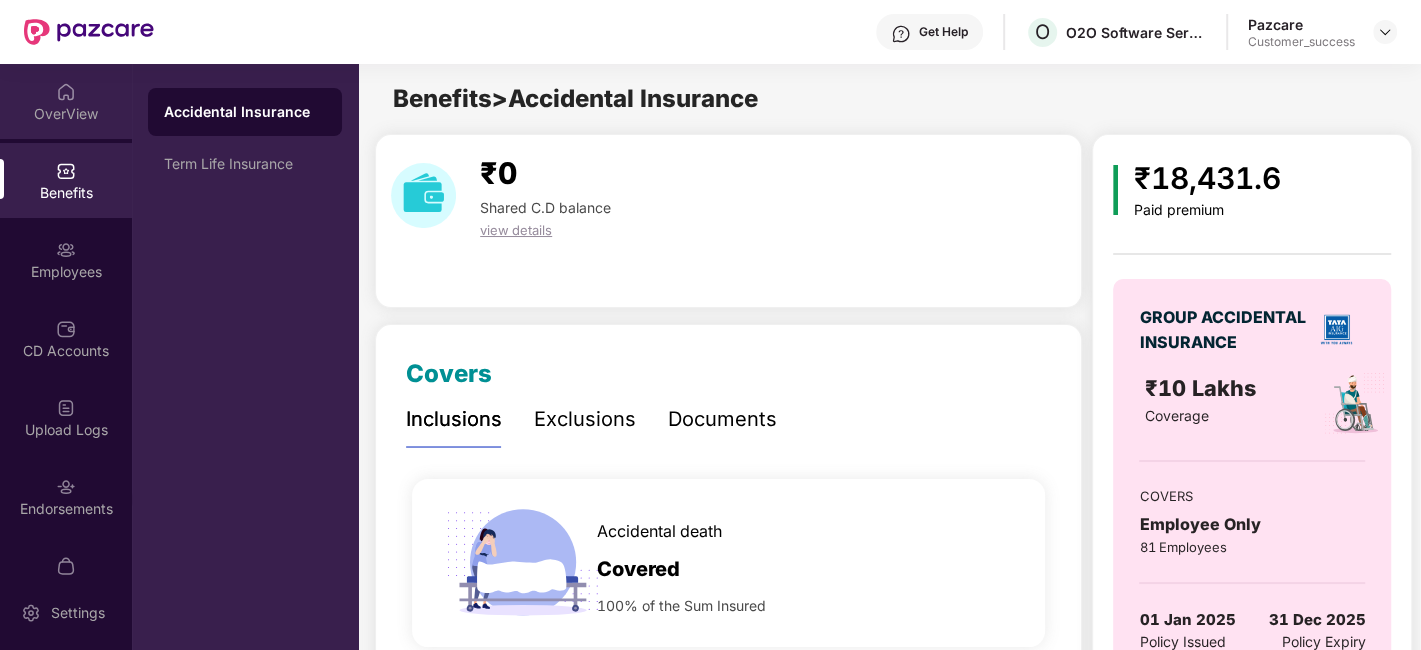 click on "OverView" at bounding box center [66, 101] 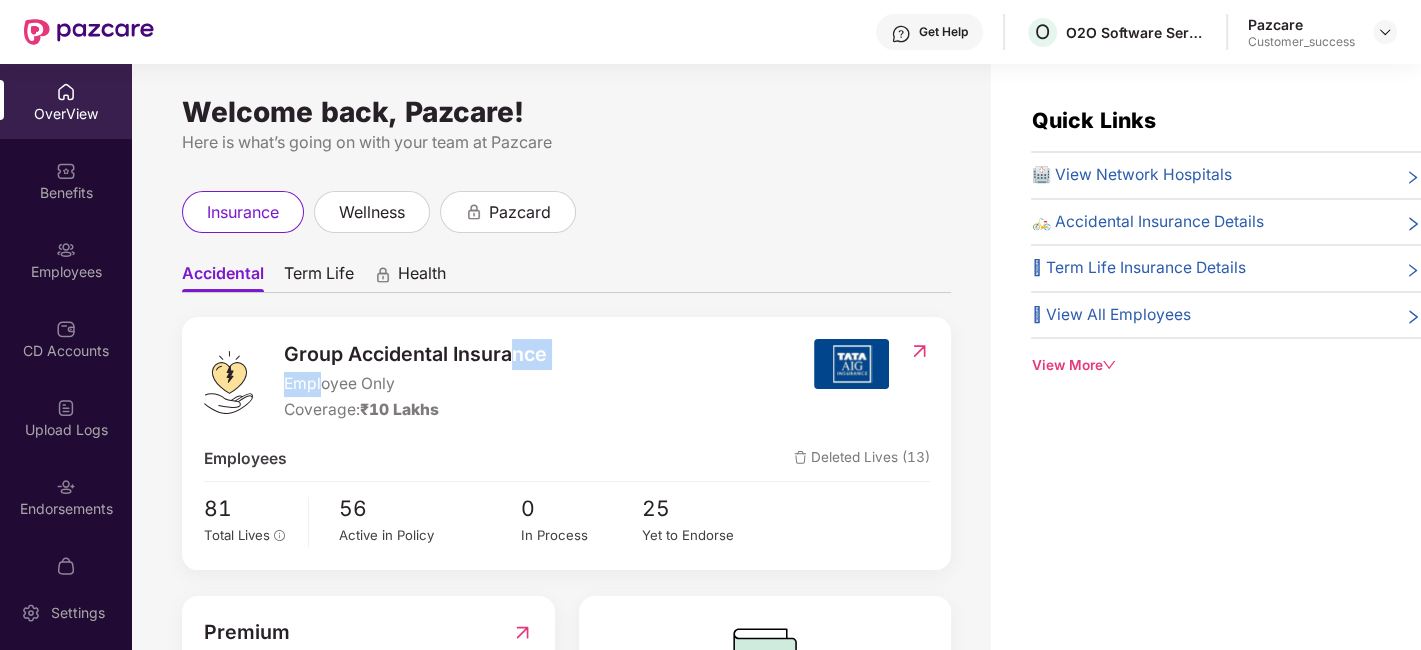 drag, startPoint x: 319, startPoint y: 372, endPoint x: 571, endPoint y: 313, distance: 258.8146 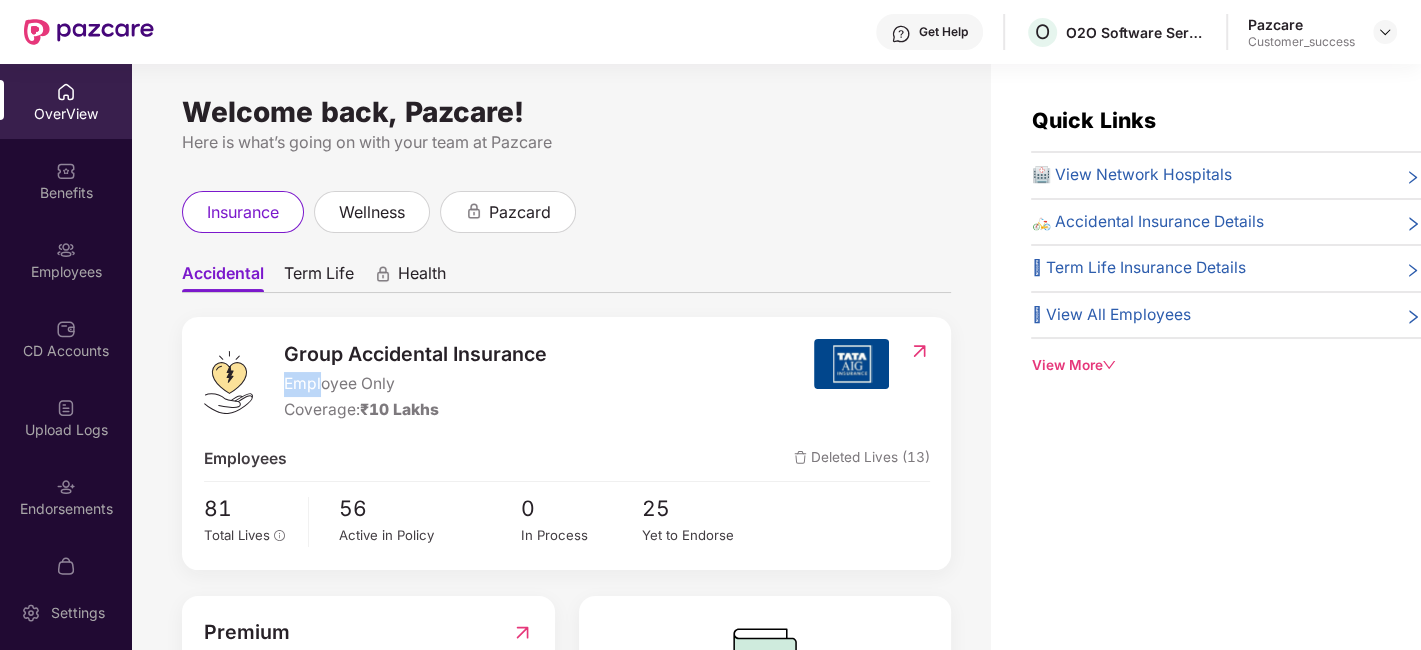 click on "Accidental   Term Life   Health Group Accidental Insurance Employee Only Coverage:  ₹10 Lakhs Employees   Deleted Lives (13) 81 Total Lives 56 Active in Policy 0 In Process 25 Yet to Endorse Premium ₹18,431.6 Total Paid Premium No CD Account  Data available" at bounding box center [566, 510] 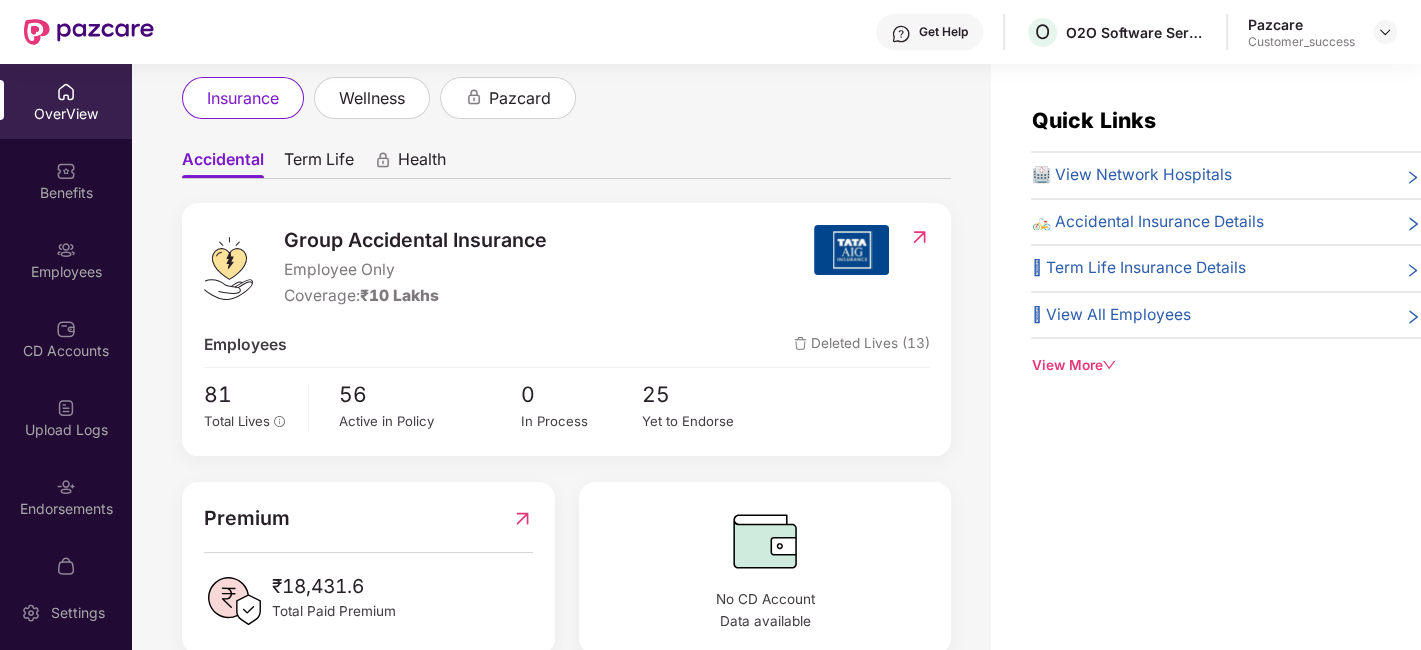 scroll, scrollTop: 0, scrollLeft: 0, axis: both 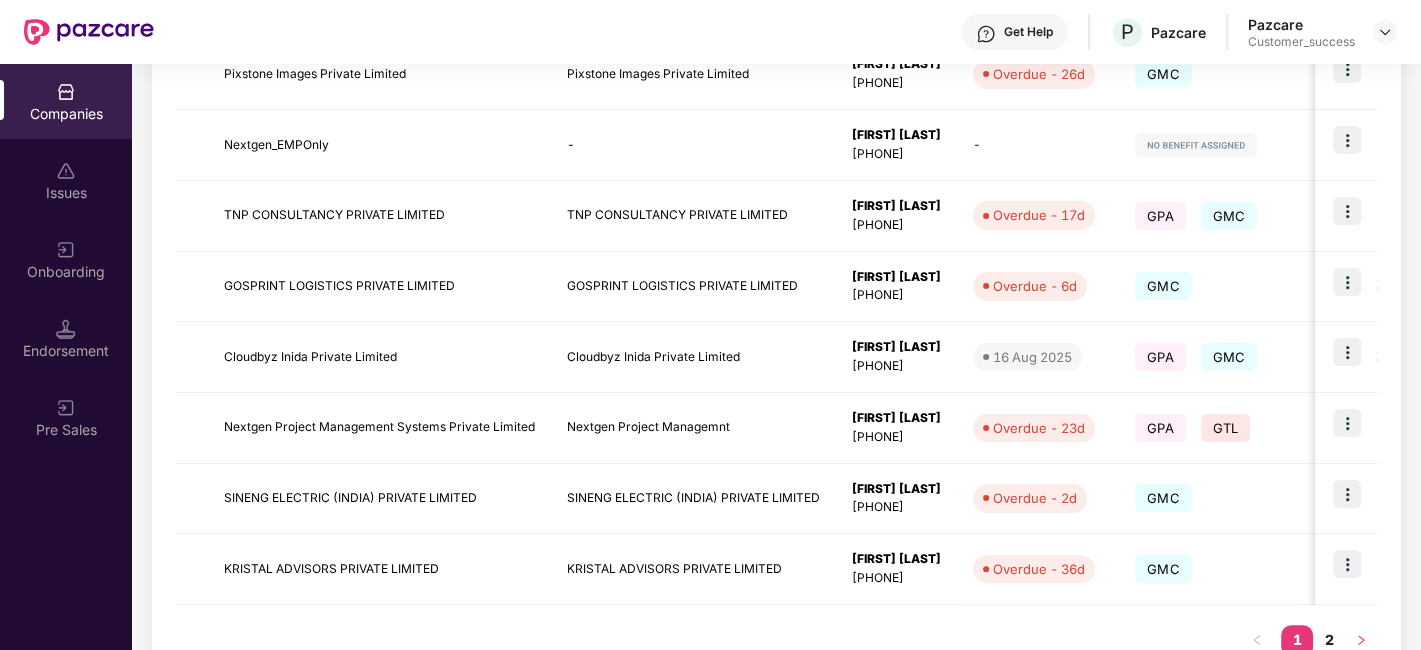 click 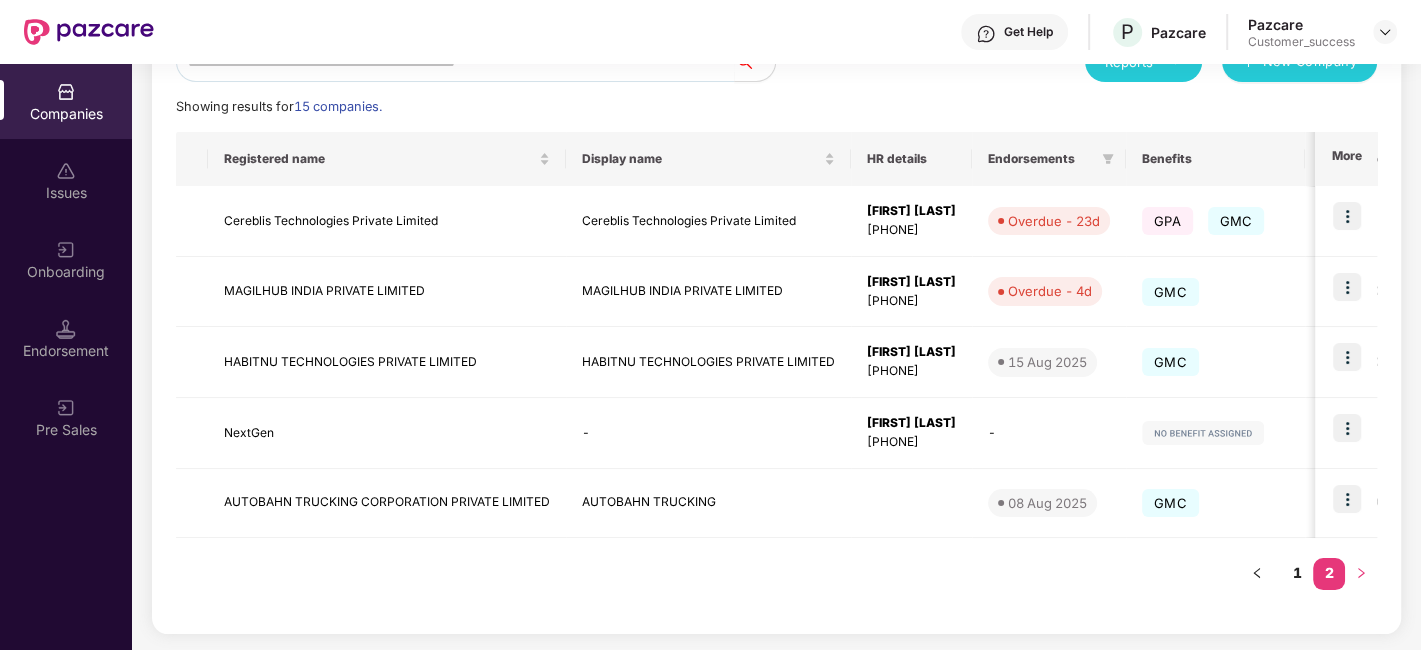 scroll, scrollTop: 257, scrollLeft: 0, axis: vertical 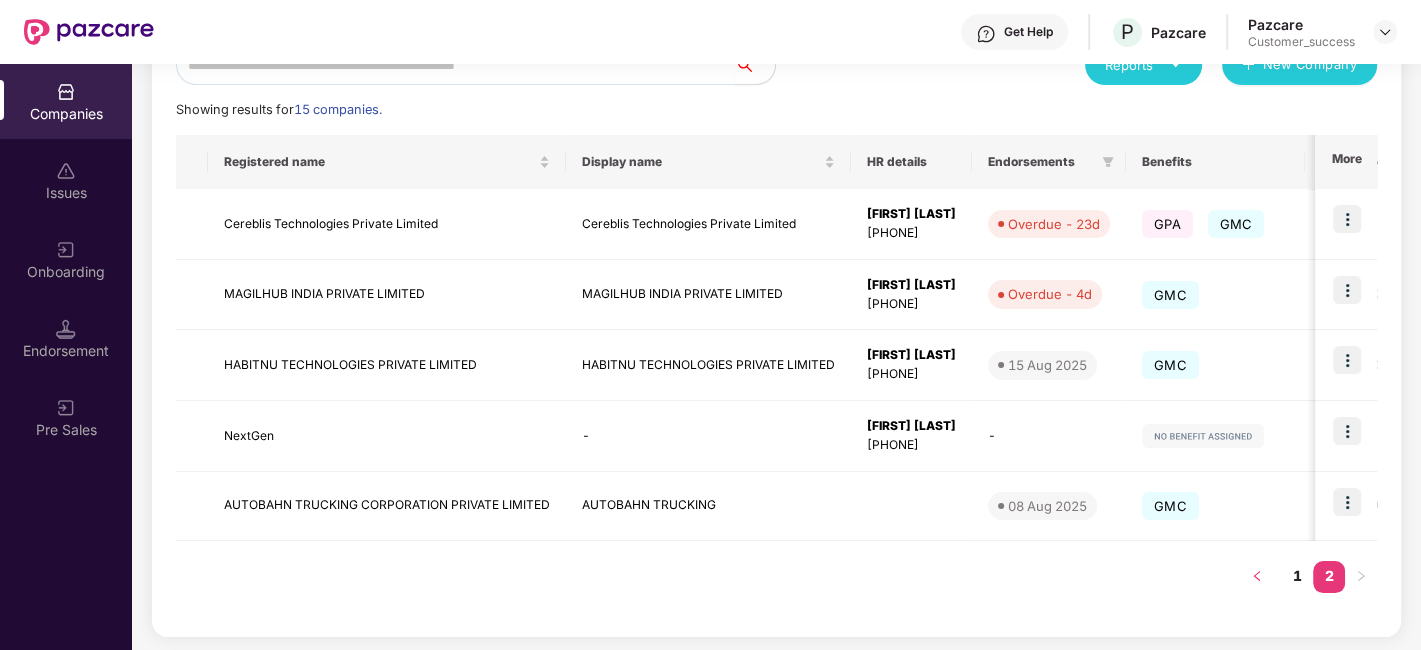 click 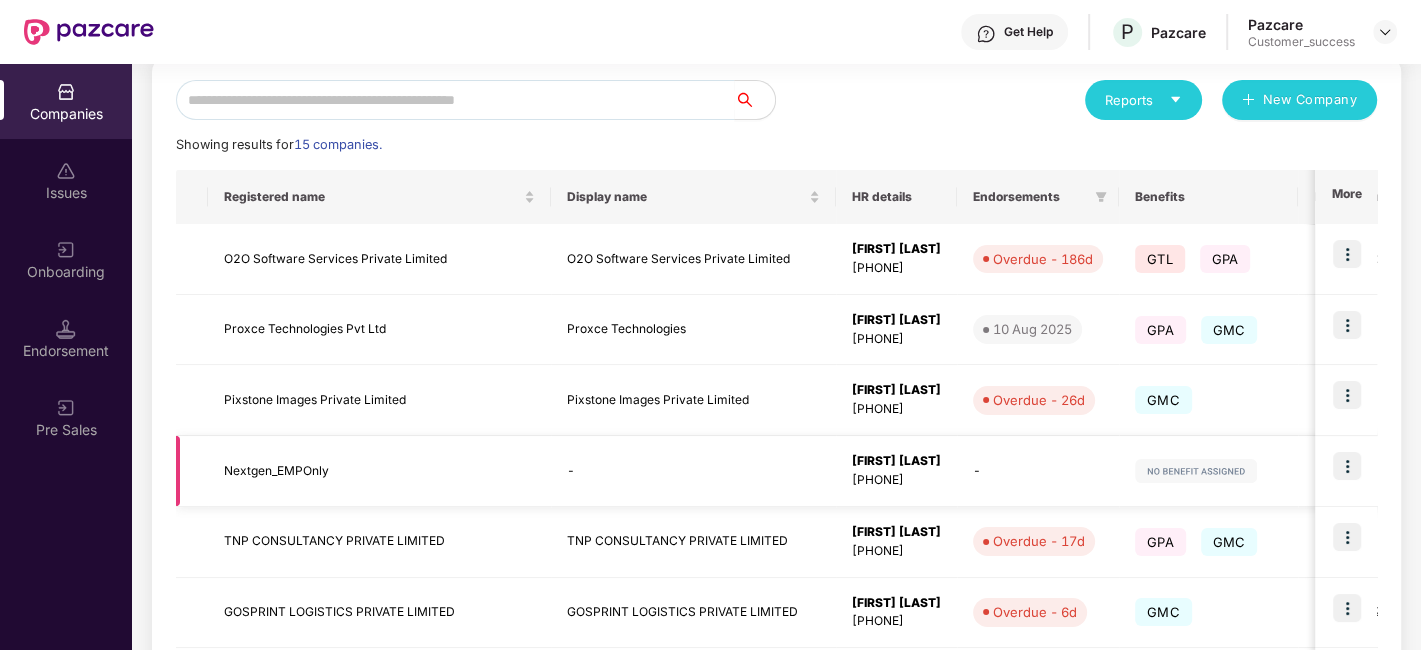 scroll, scrollTop: 197, scrollLeft: 0, axis: vertical 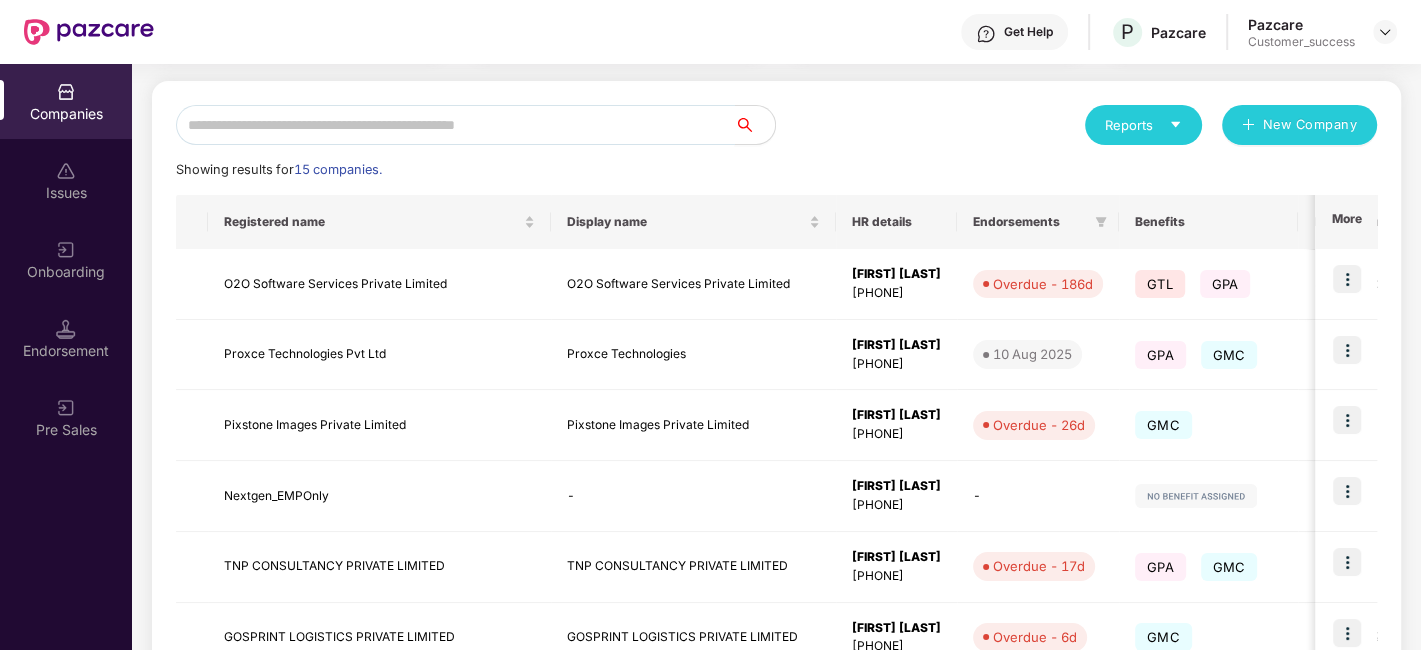 click at bounding box center (455, 125) 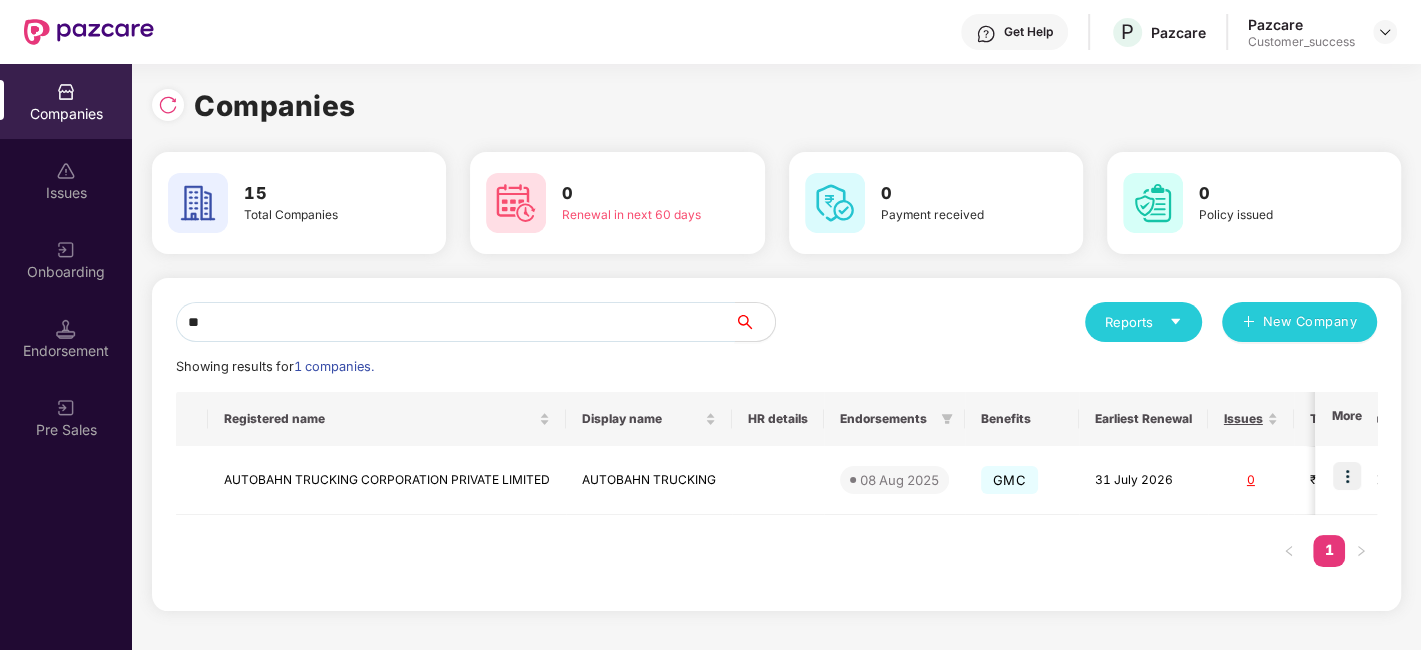 scroll, scrollTop: 0, scrollLeft: 0, axis: both 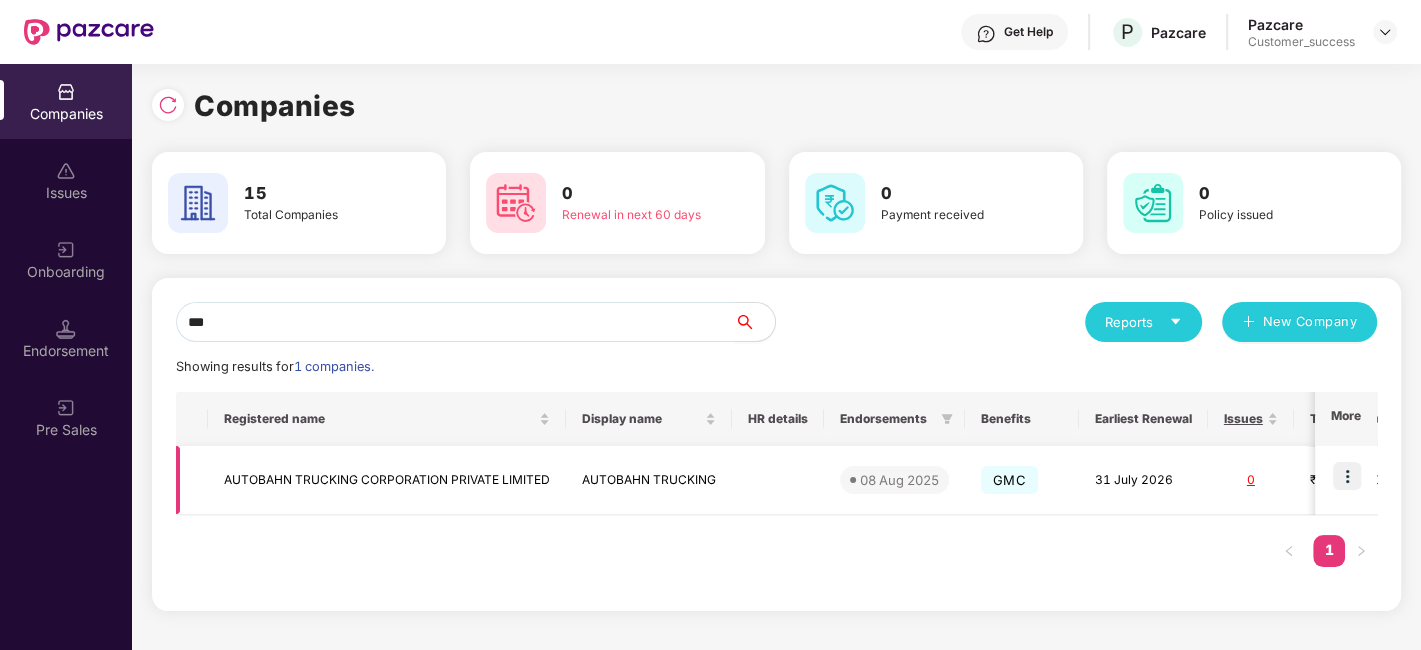 type on "***" 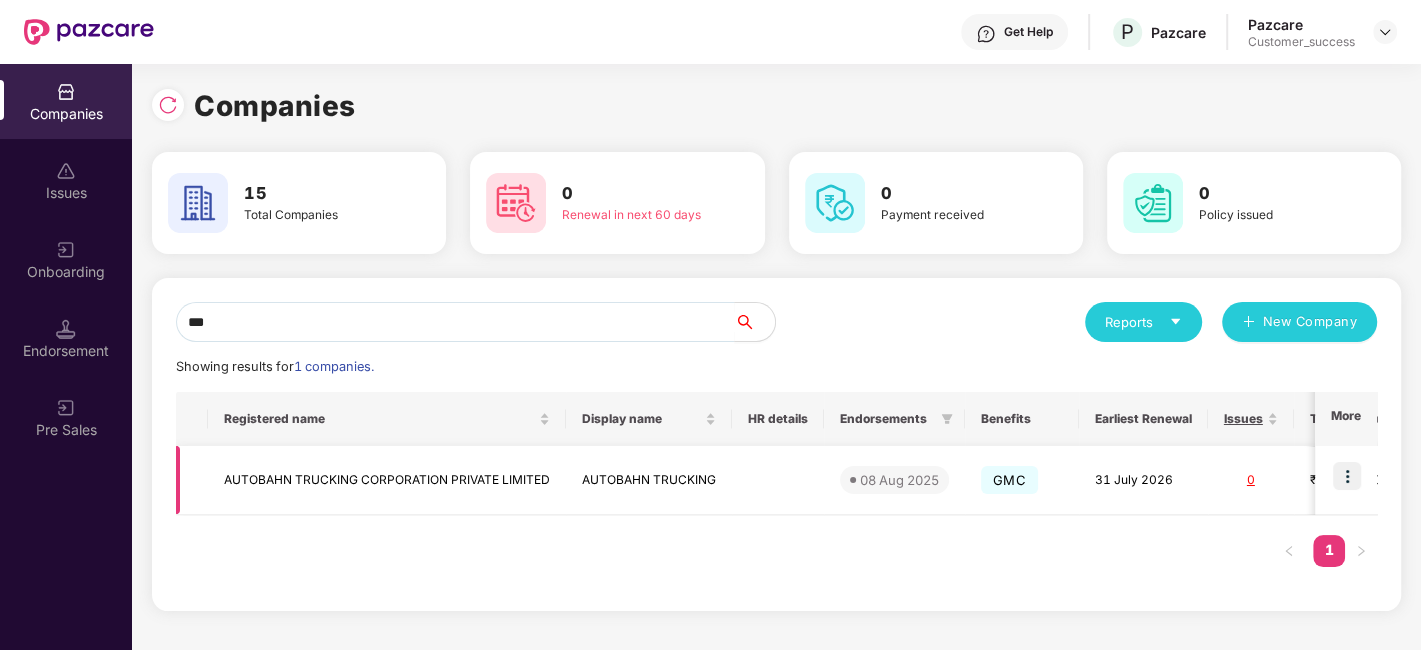 click at bounding box center [1347, 476] 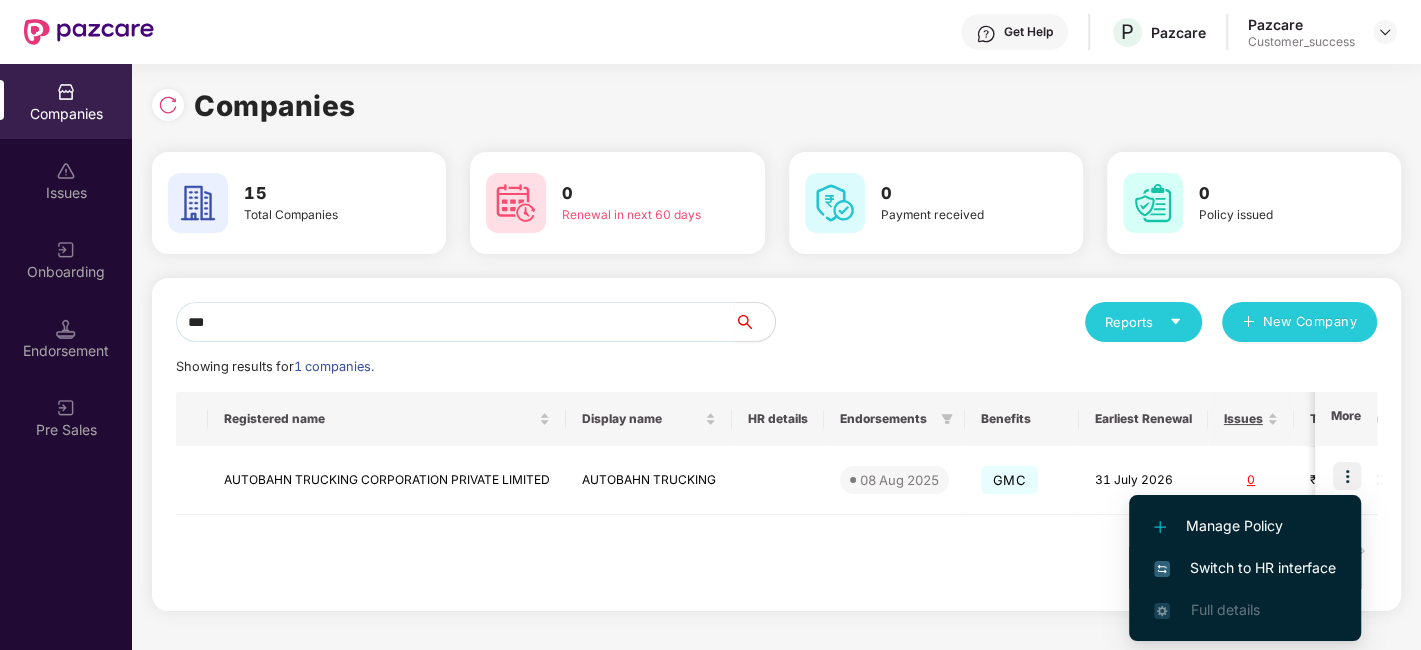 click on "Switch to HR interface" at bounding box center [1245, 568] 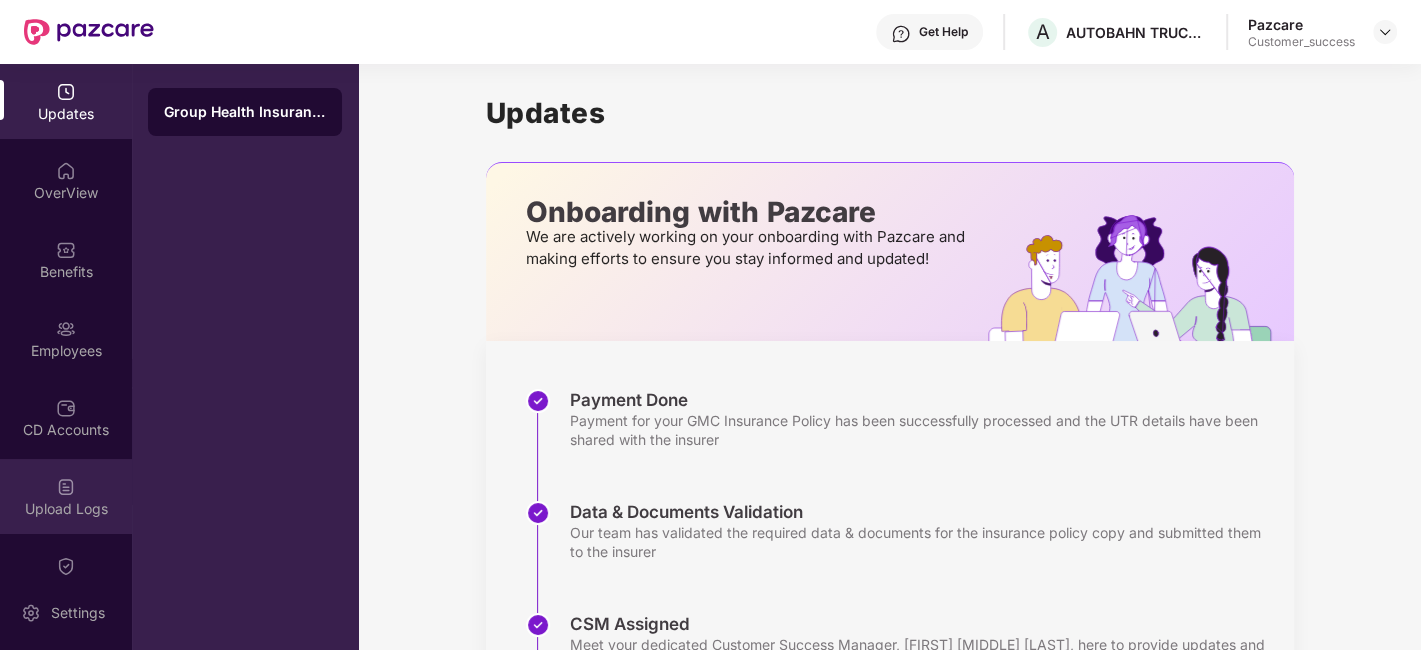 click on "Upload Logs" at bounding box center [66, 496] 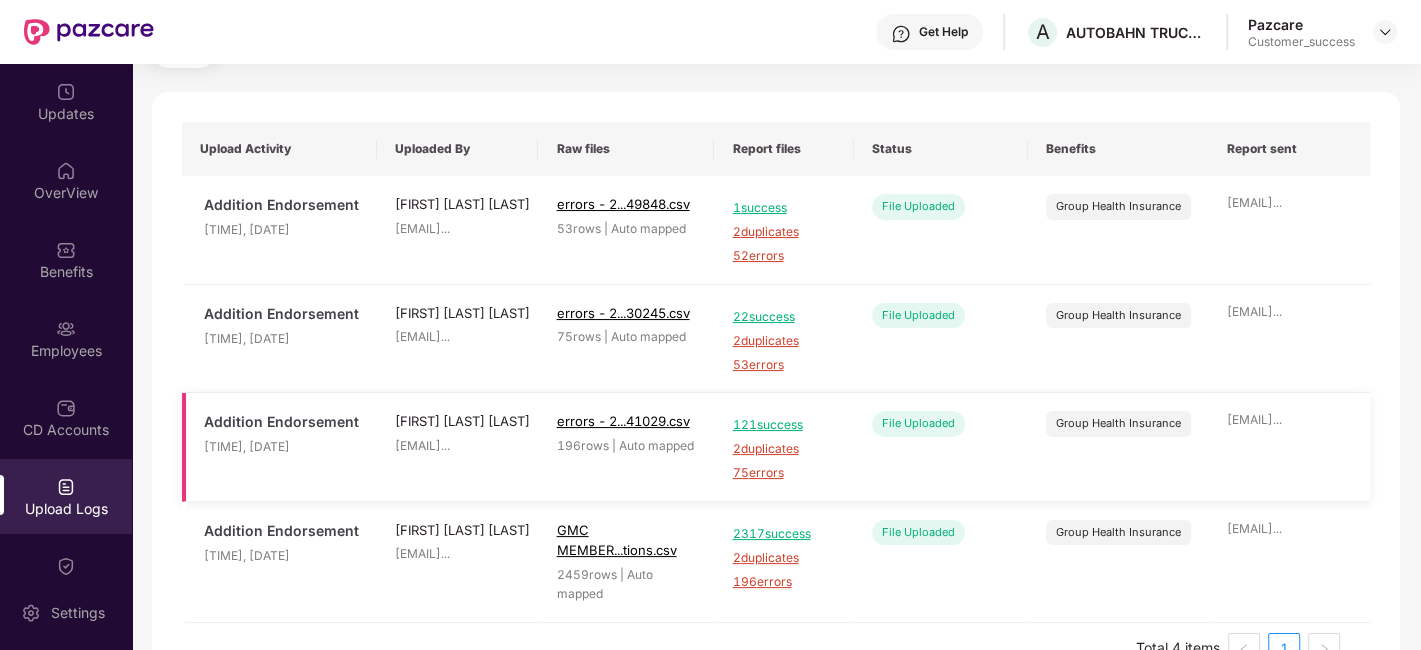 scroll, scrollTop: 117, scrollLeft: 0, axis: vertical 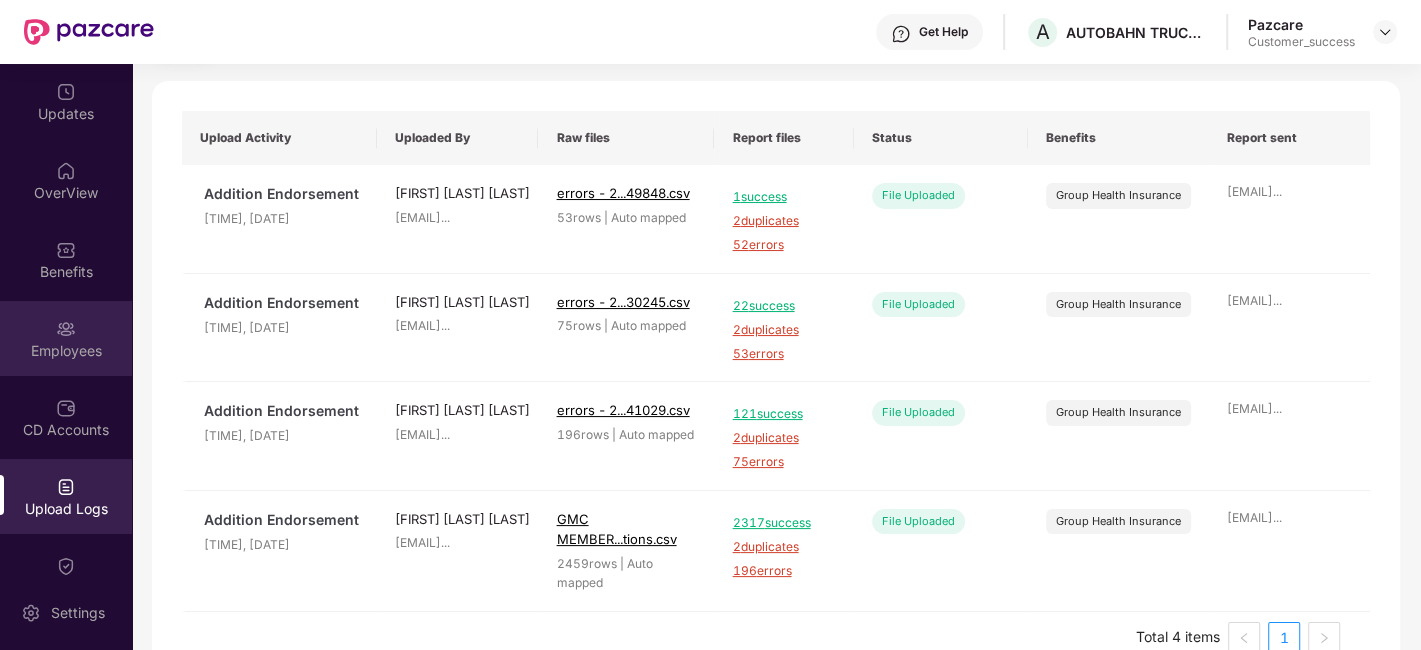 click at bounding box center (66, 329) 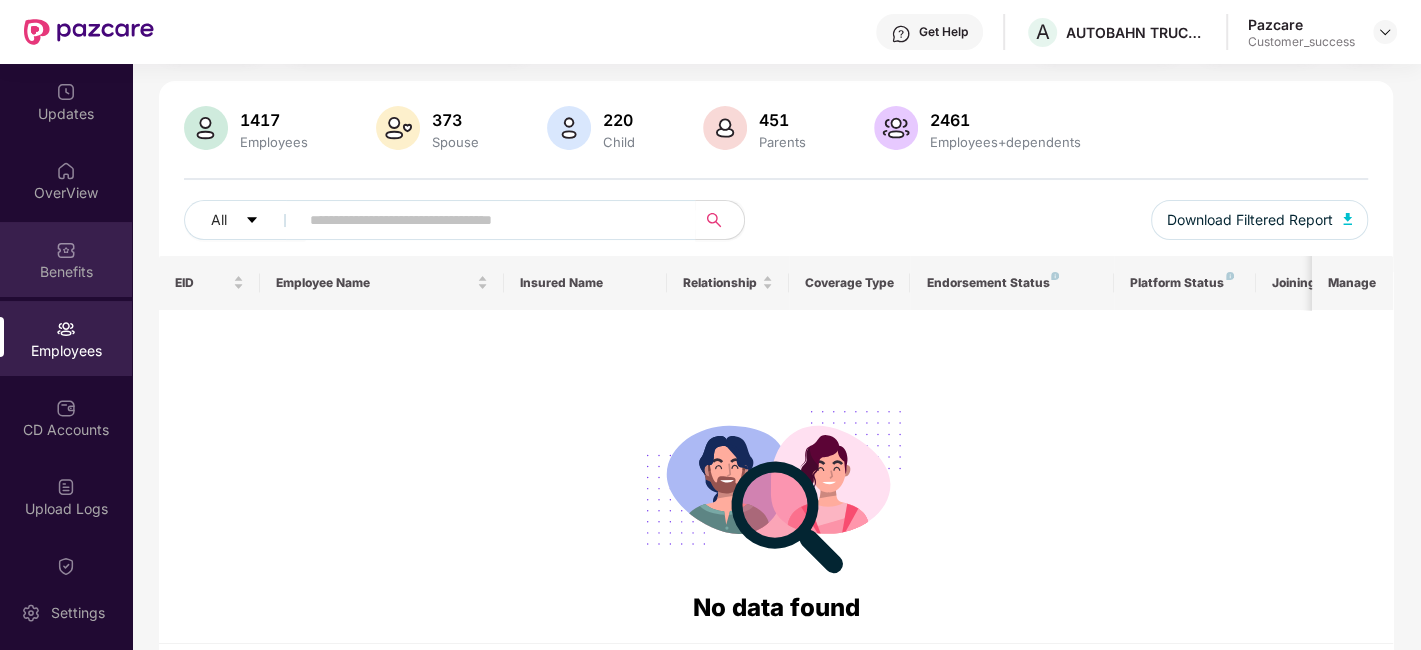 click on "Benefits" at bounding box center [66, 259] 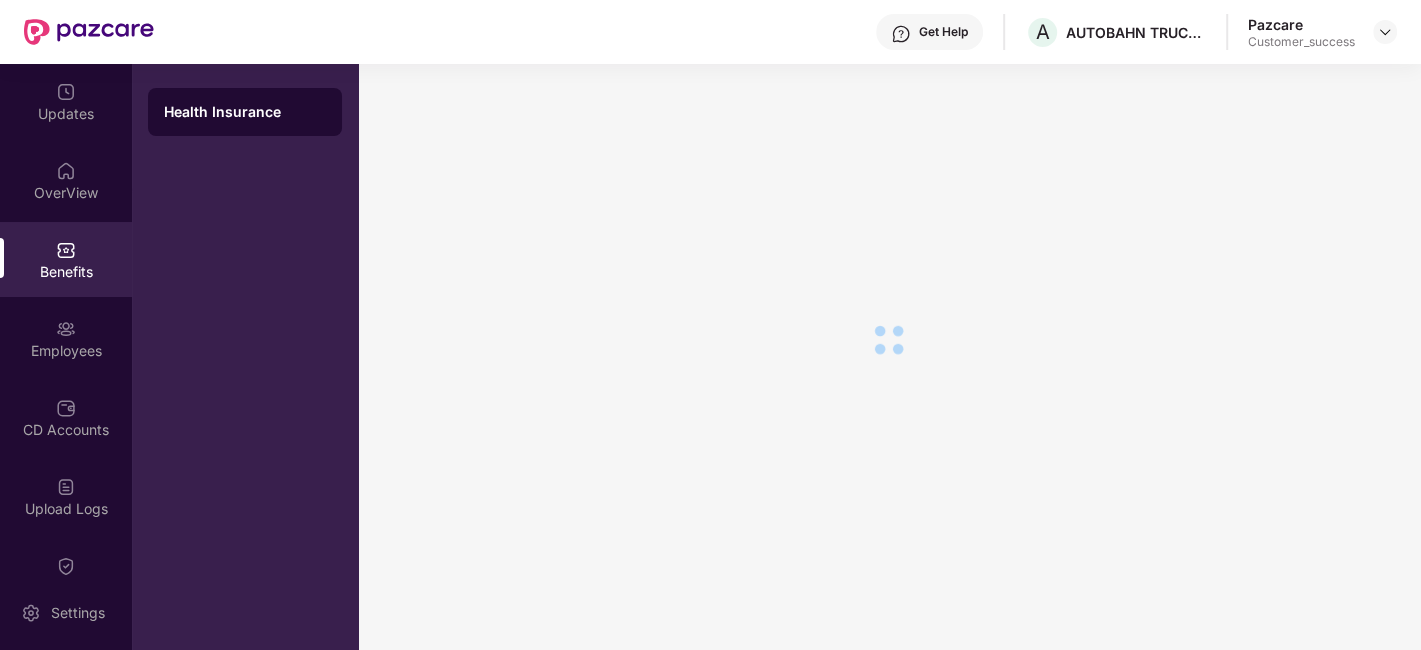 scroll, scrollTop: 117, scrollLeft: 0, axis: vertical 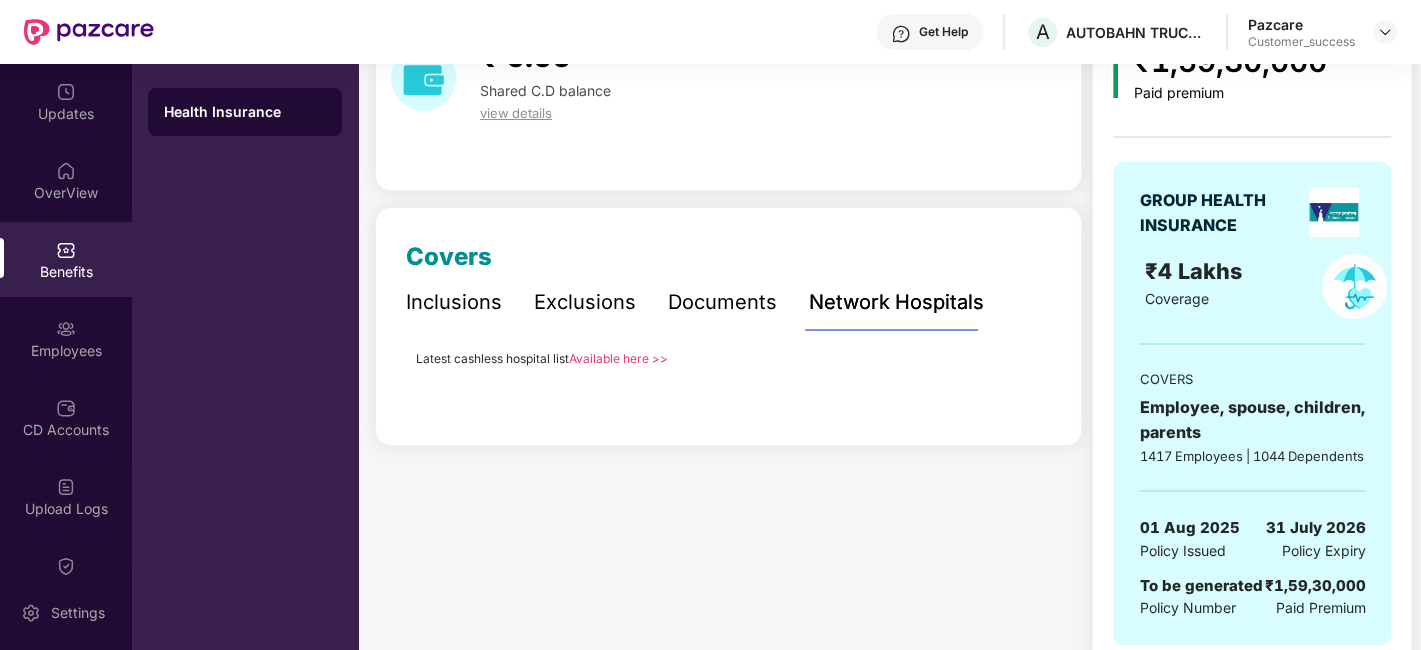 click on "Inclusions" at bounding box center (454, 302) 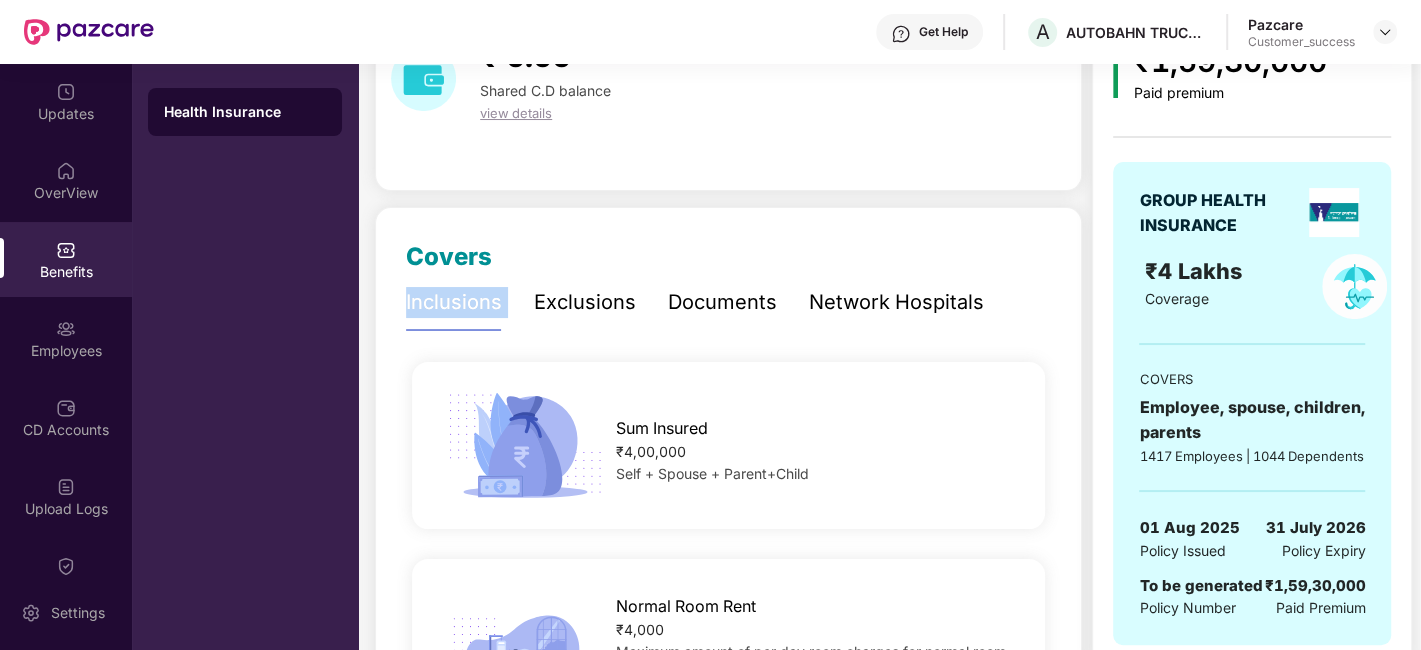 click on "Inclusions" at bounding box center [454, 302] 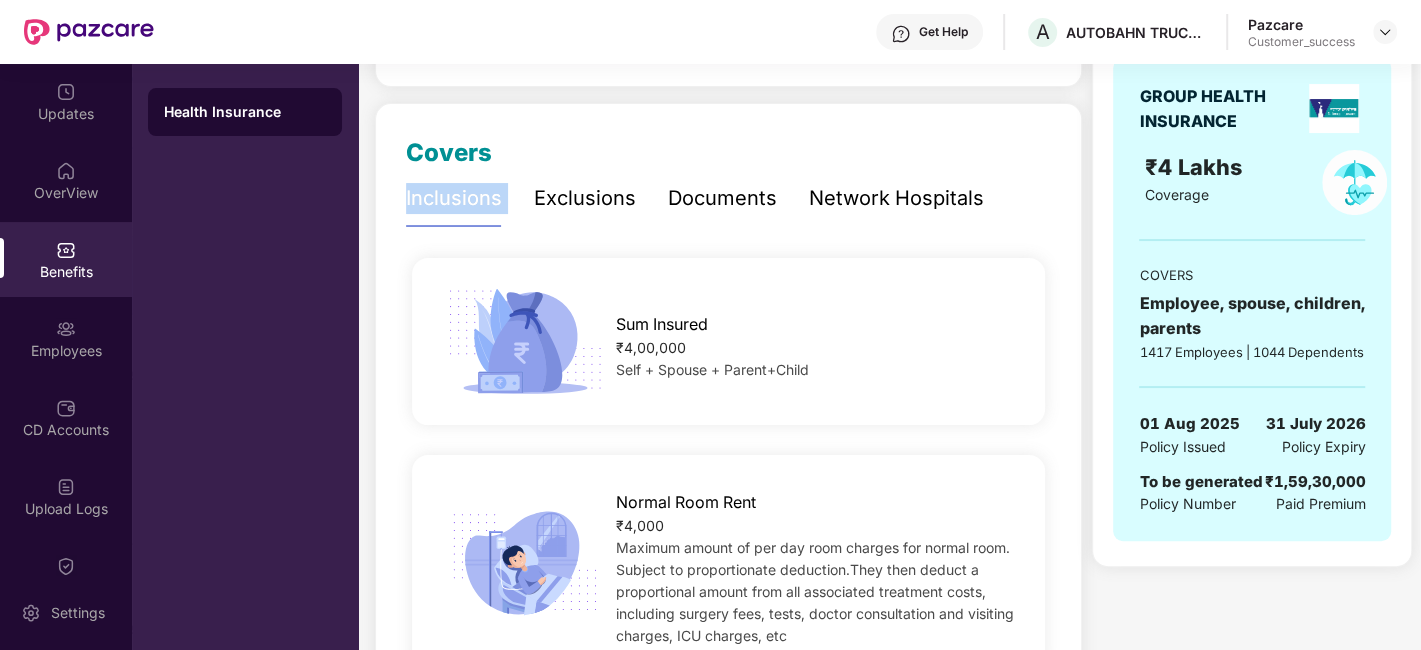 scroll, scrollTop: 222, scrollLeft: 0, axis: vertical 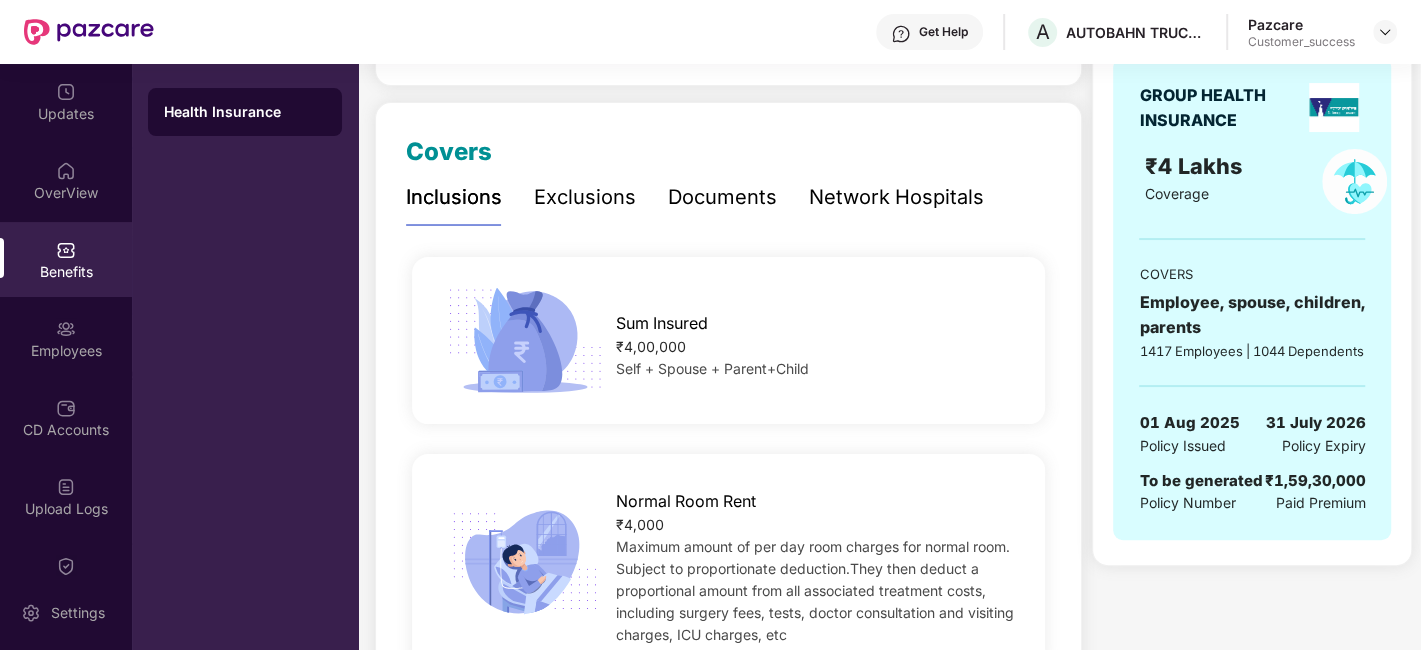 drag, startPoint x: 761, startPoint y: 393, endPoint x: 652, endPoint y: 387, distance: 109.165016 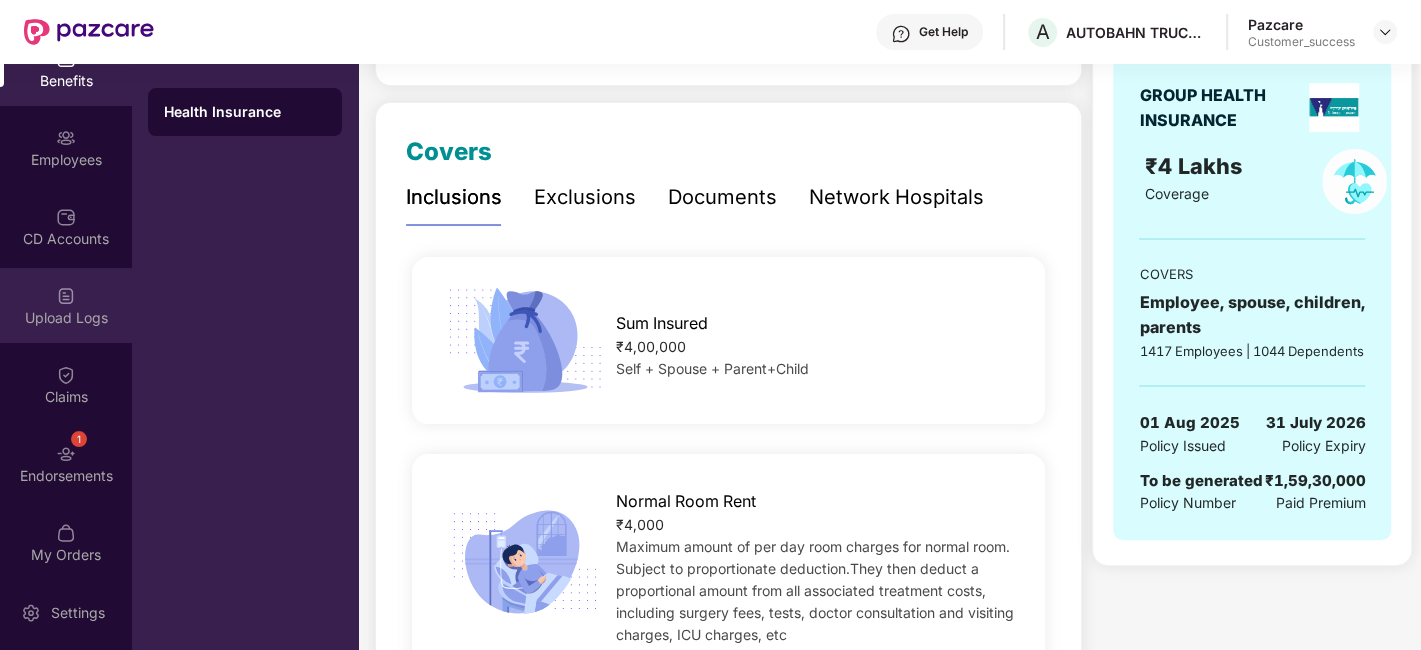 scroll, scrollTop: 199, scrollLeft: 0, axis: vertical 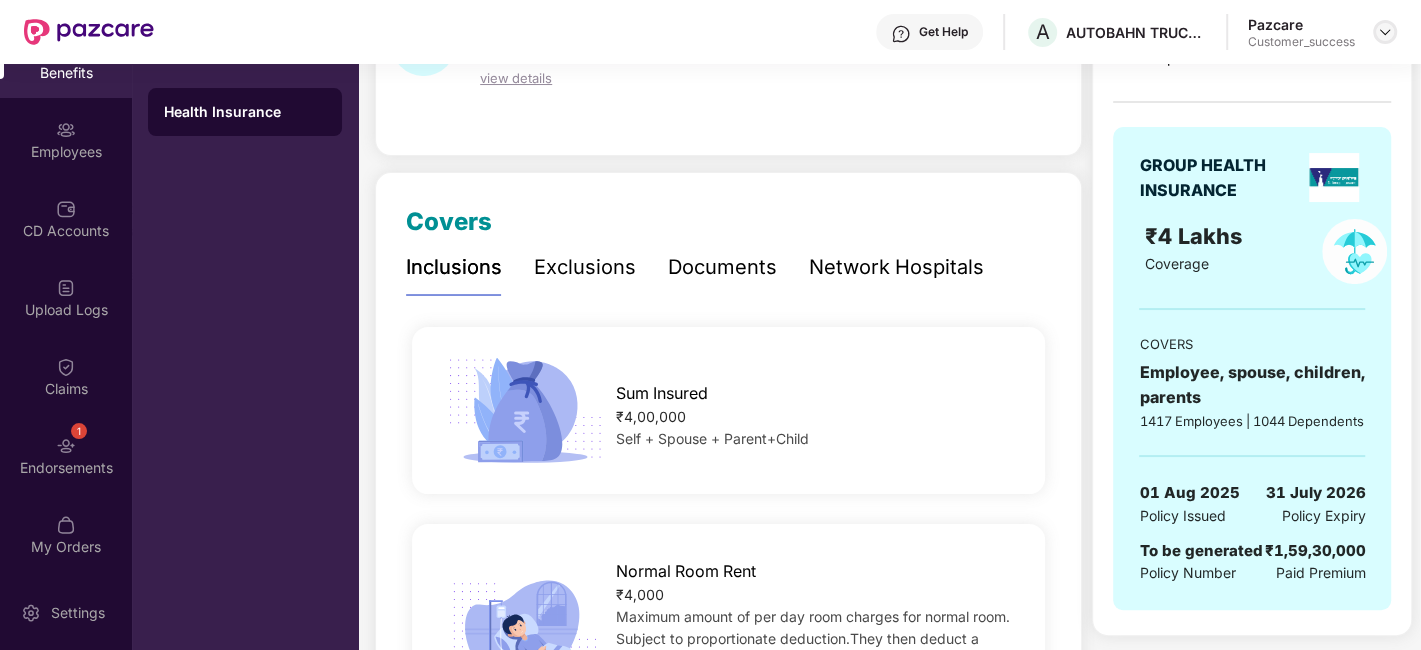 click at bounding box center [1385, 32] 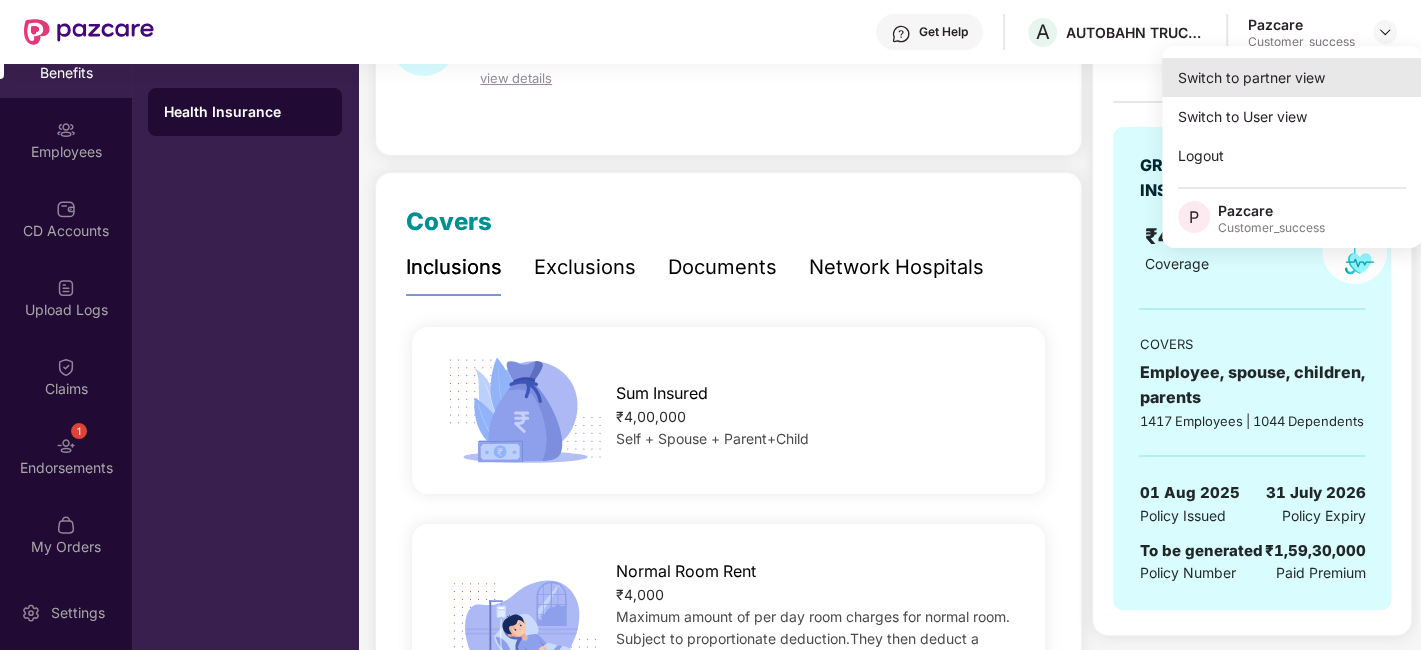 click on "Switch to partner view" at bounding box center [1292, 77] 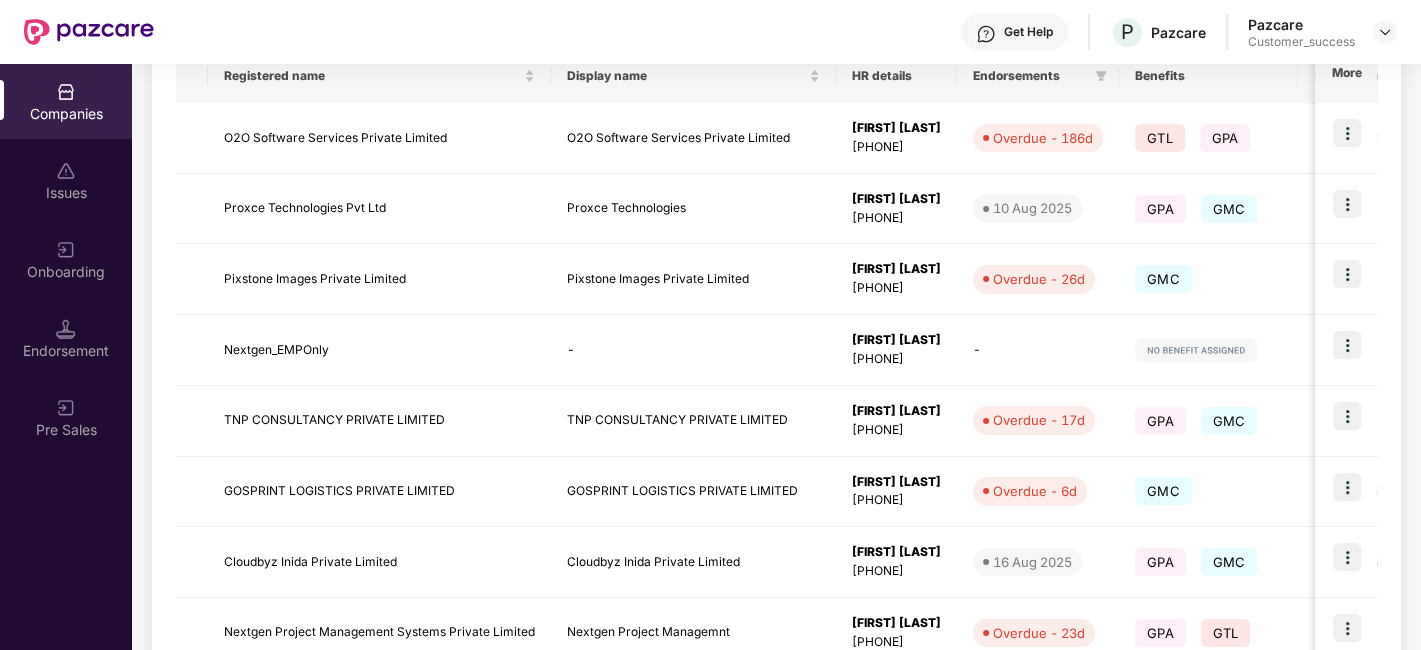 scroll, scrollTop: 344, scrollLeft: 0, axis: vertical 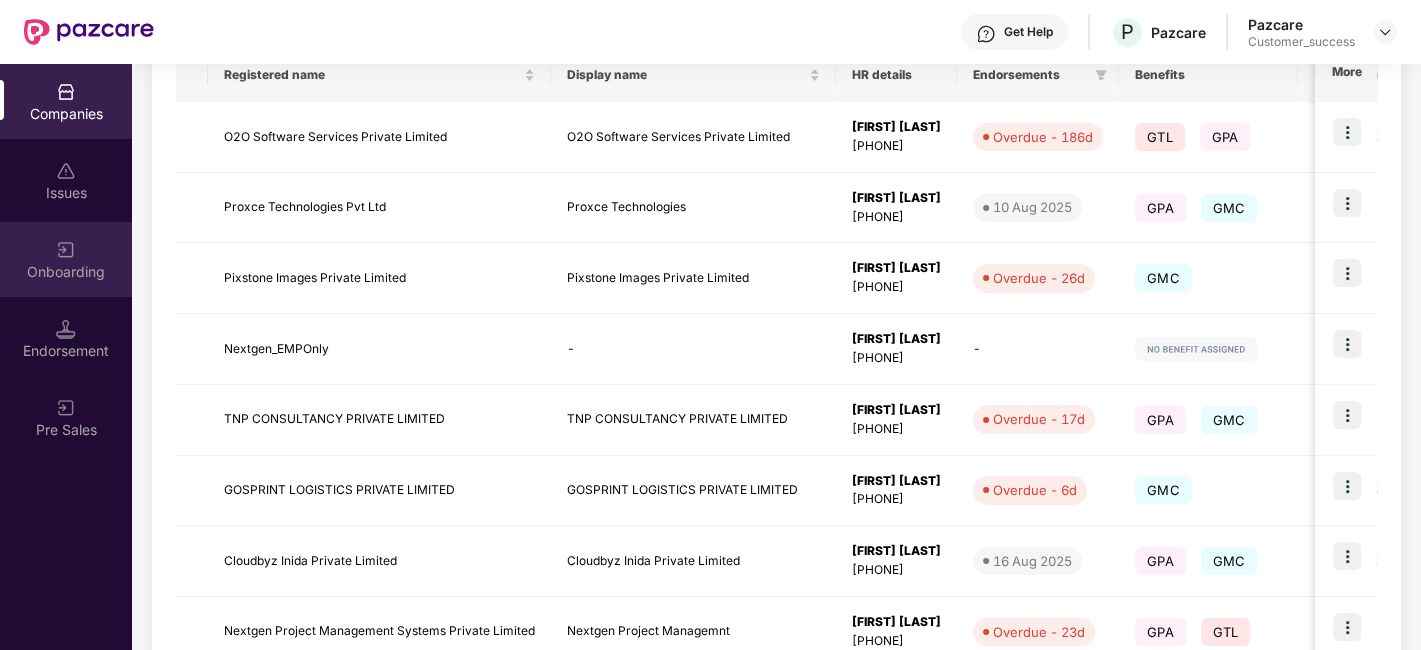 click on "Onboarding" at bounding box center [66, 259] 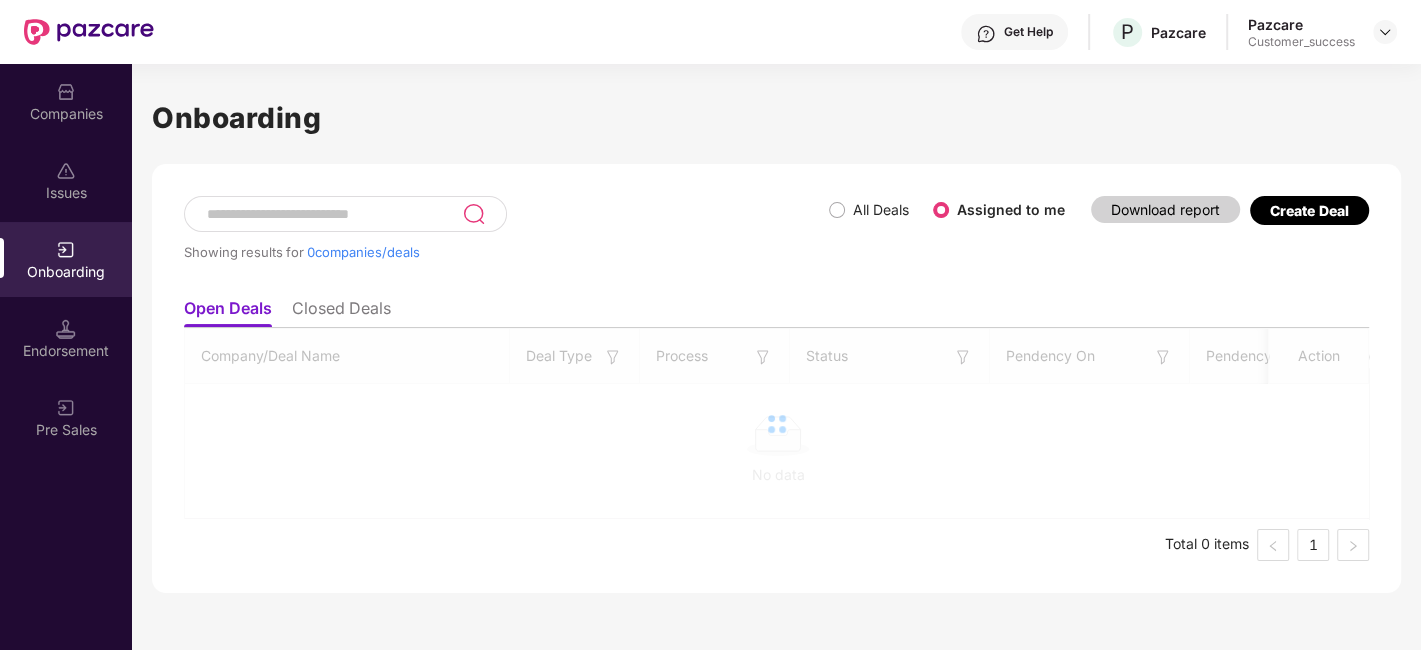 scroll, scrollTop: 0, scrollLeft: 0, axis: both 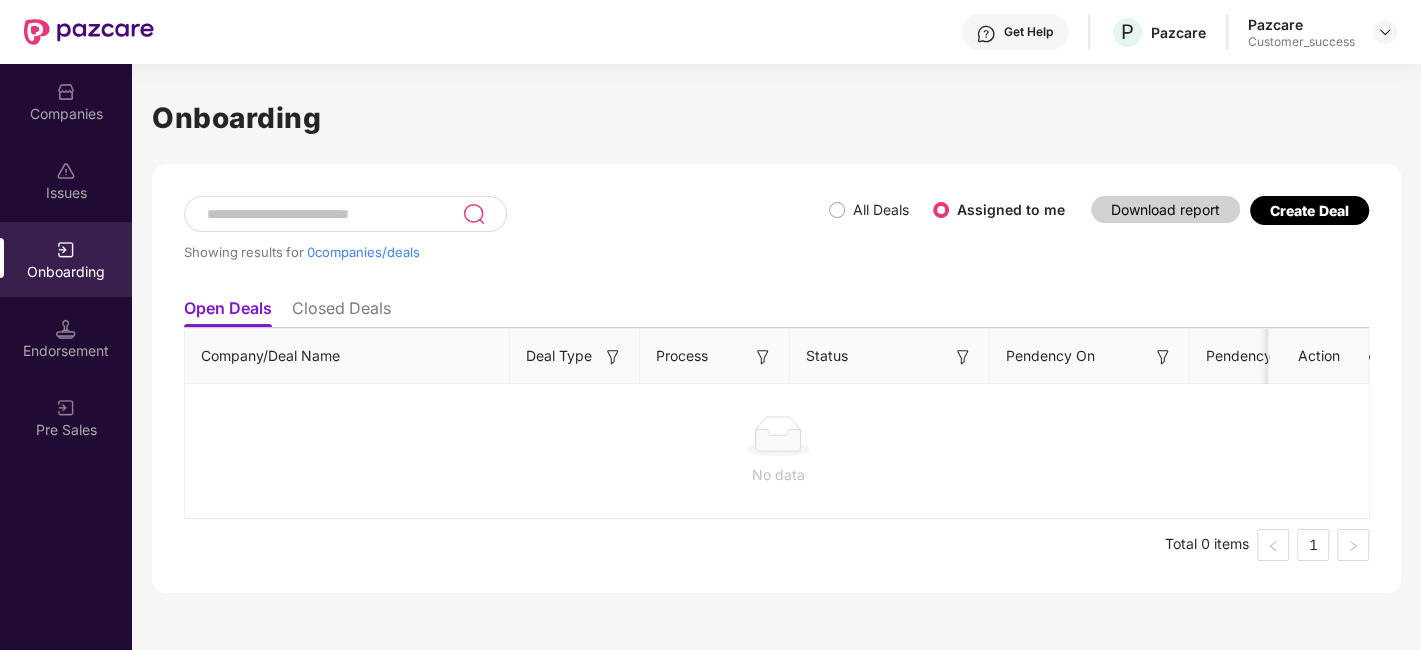 click on "All Deals" at bounding box center [881, 210] 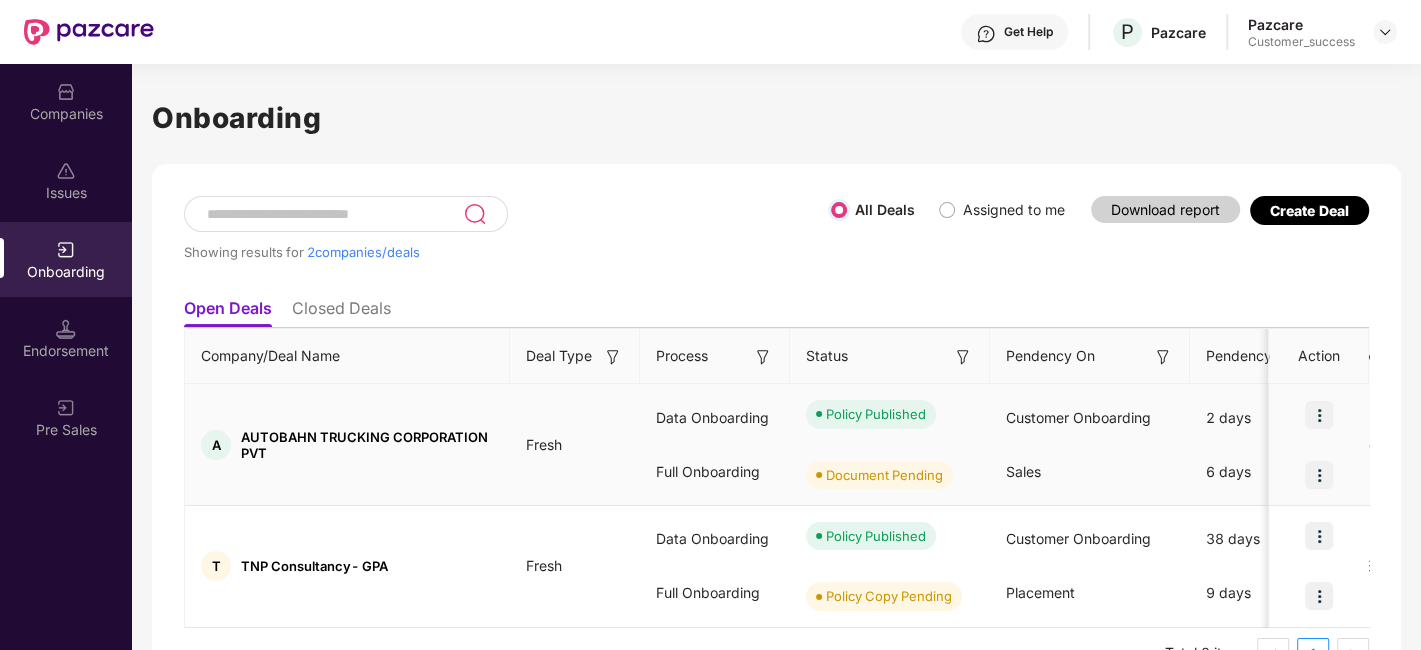 scroll, scrollTop: 28, scrollLeft: 0, axis: vertical 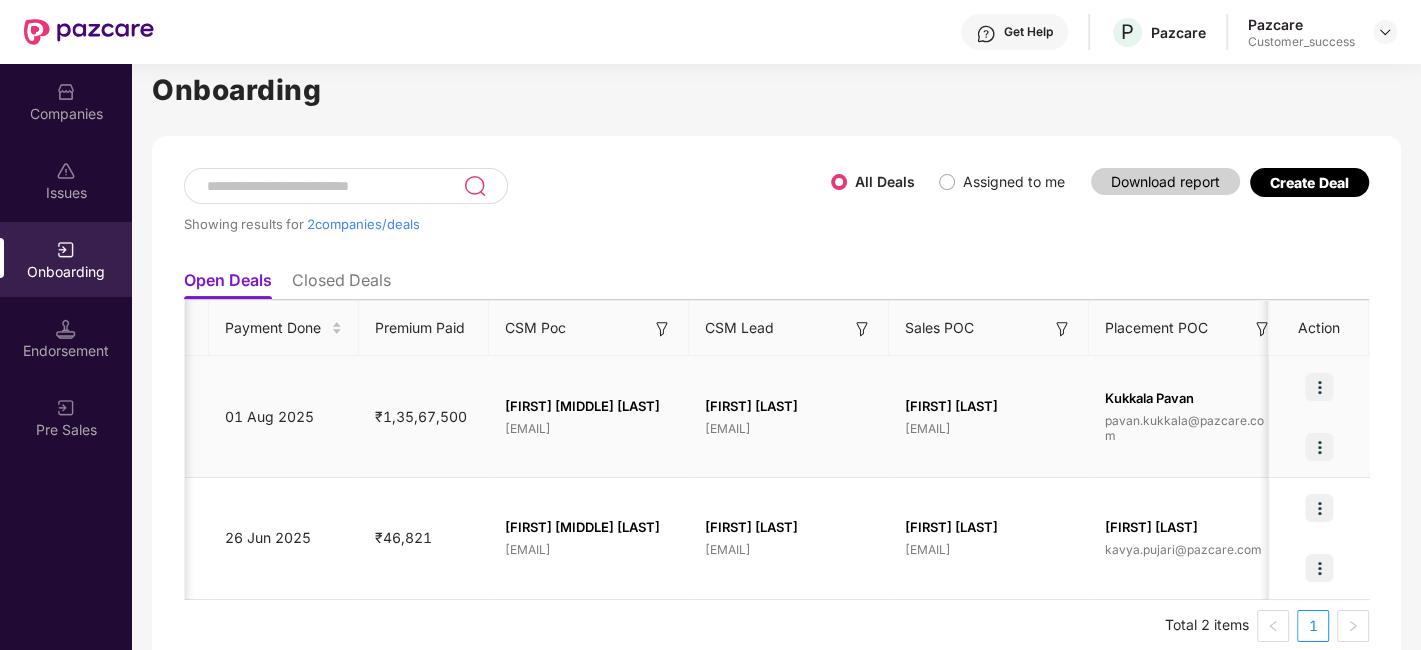 click at bounding box center (1319, 387) 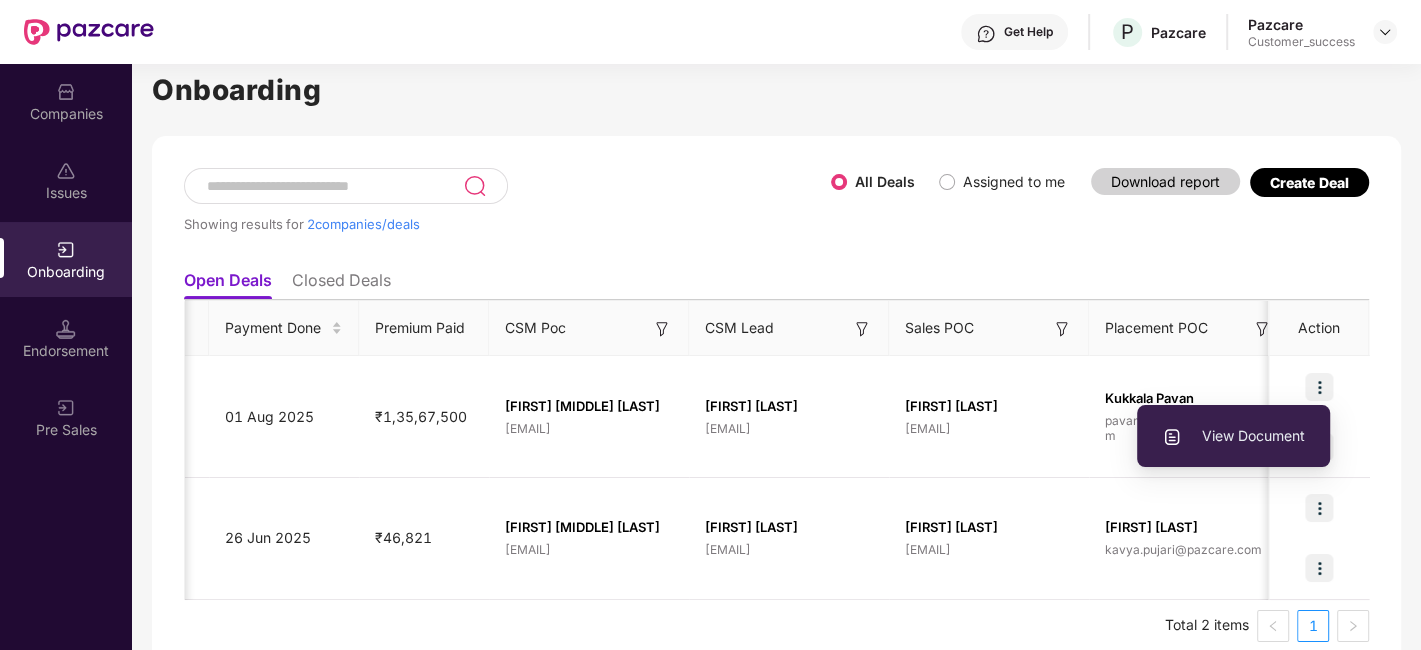 click on "Showing results for   2  companies/deals   All Deals   Assigned to me Download report   Create Deal Open Deals Closed Deals Company/Deal Name Deal Type Process Status Pendency On Pendency Overall Pendency Payment Done Premium Paid CSM Poc CSM Lead Sales POC Placement POC Region GSTIN Action                                 A AUTOBAHN TRUCKING CORPORATION PVT Fresh Data Onboarding Full Onboarding Policy Published Document Pending Customer Onboarding Sales 2 days 6 days 7 days 01 Aug 2025 ₹1,35,67,500 Pallavi S Nambiar pallavi.nambiar@pazcare.com Deepak Shetty deepak.shetty@pazcare.com Kuldeep Singh kuldeep.singh@pazcare.com Kukkala Pavan pavan.kukkala@pazcare.com SOUTH 32AAJCA8786H1ZB T TNP Consultancy- GPA Fresh Data Onboarding Full Onboarding Policy Published Policy Copy Pending Customer Onboarding Placement 38 days 9 days 43 days 26 Jun 2025 ₹46,821 Pallavi S Nambiar pallavi.nambiar@pazcare.com Deepak Shetty deepak.shetty@pazcare.com Kuldeep Singh kuldeep.singh@pazcare.com Kavya Pujari 1" at bounding box center (776, 405) 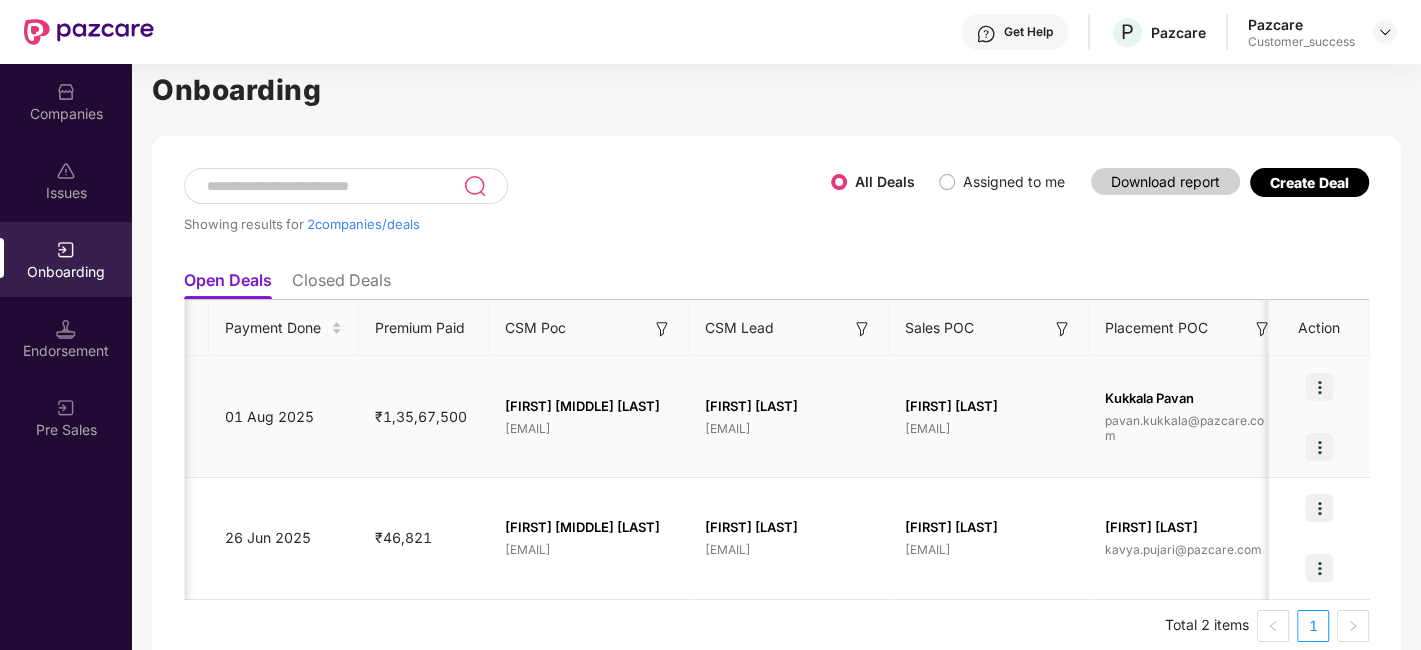 click at bounding box center (1319, 447) 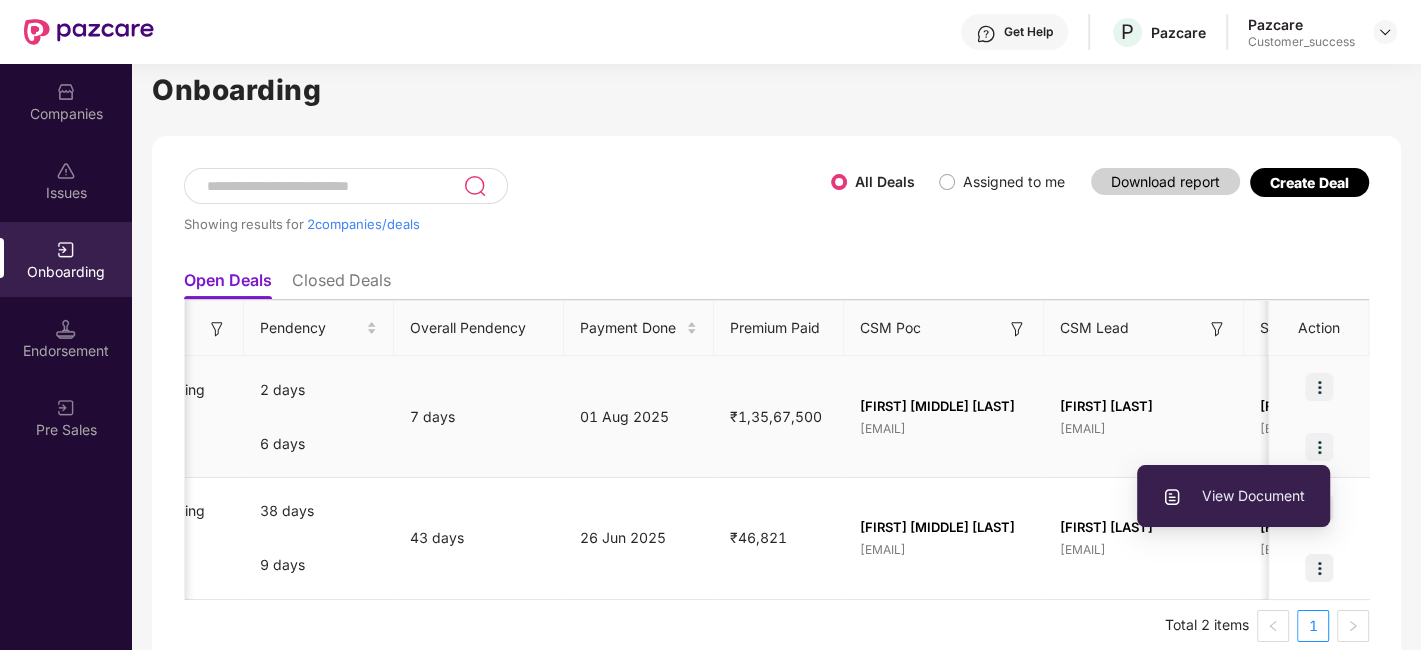 scroll, scrollTop: 0, scrollLeft: 780, axis: horizontal 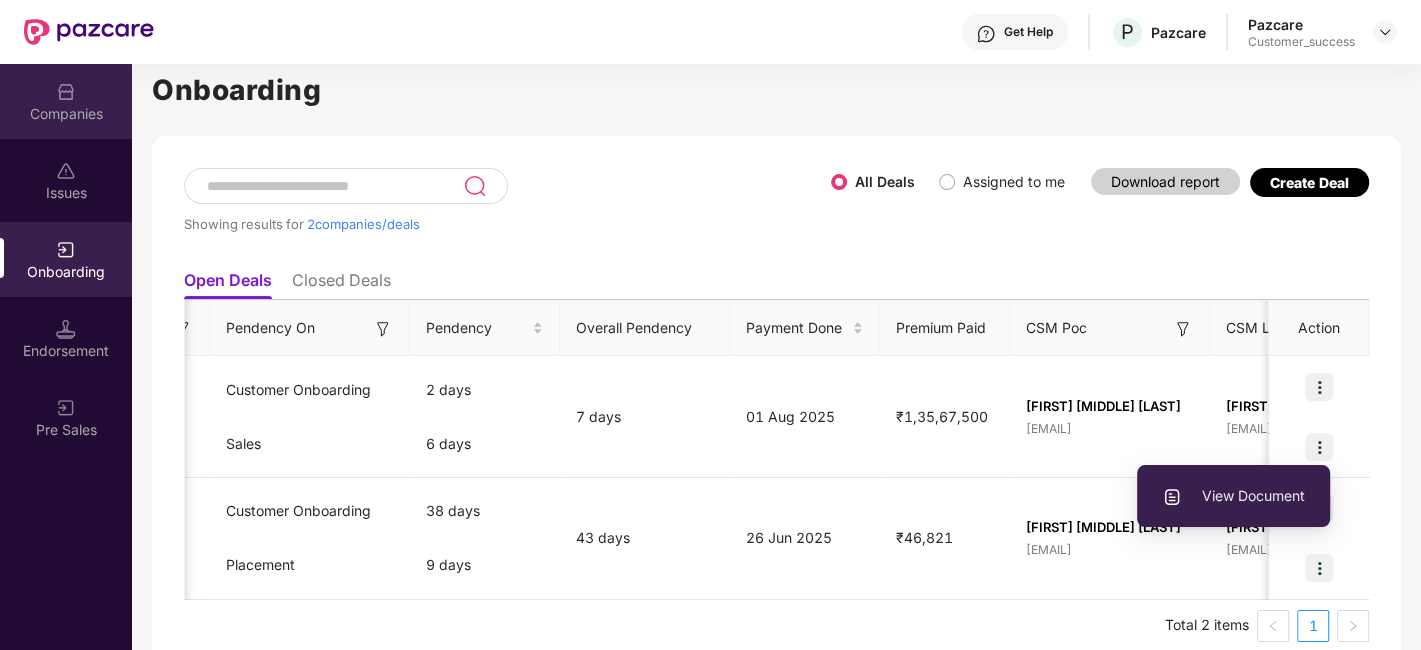 click at bounding box center (66, 92) 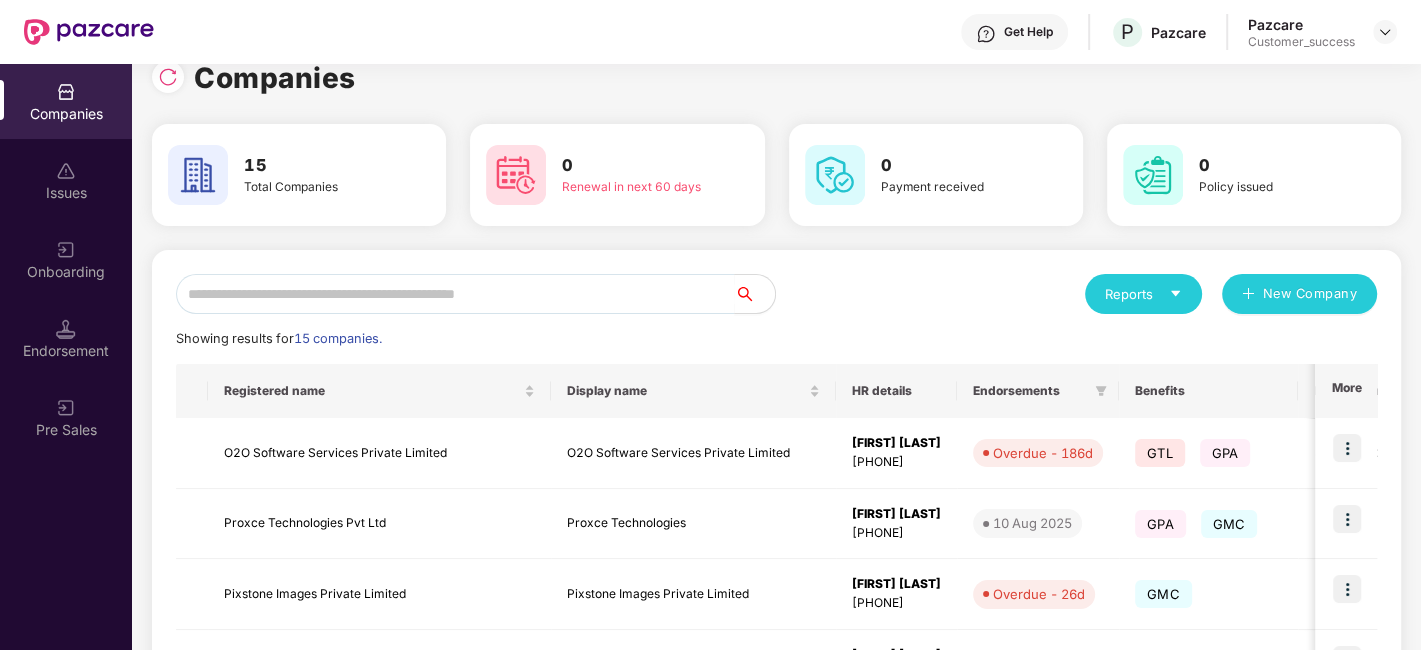 scroll, scrollTop: 0, scrollLeft: 0, axis: both 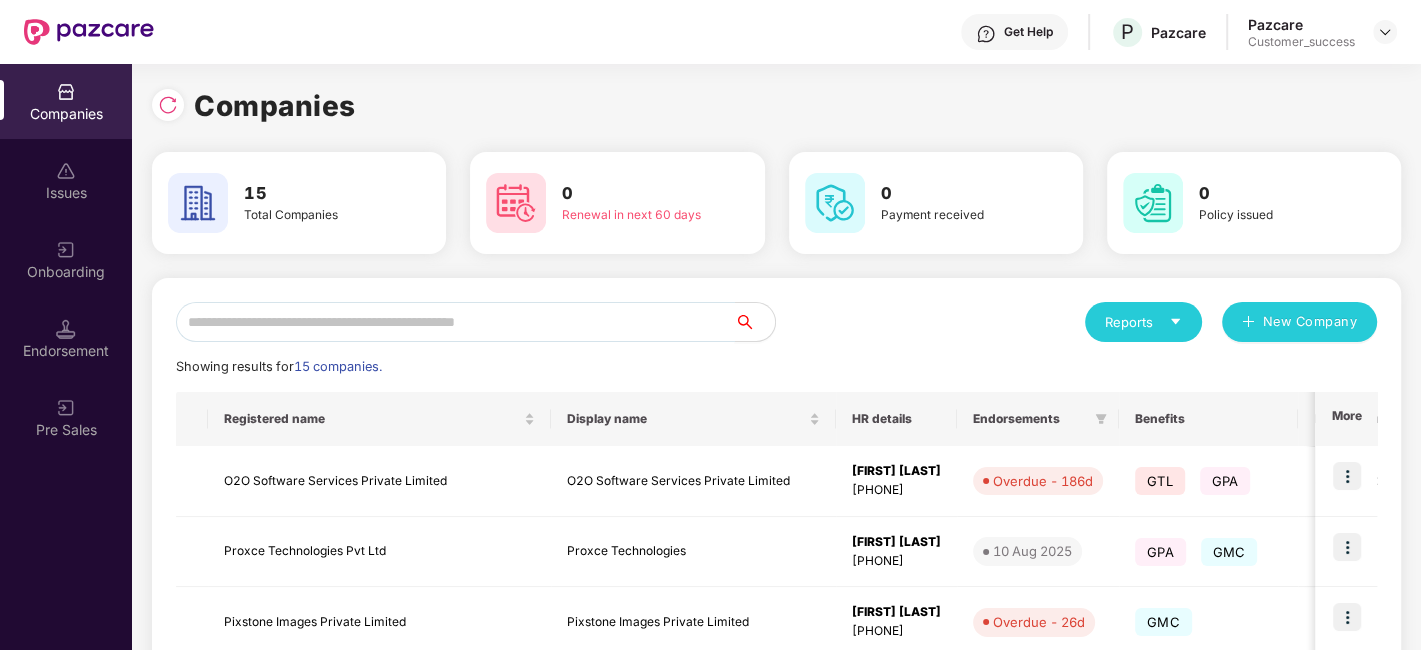 click at bounding box center (455, 322) 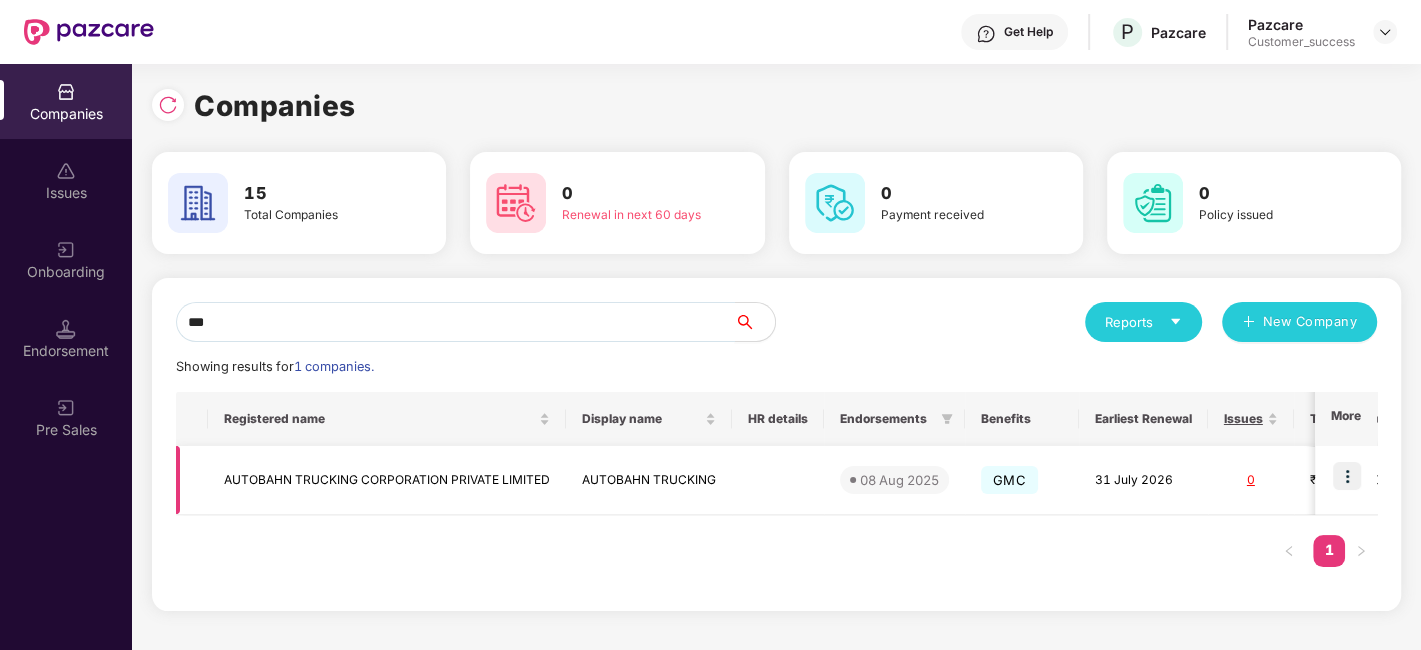 type on "***" 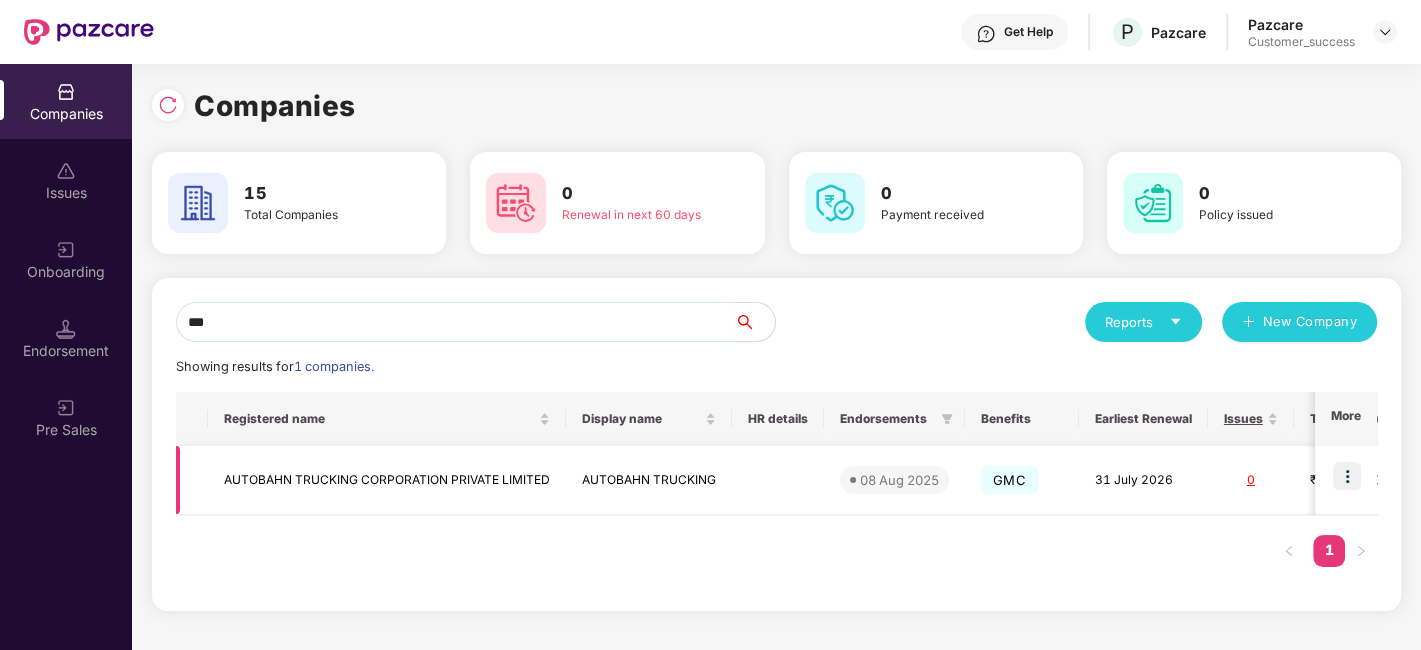 click at bounding box center [1347, 476] 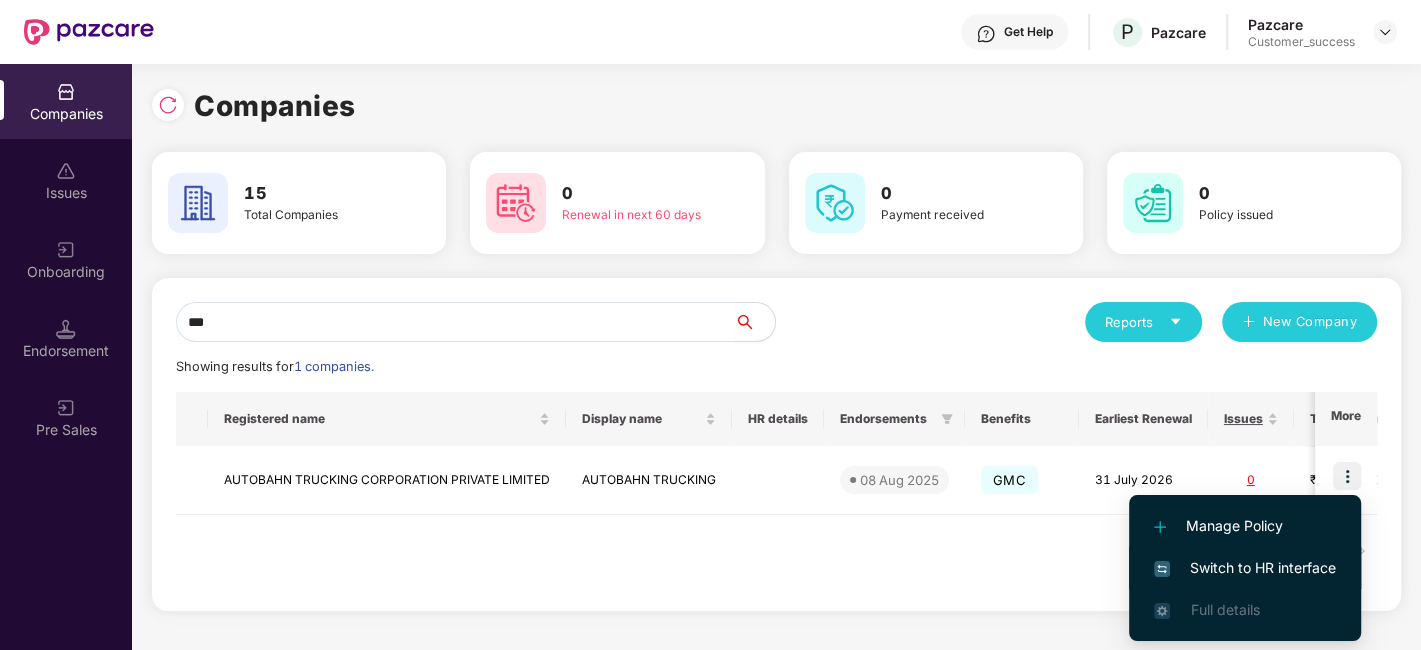 click on "Switch to HR interface" at bounding box center (1245, 568) 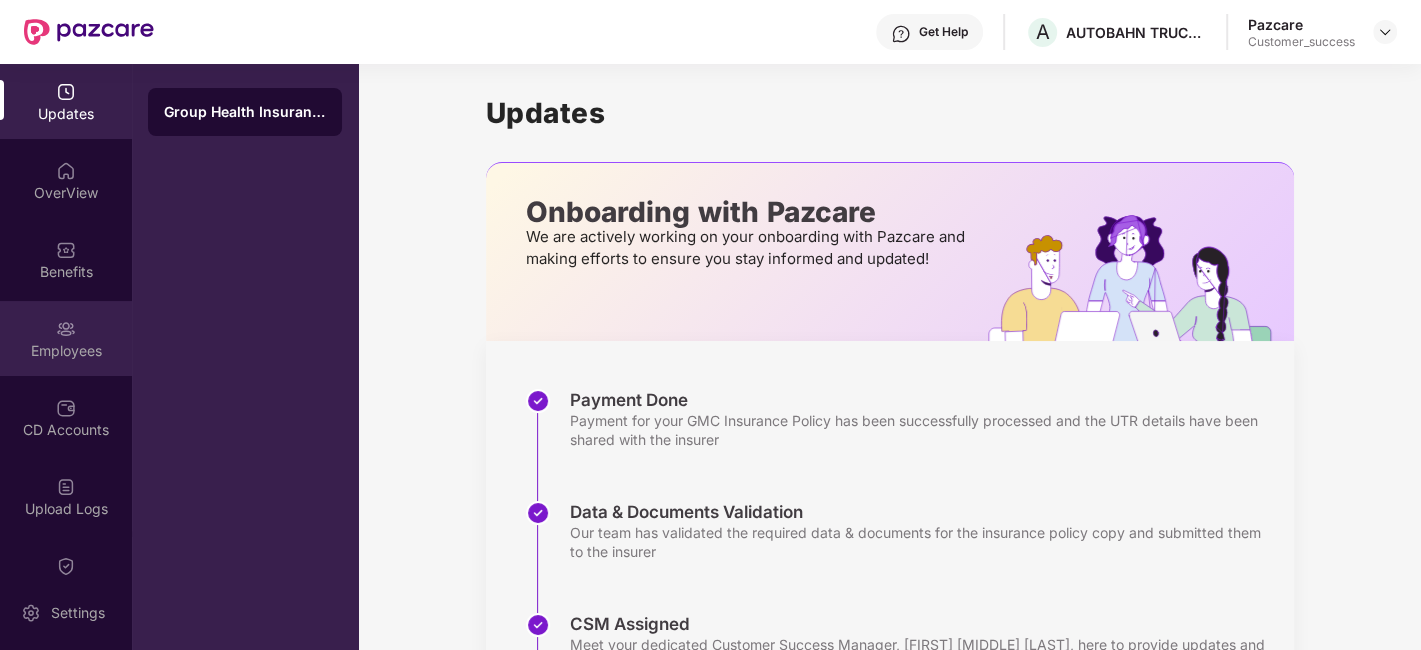 click on "Employees" at bounding box center (66, 338) 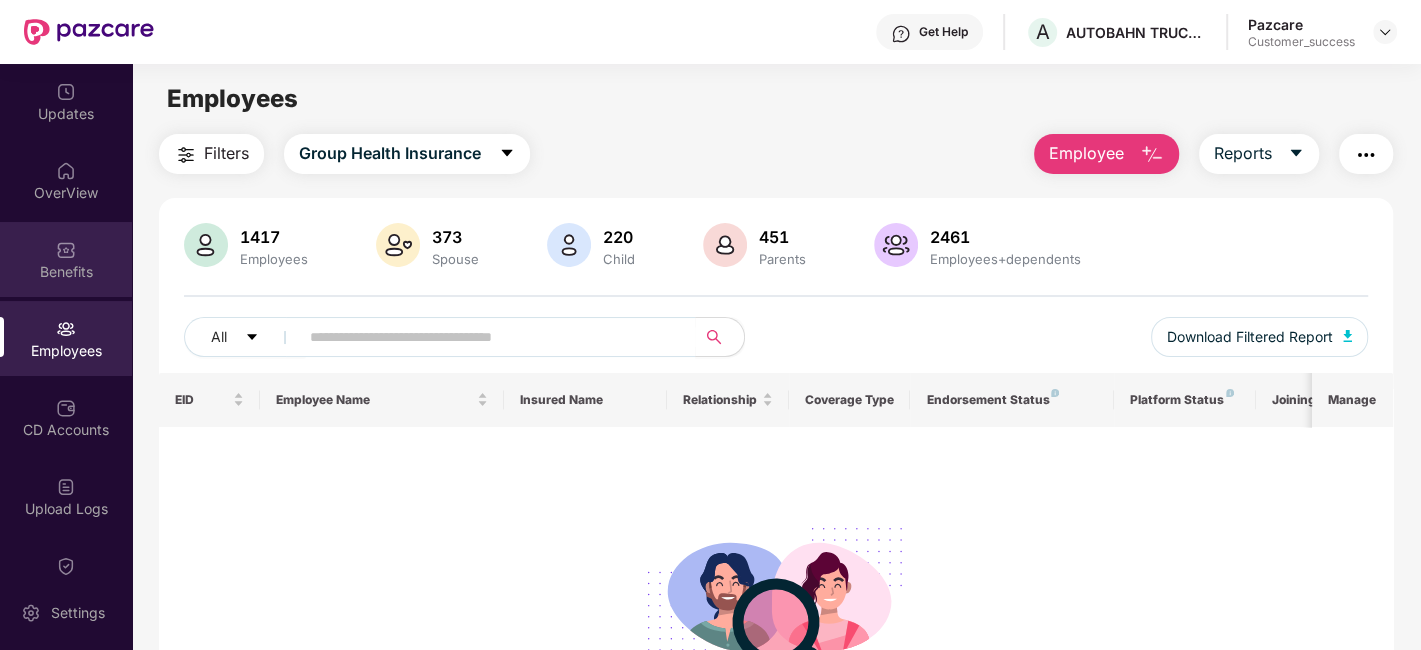 click on "Benefits" at bounding box center (66, 259) 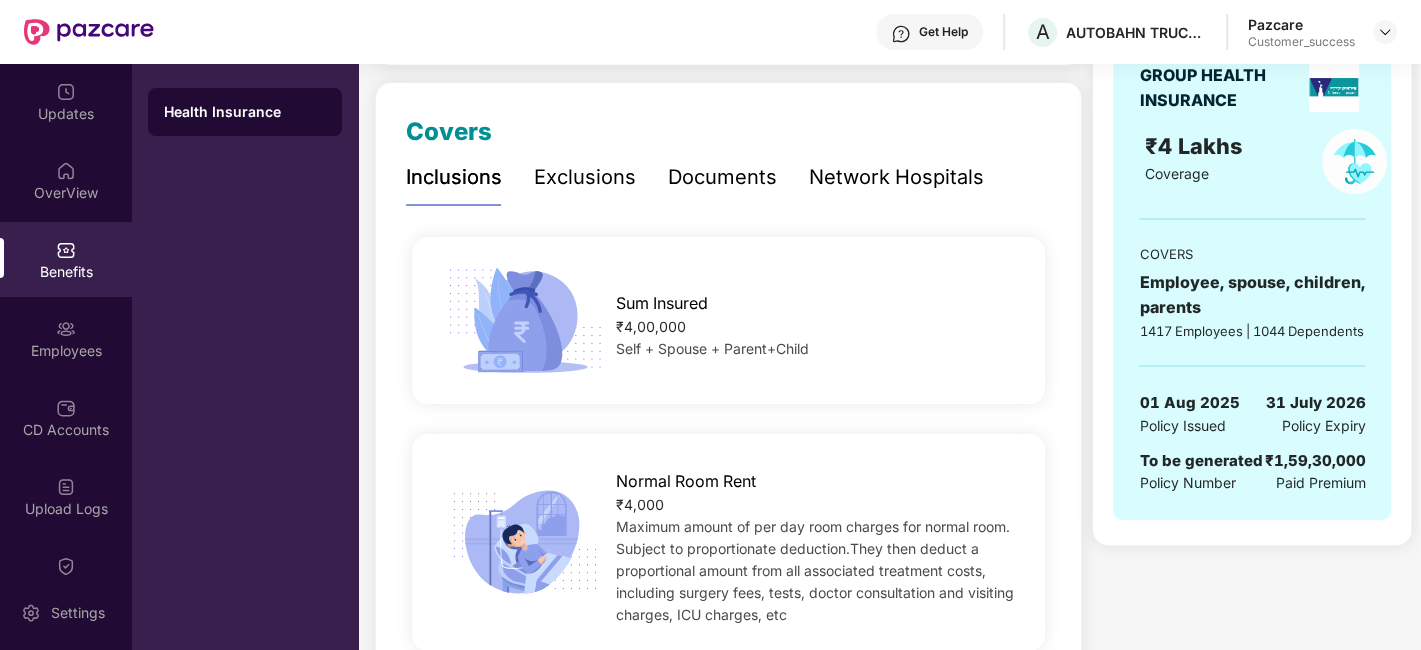 scroll, scrollTop: 196, scrollLeft: 0, axis: vertical 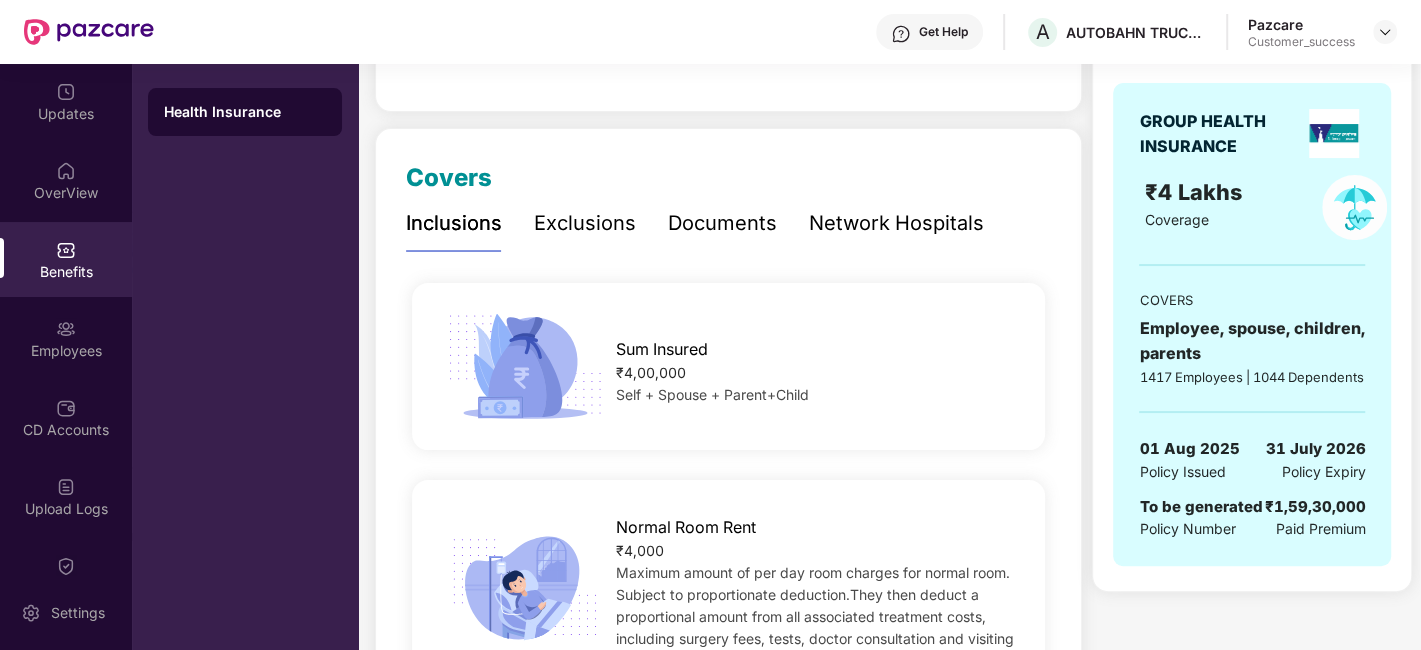 click on "Exclusions" at bounding box center [585, 223] 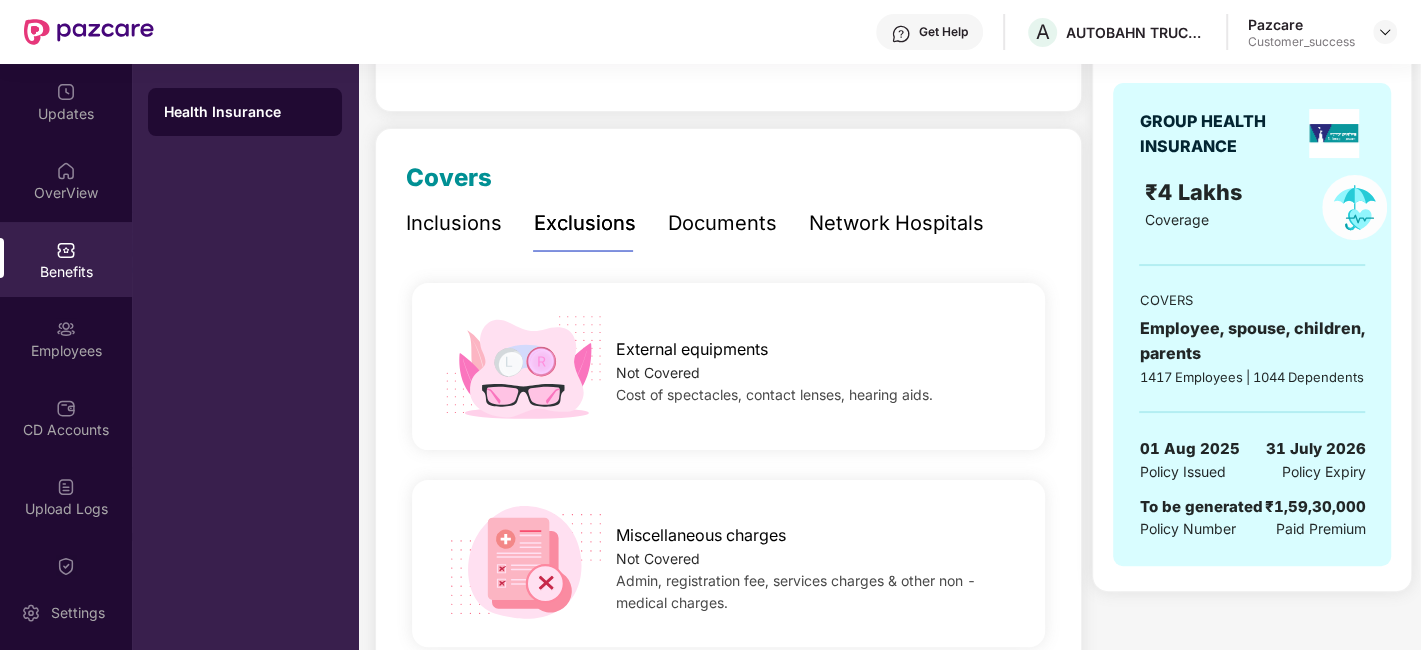 click on "Exclusions" at bounding box center [585, 223] 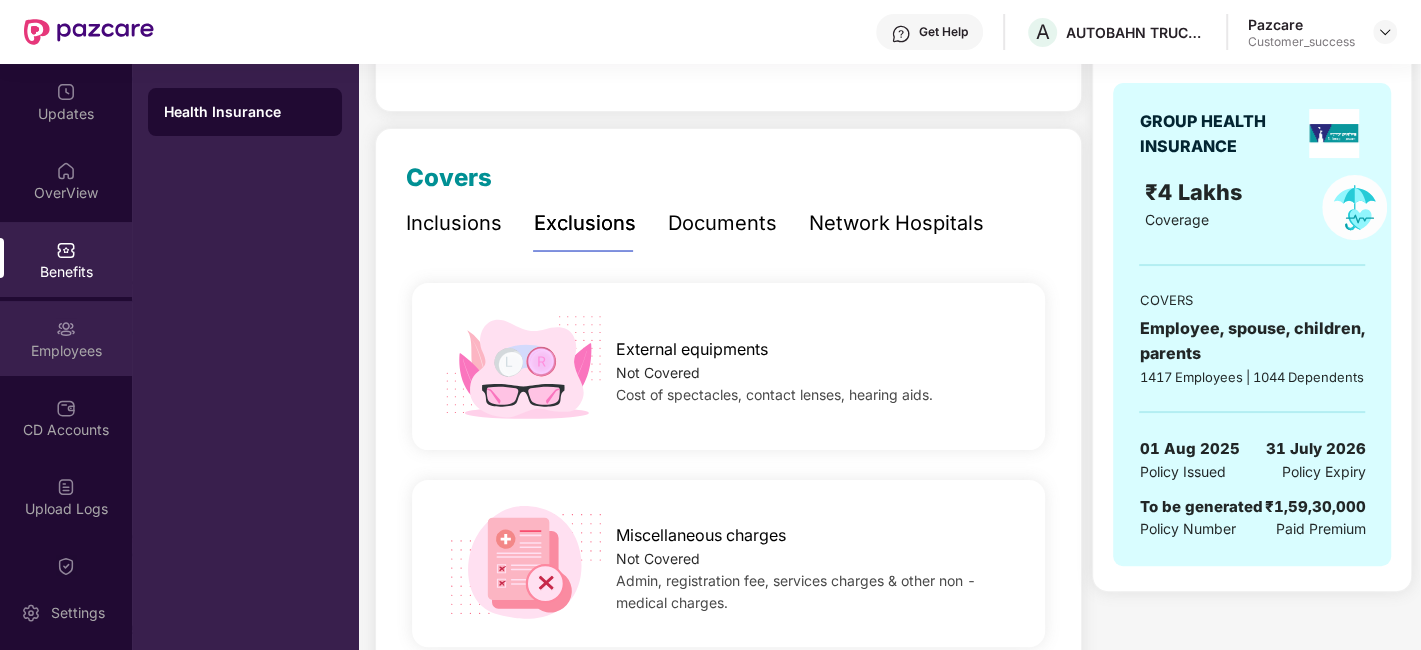 click at bounding box center [66, 329] 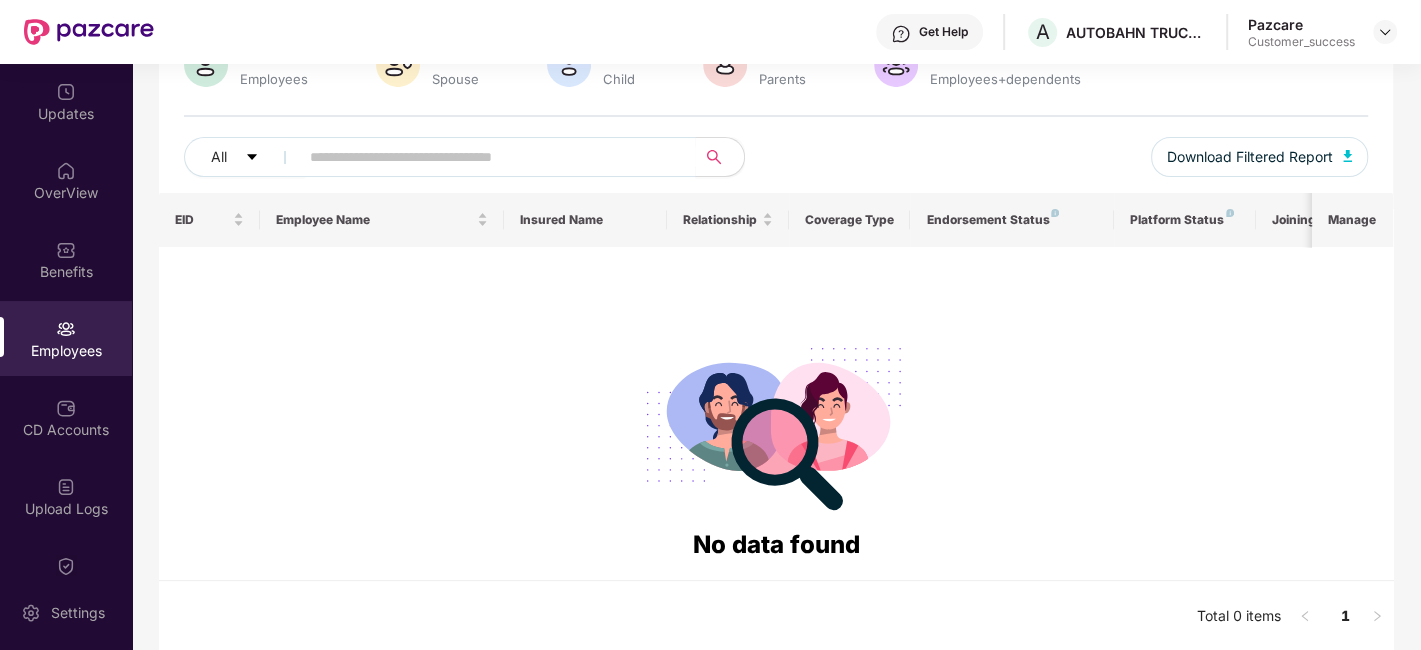 scroll, scrollTop: 0, scrollLeft: 0, axis: both 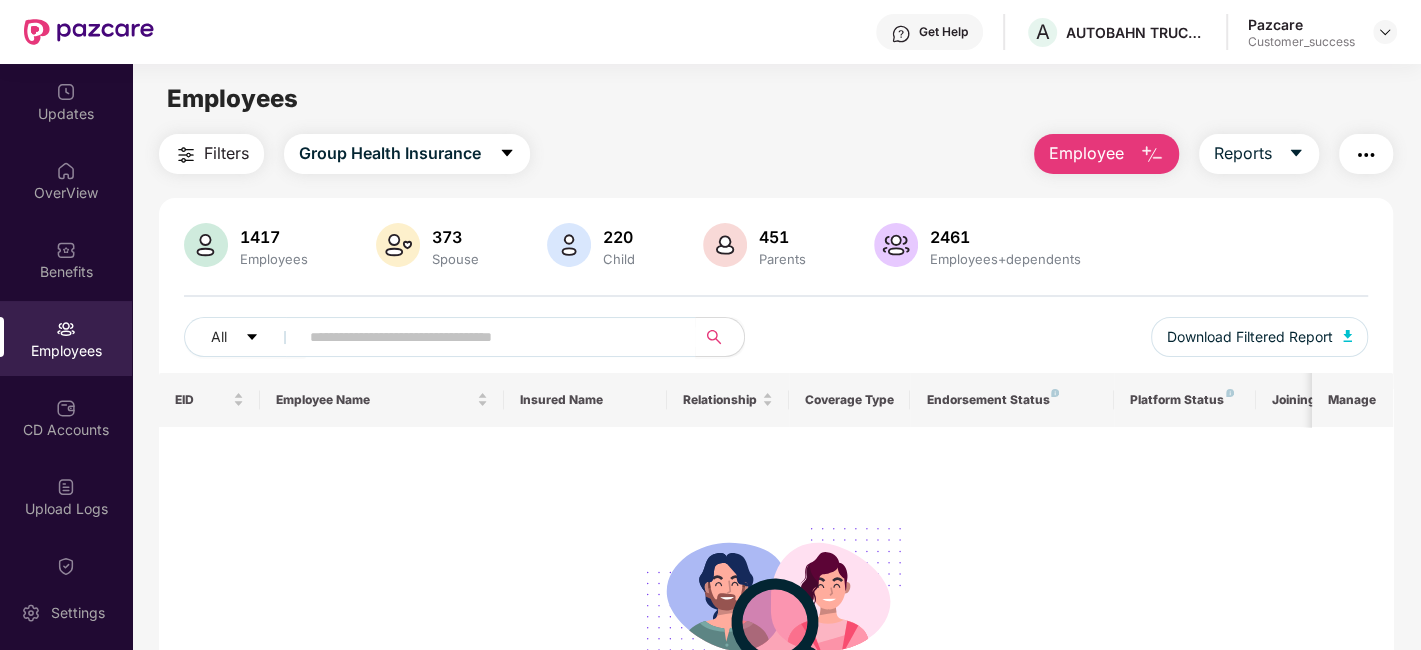 click on "Employees" at bounding box center [66, 338] 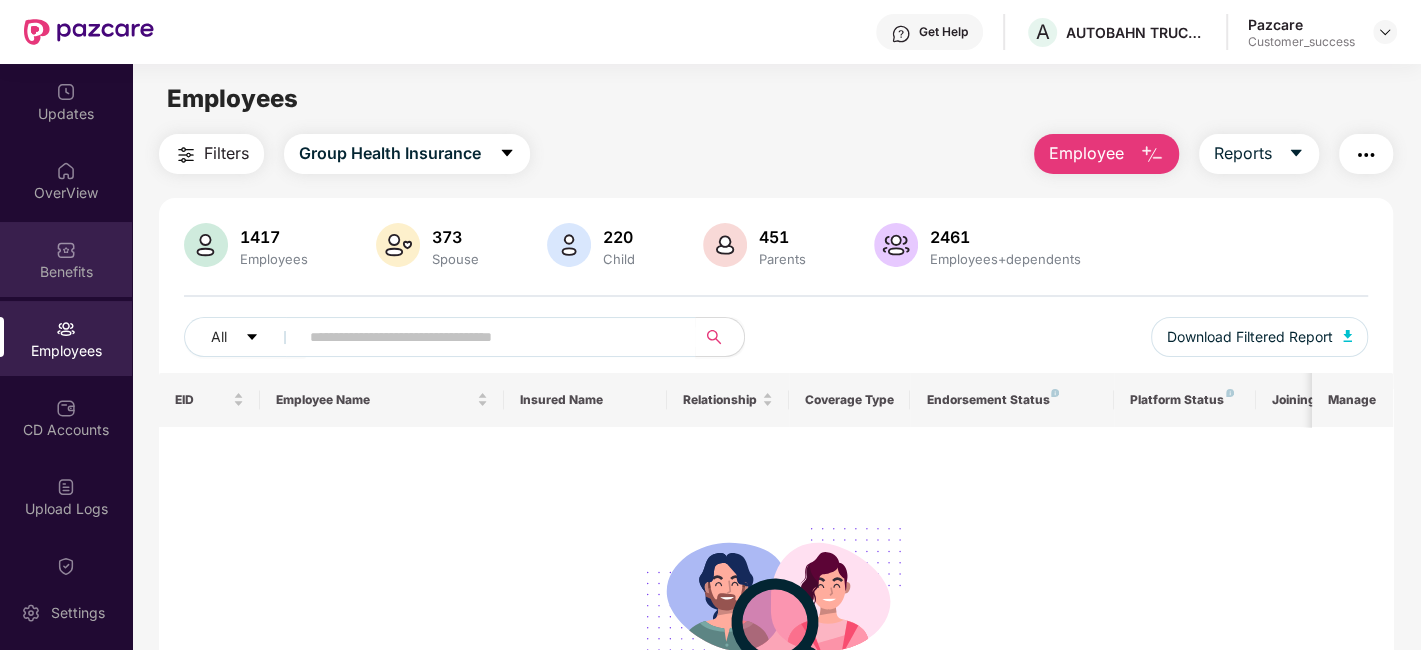 click on "Benefits" at bounding box center [66, 259] 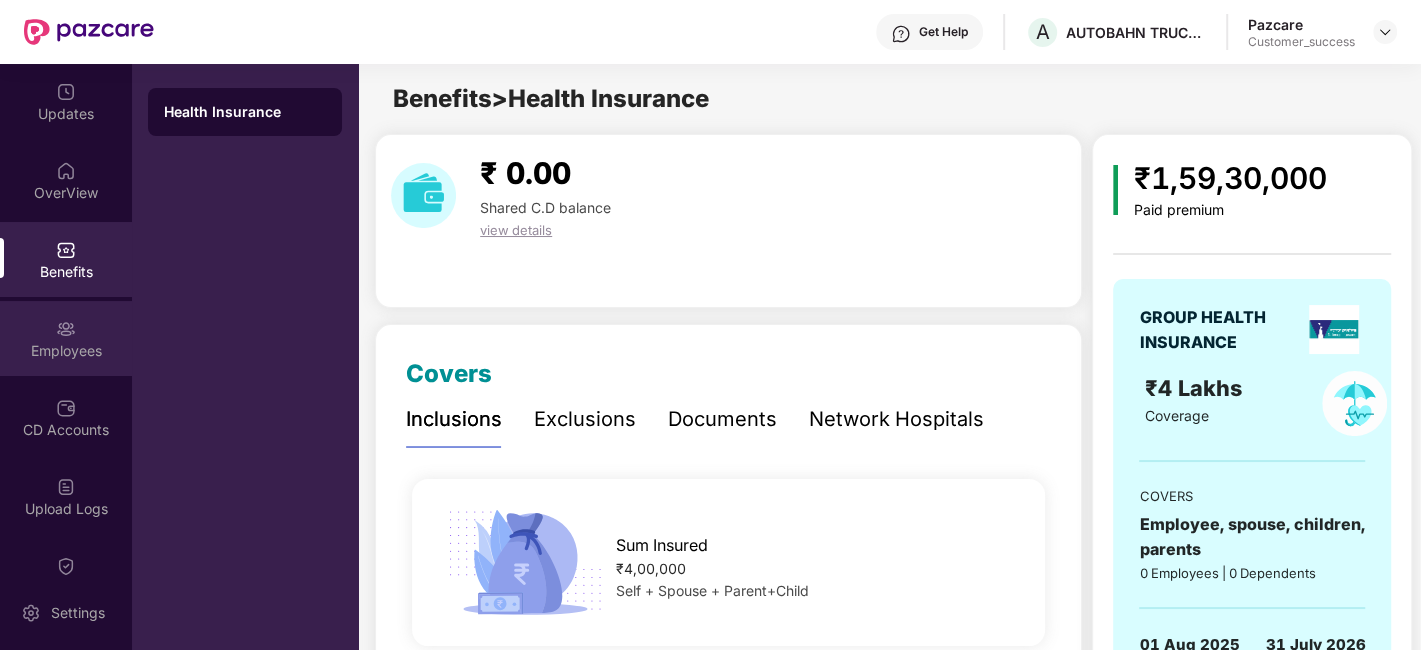 click on "Employees" at bounding box center [66, 351] 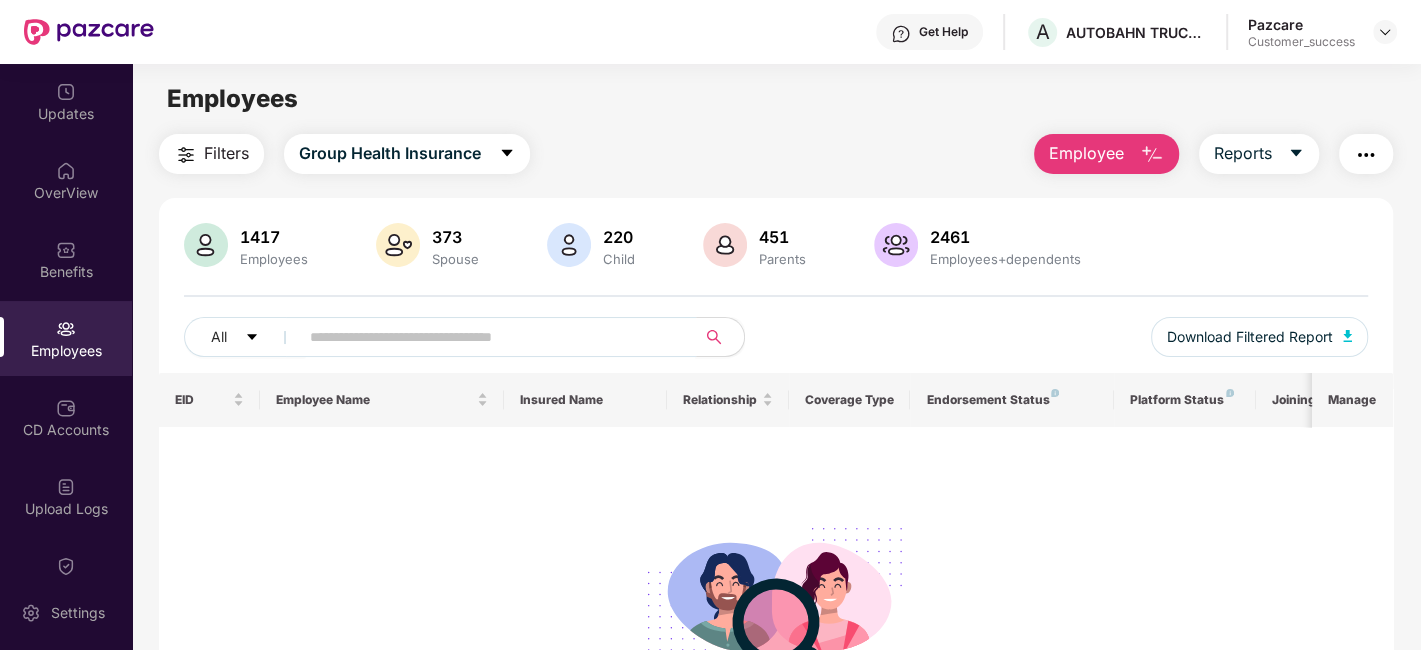 click at bounding box center [489, 337] 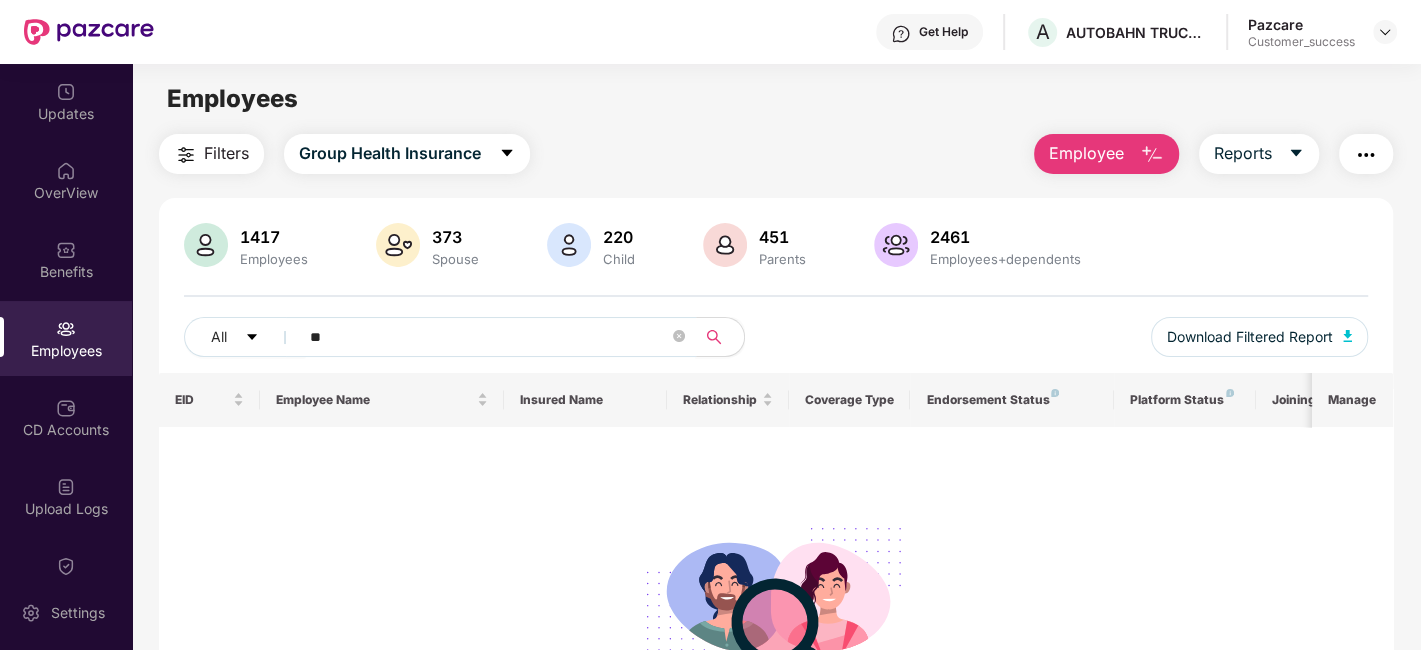 type on "*" 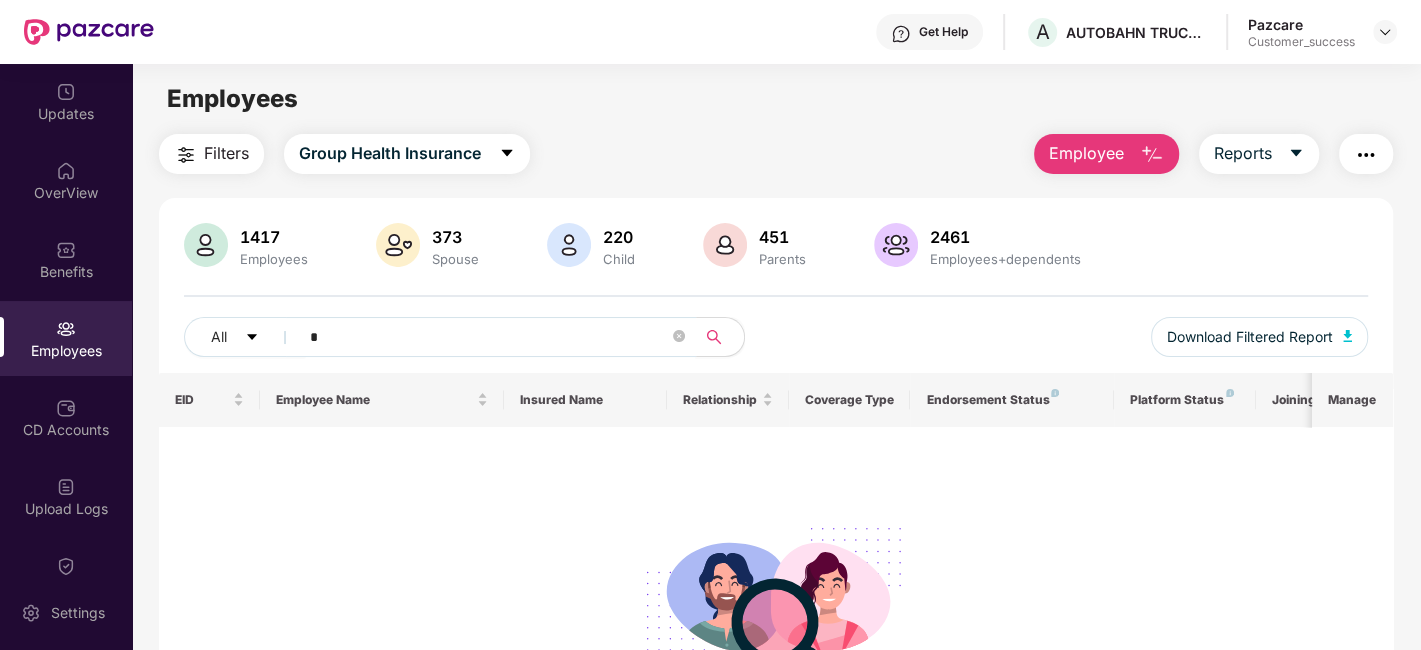 type 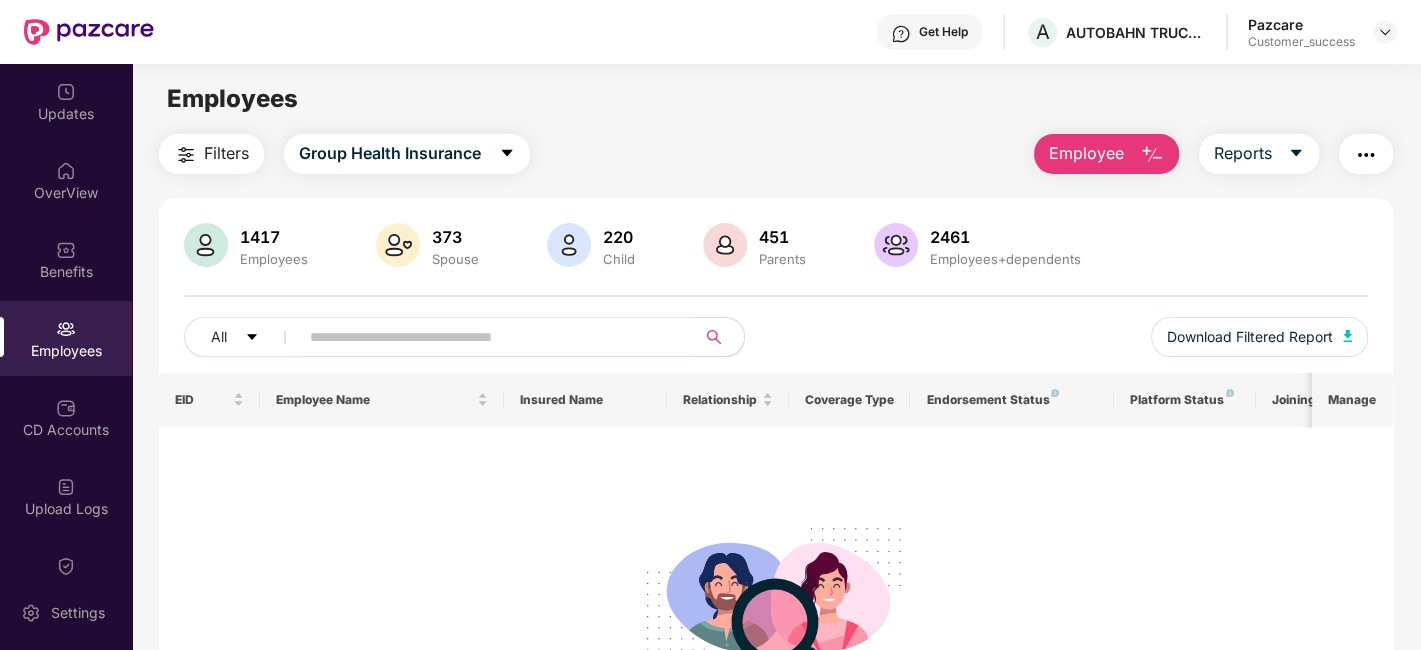 scroll, scrollTop: 180, scrollLeft: 0, axis: vertical 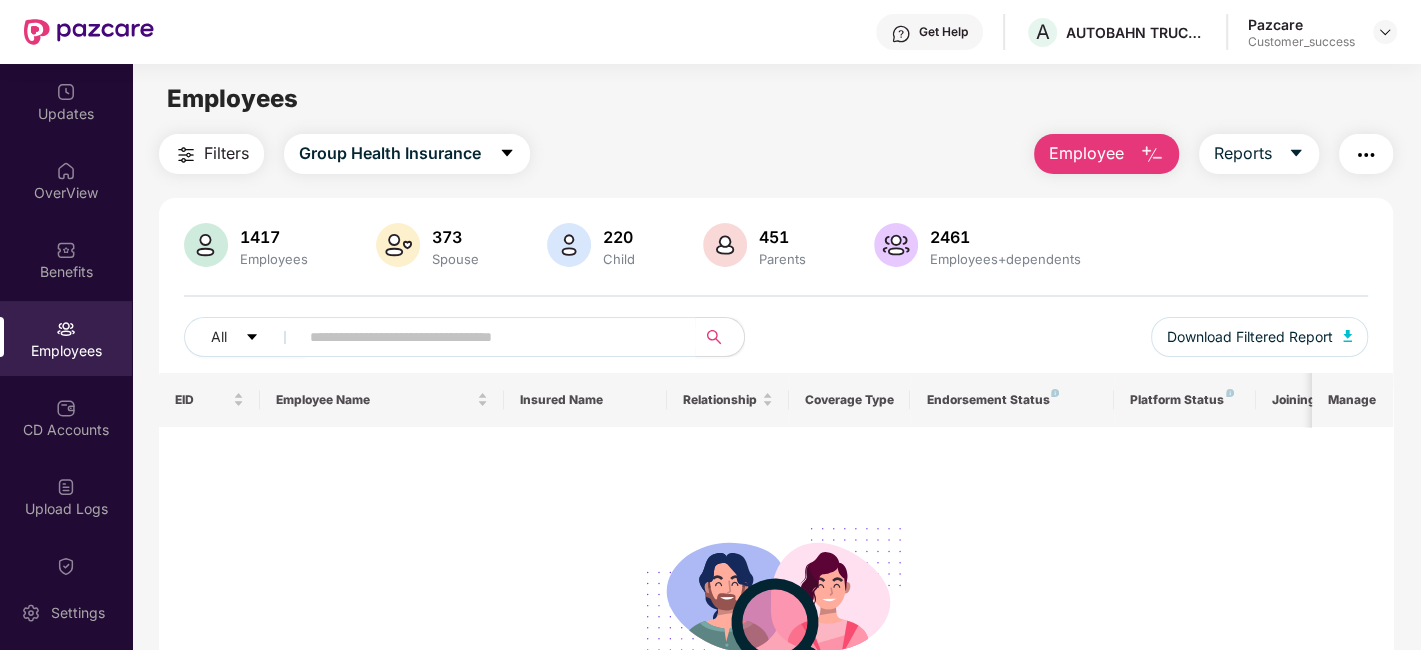 click on "All Download Filtered Report" at bounding box center [776, 345] 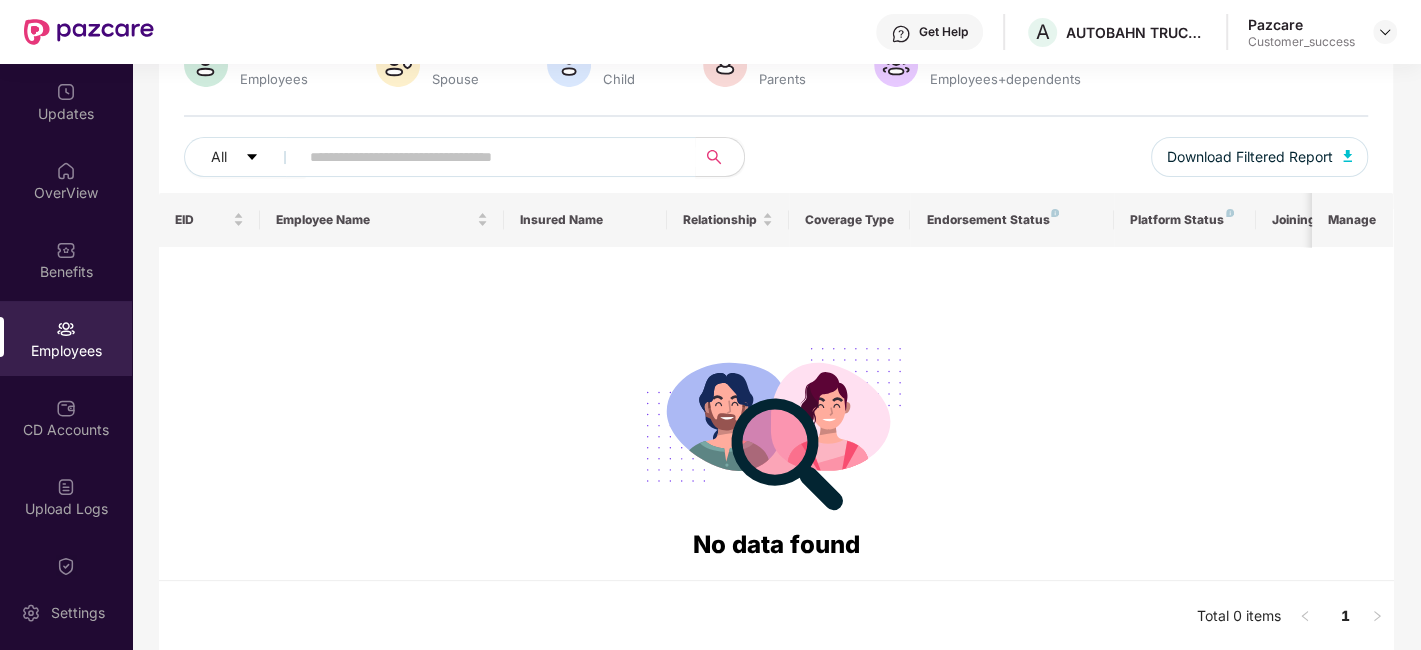 scroll, scrollTop: 0, scrollLeft: 0, axis: both 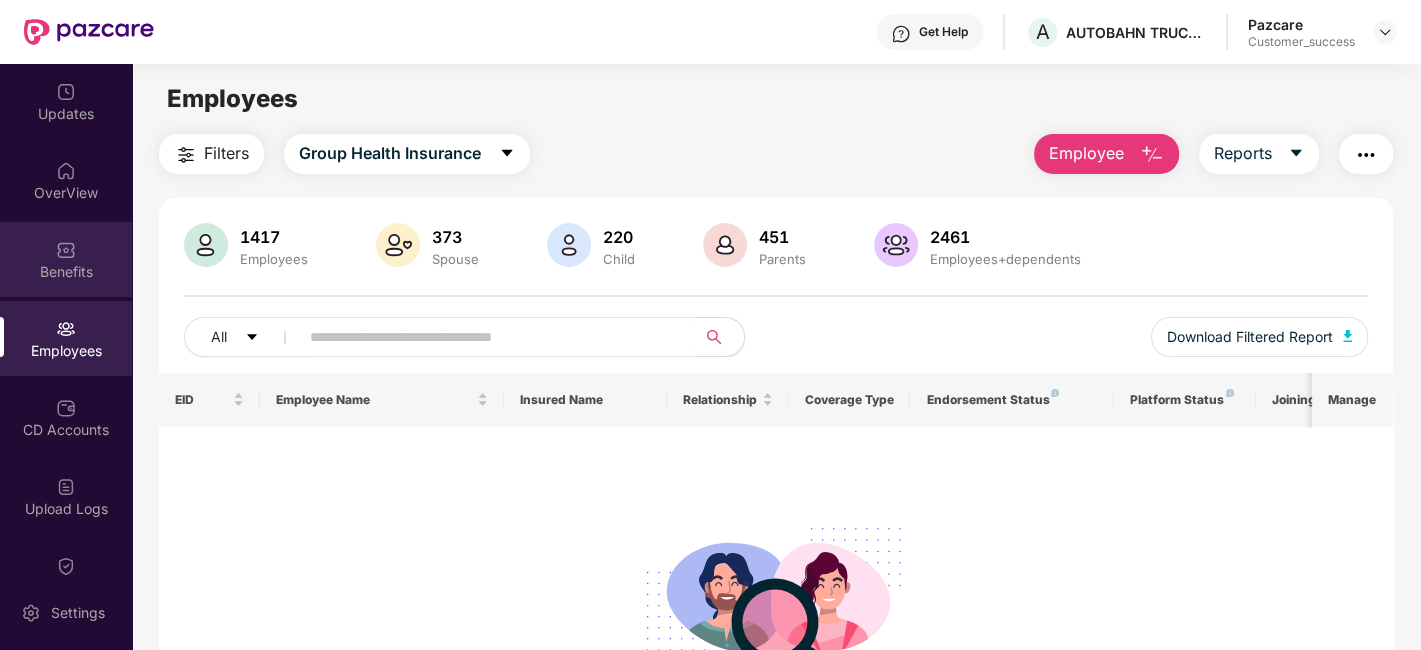 click at bounding box center (66, 250) 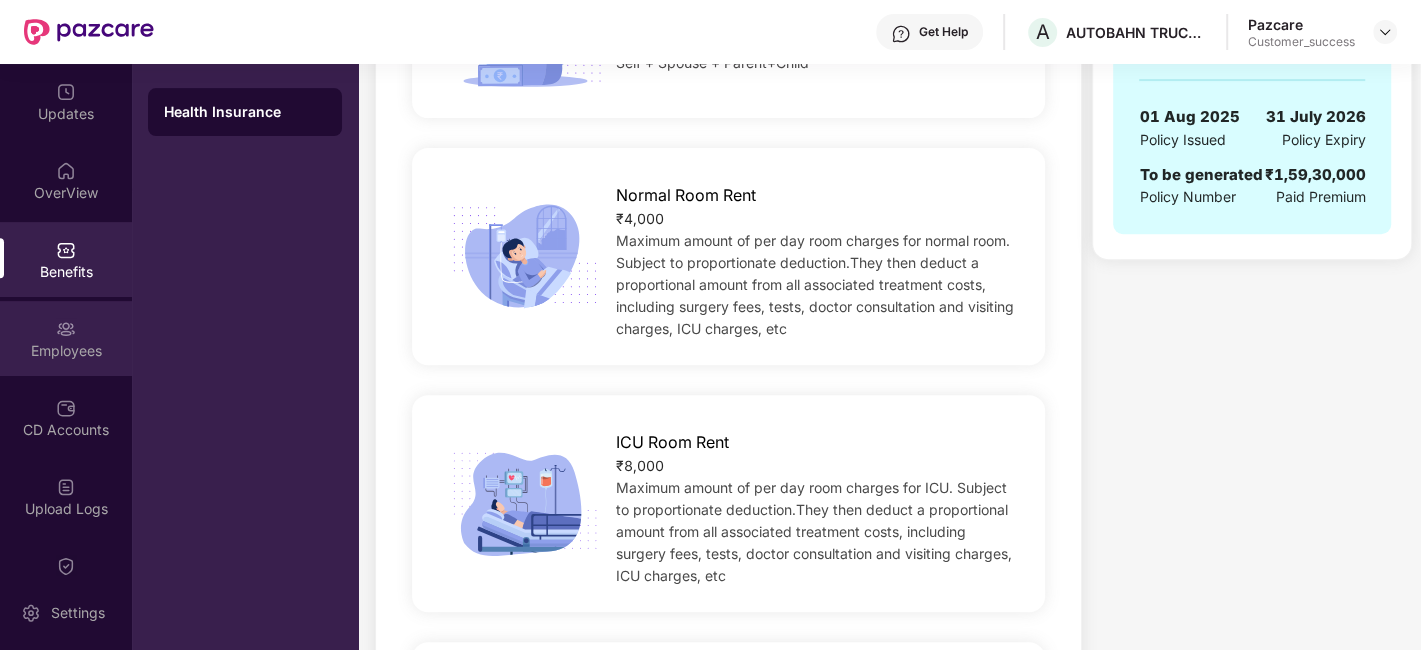click on "Employees" at bounding box center [66, 338] 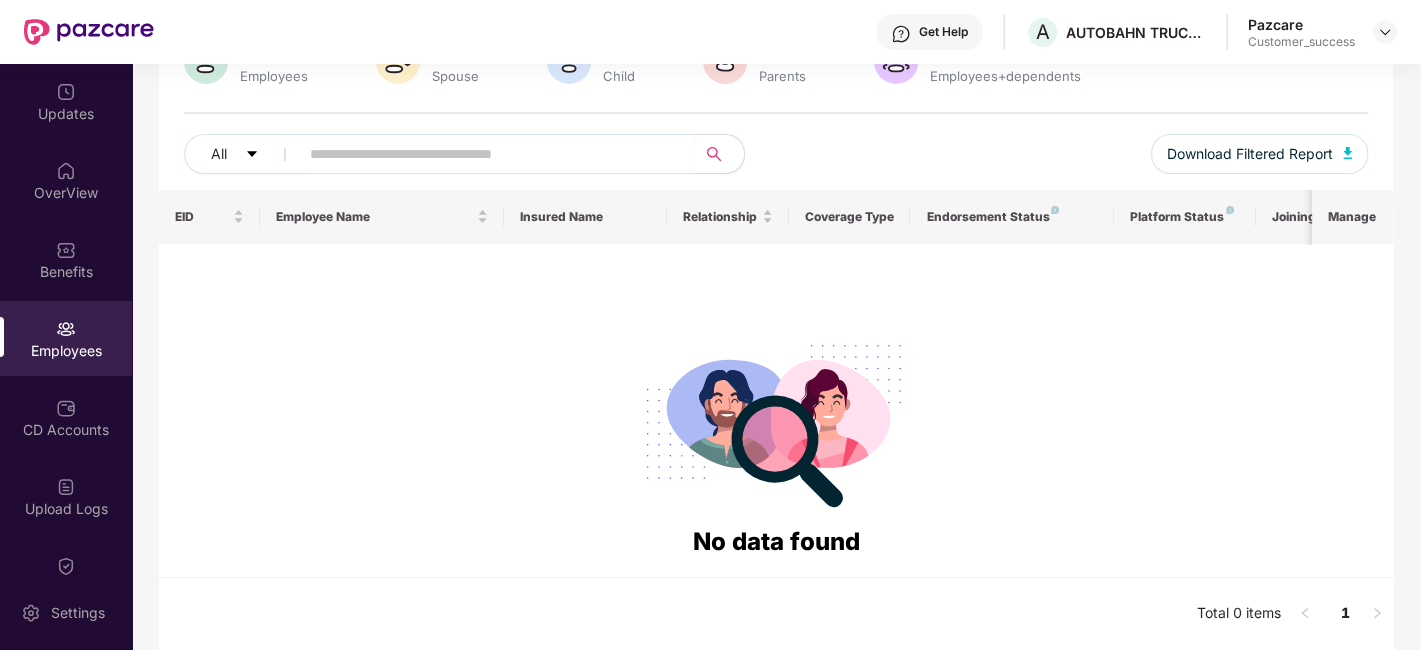 scroll, scrollTop: 180, scrollLeft: 0, axis: vertical 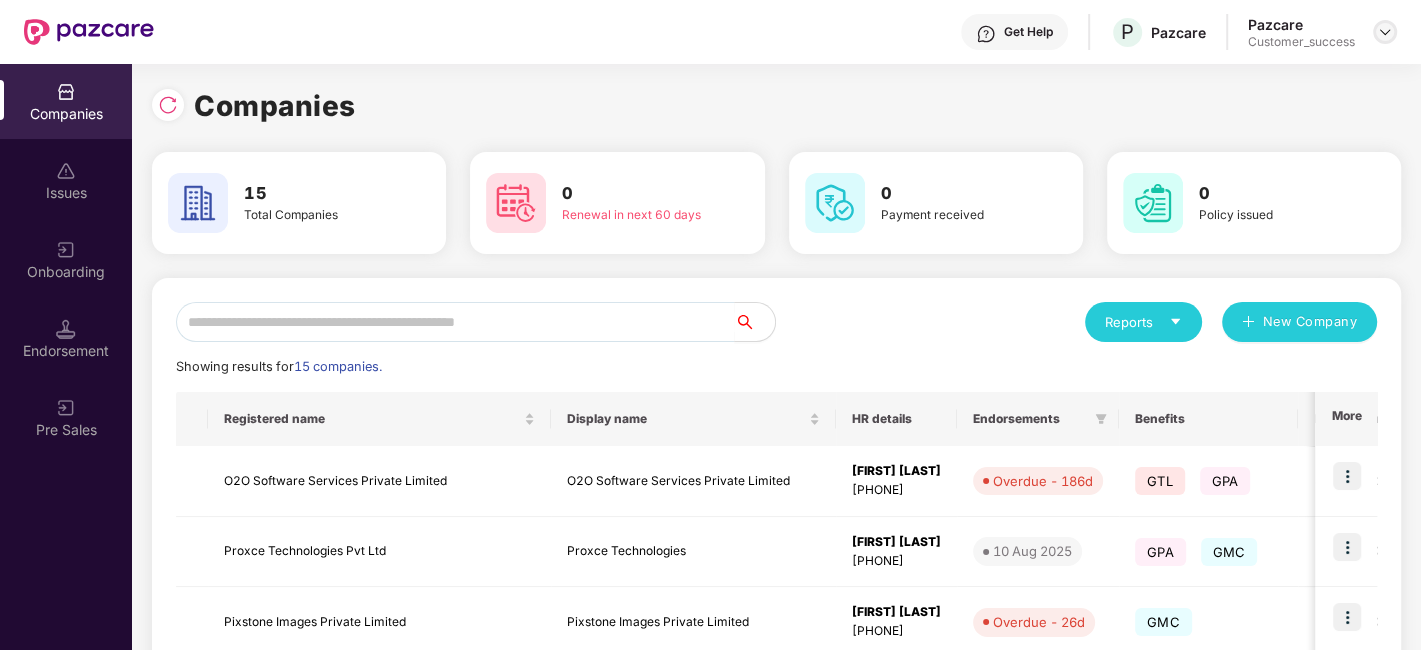 click at bounding box center [1385, 32] 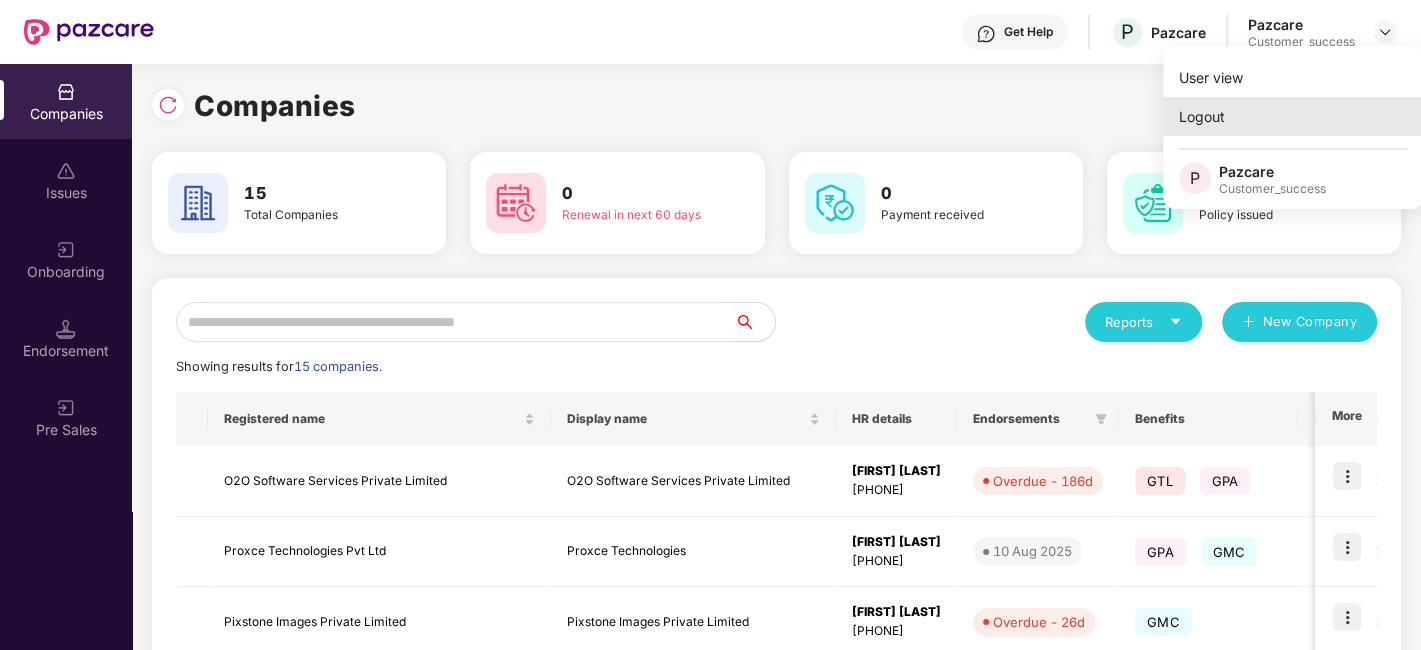 click on "Logout" at bounding box center [1293, 116] 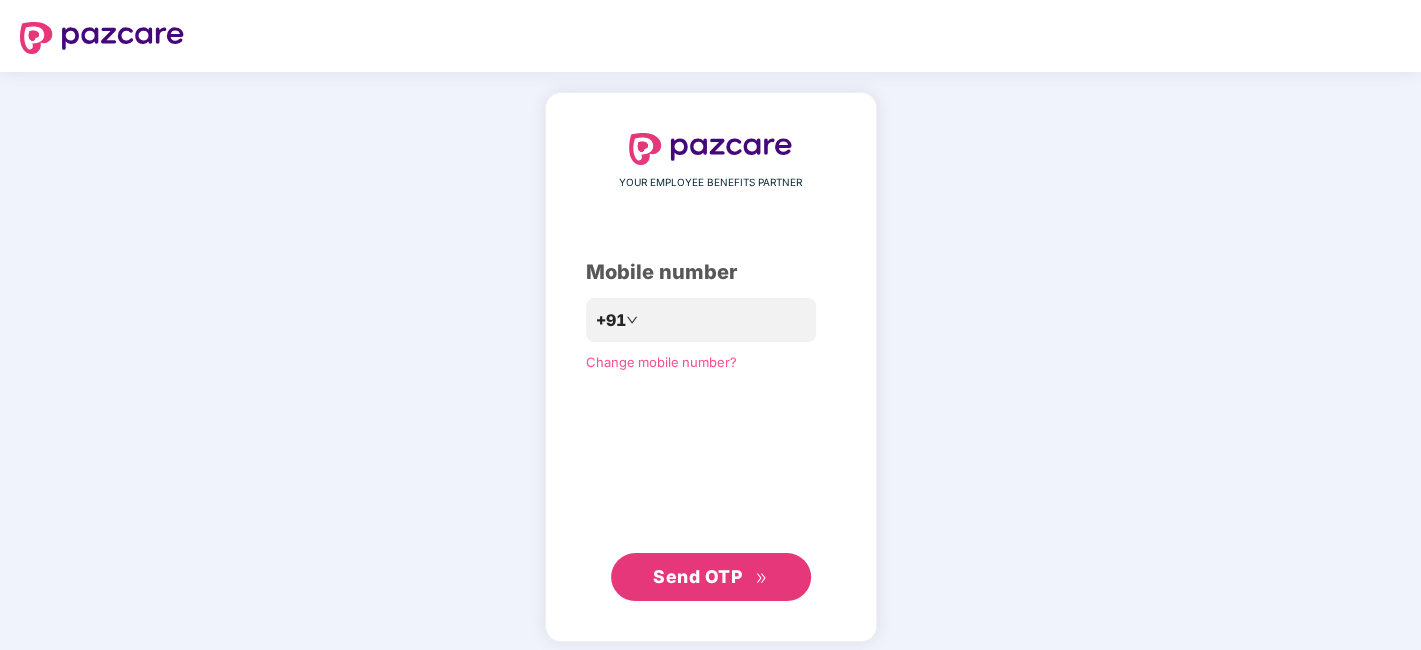 click on "YOUR EMPLOYEE BENEFITS PARTNER Mobile number +91 Change mobile number? Send OTP" at bounding box center [711, 367] 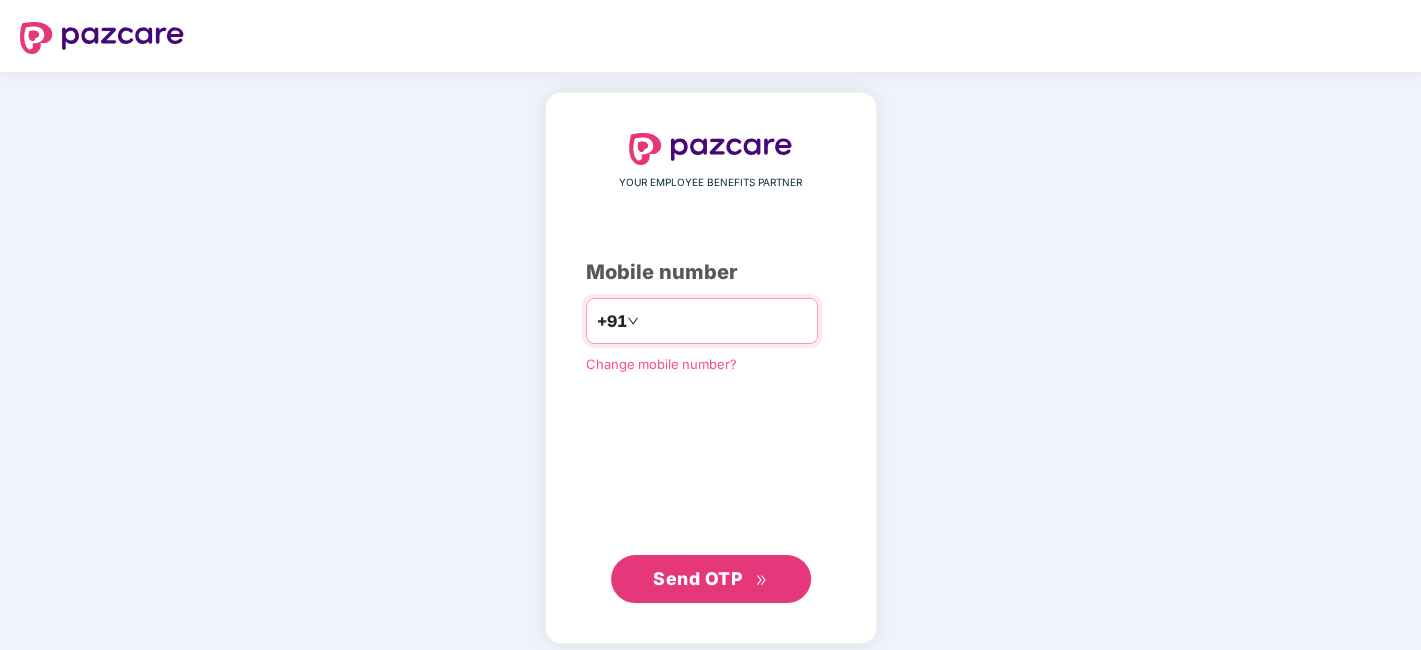click at bounding box center [725, 321] 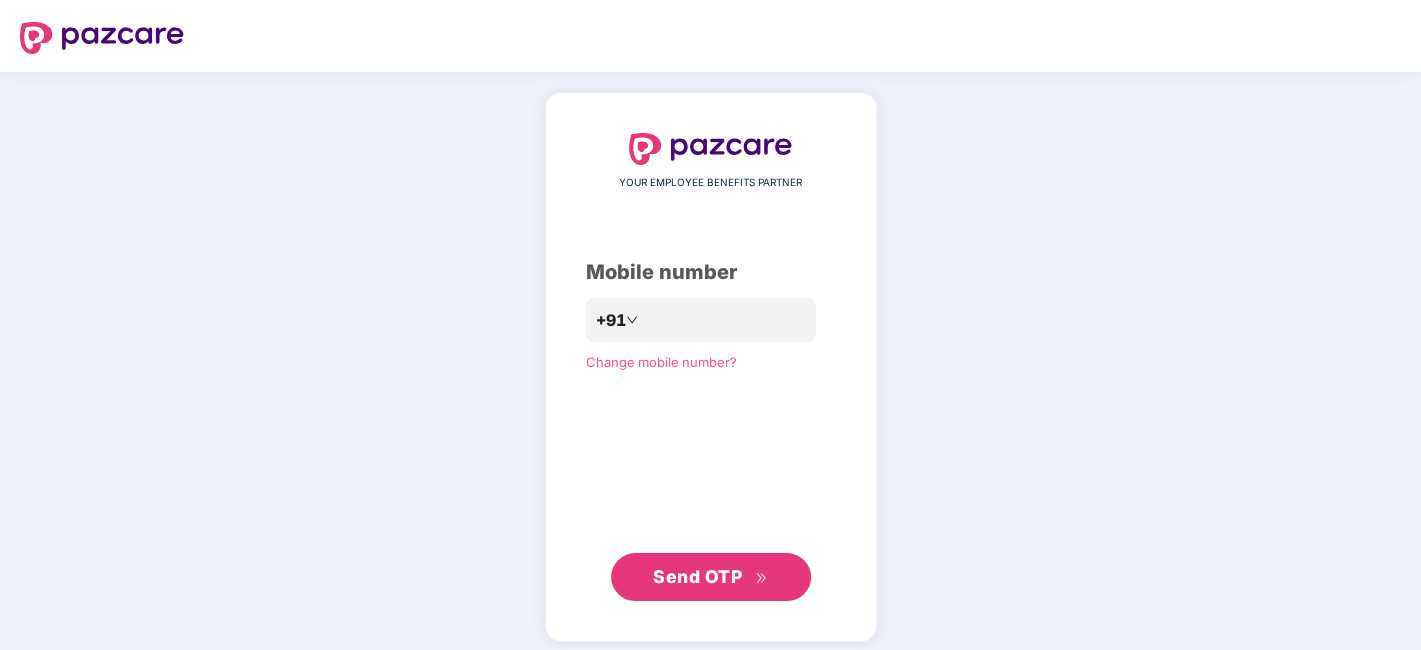 drag, startPoint x: 676, startPoint y: 550, endPoint x: 687, endPoint y: 568, distance: 21.095022 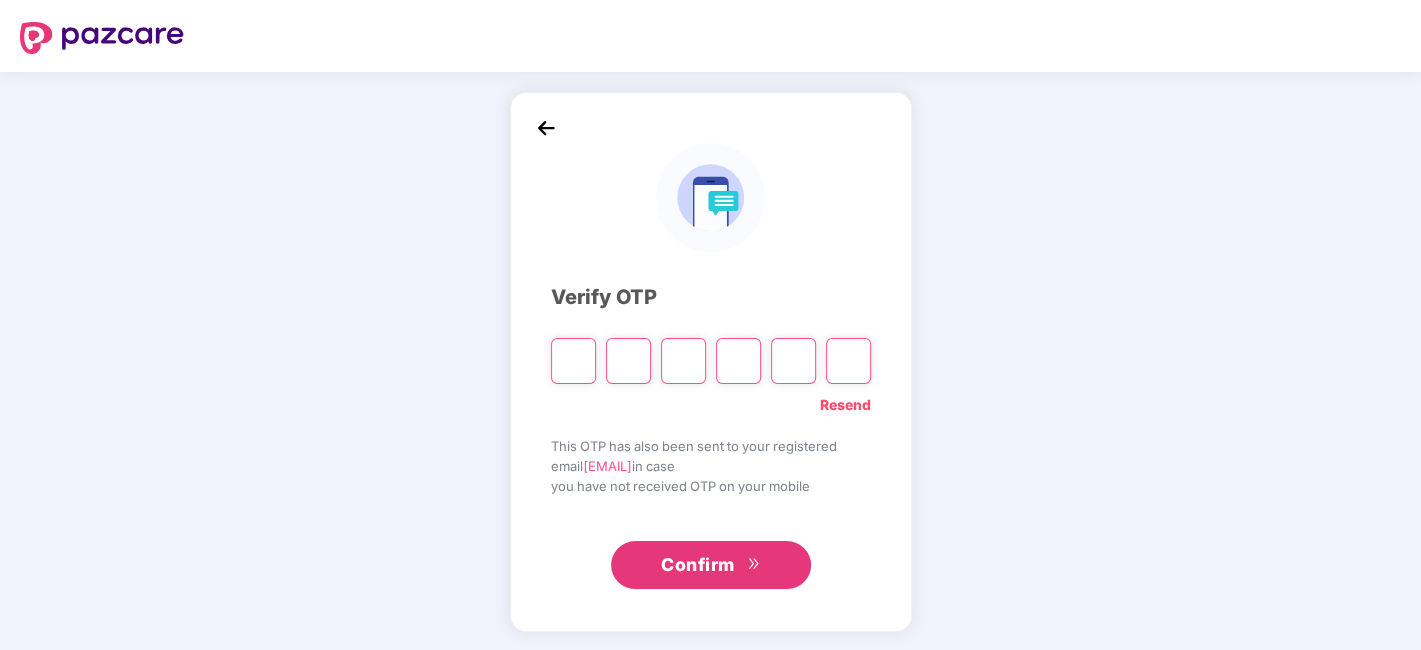 type on "*" 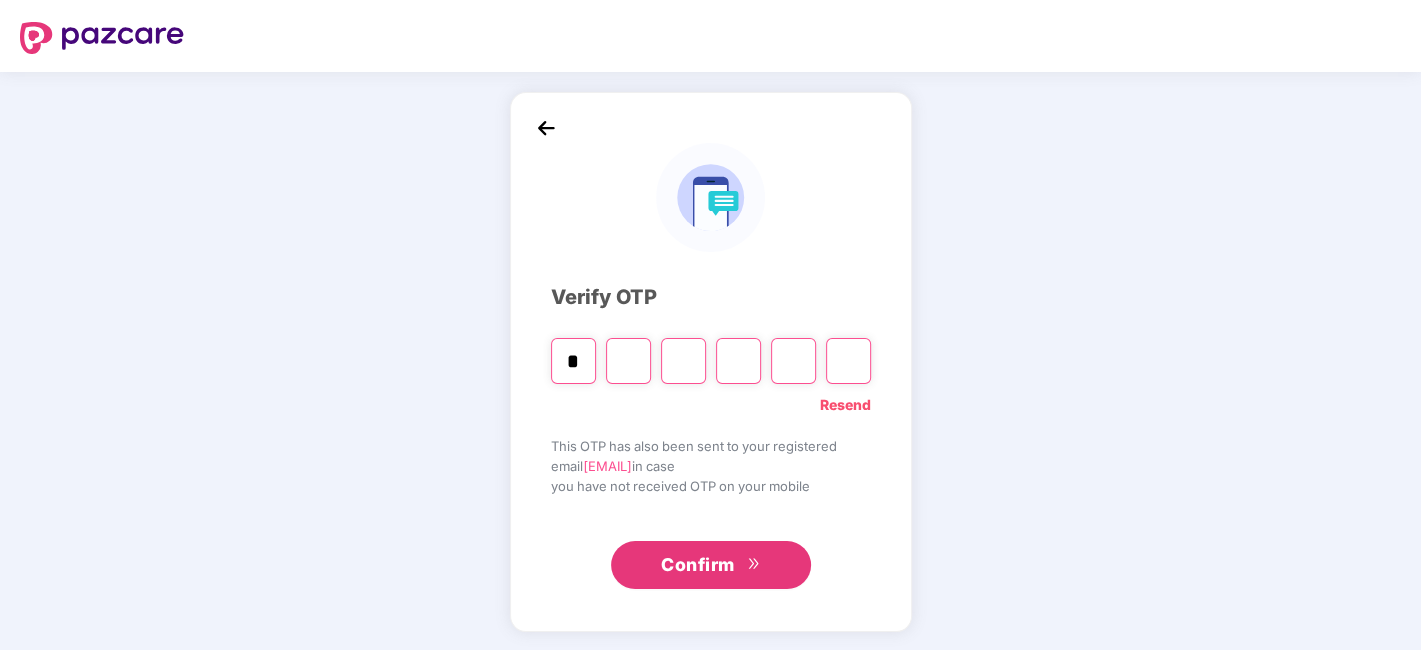 type on "*" 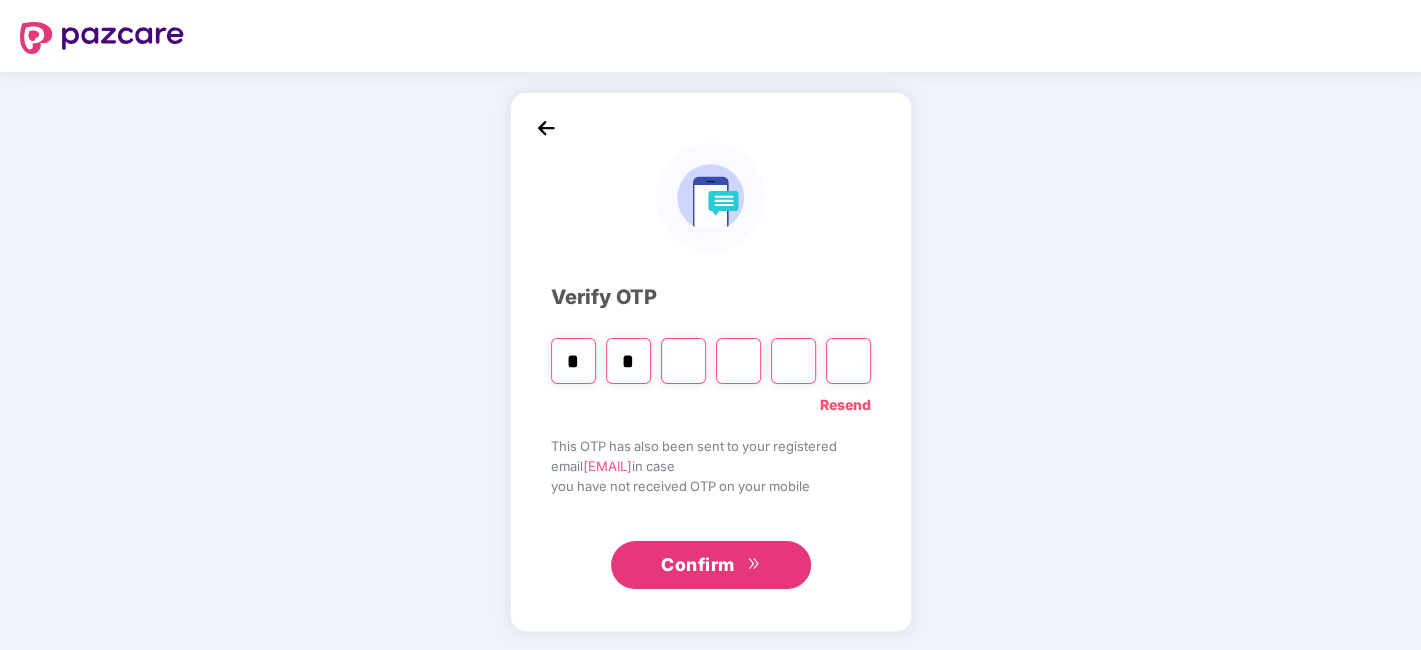 type on "*" 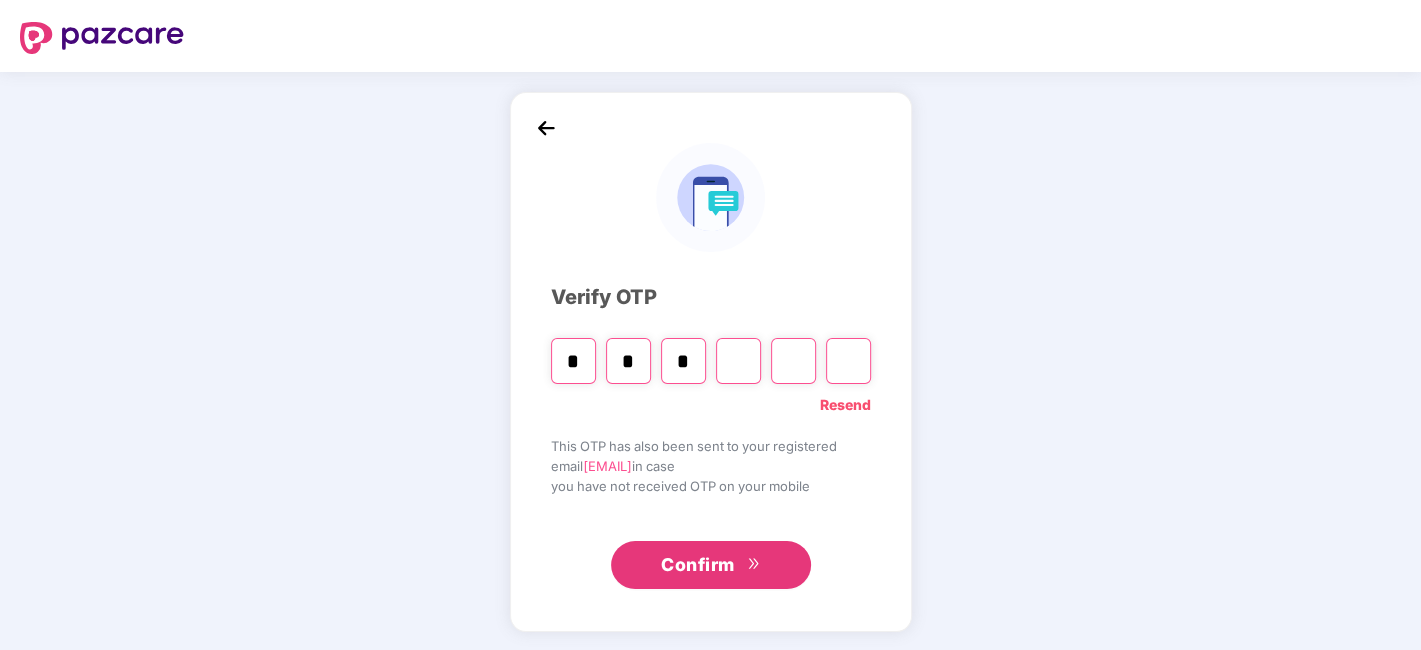 type on "*" 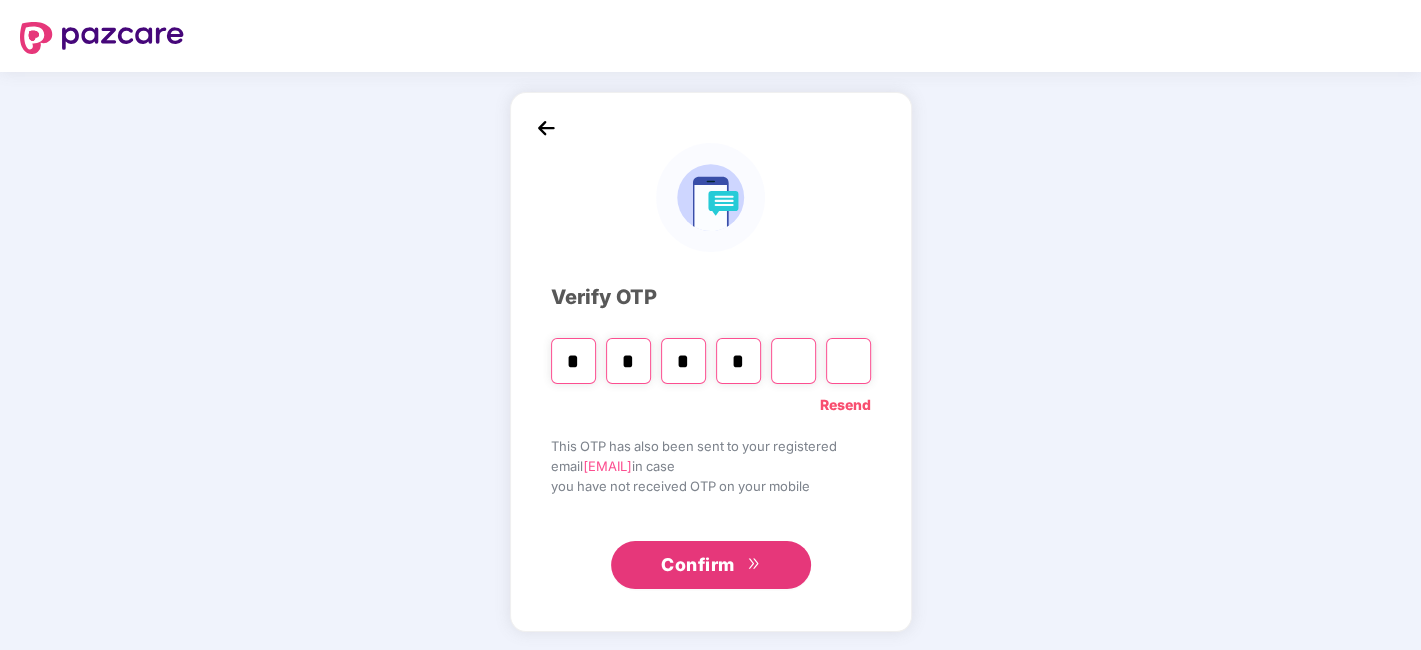 type on "*" 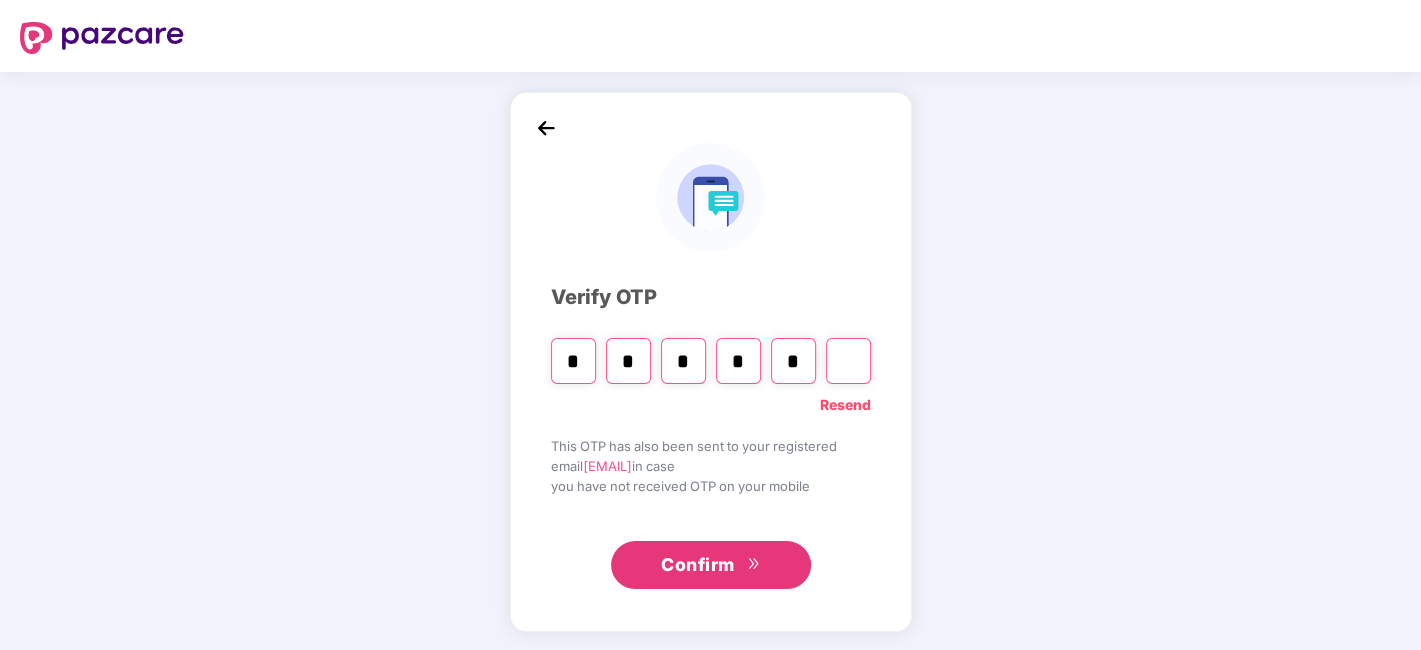 type on "*" 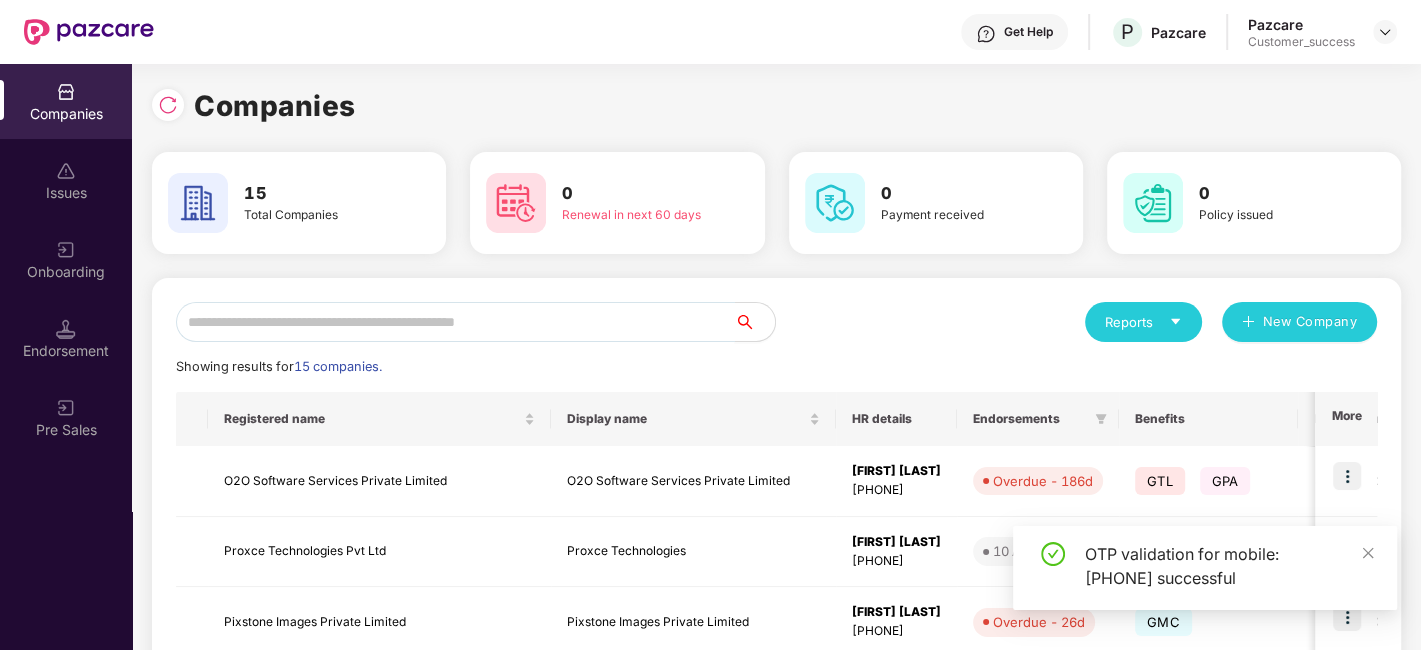 click at bounding box center (455, 322) 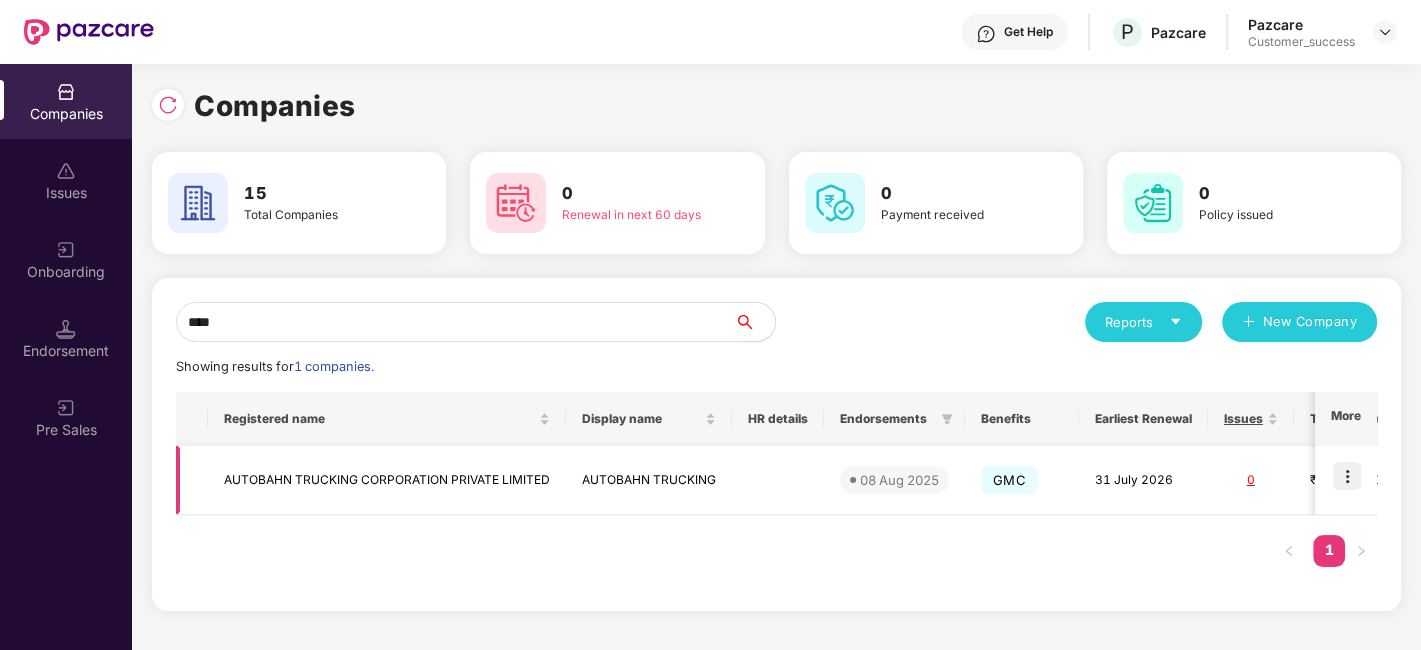 type on "****" 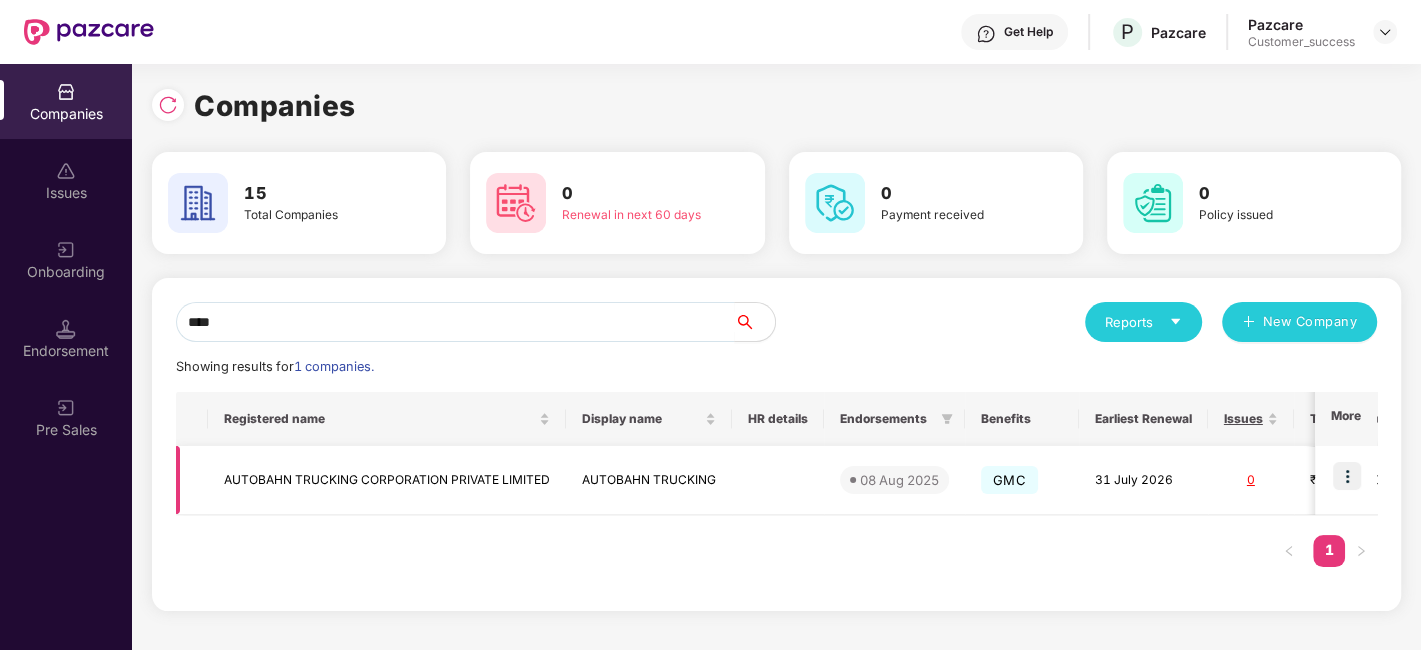 click at bounding box center (1347, 476) 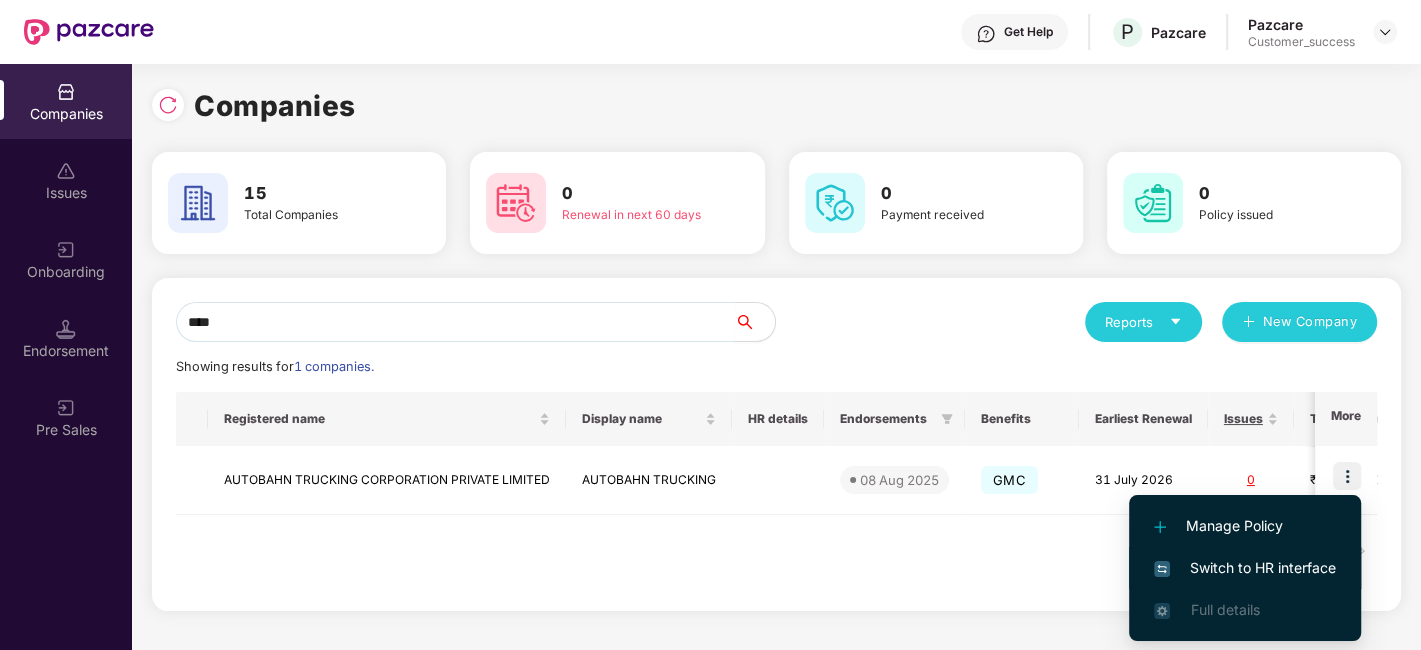 click on "Switch to HR interface" at bounding box center [1245, 568] 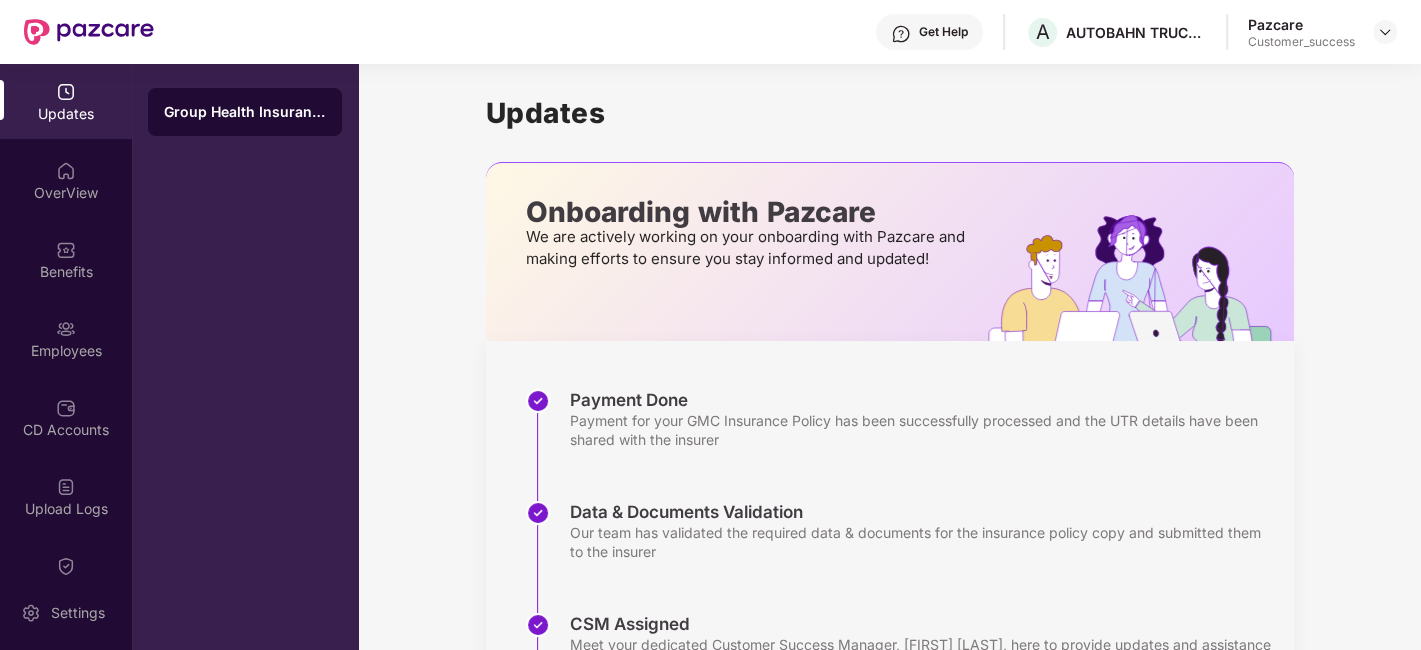 click on "Benefits" at bounding box center [66, 272] 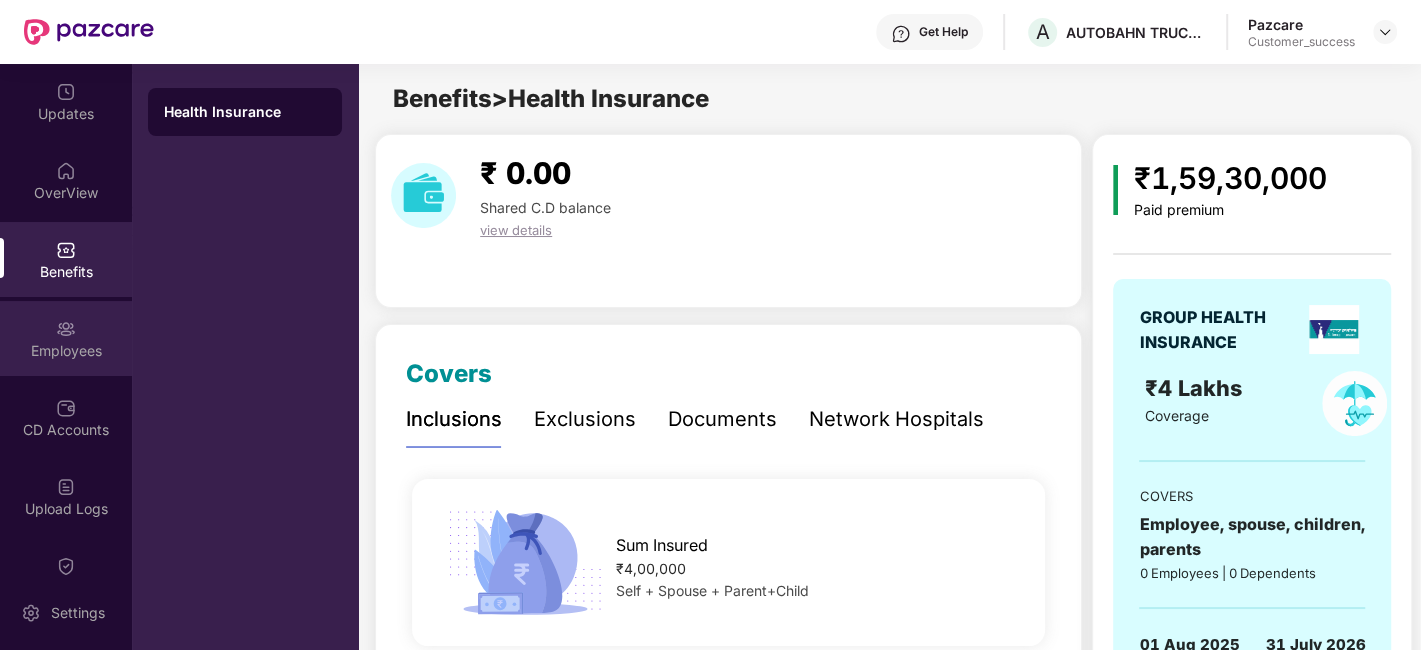 click on "Employees" at bounding box center [66, 338] 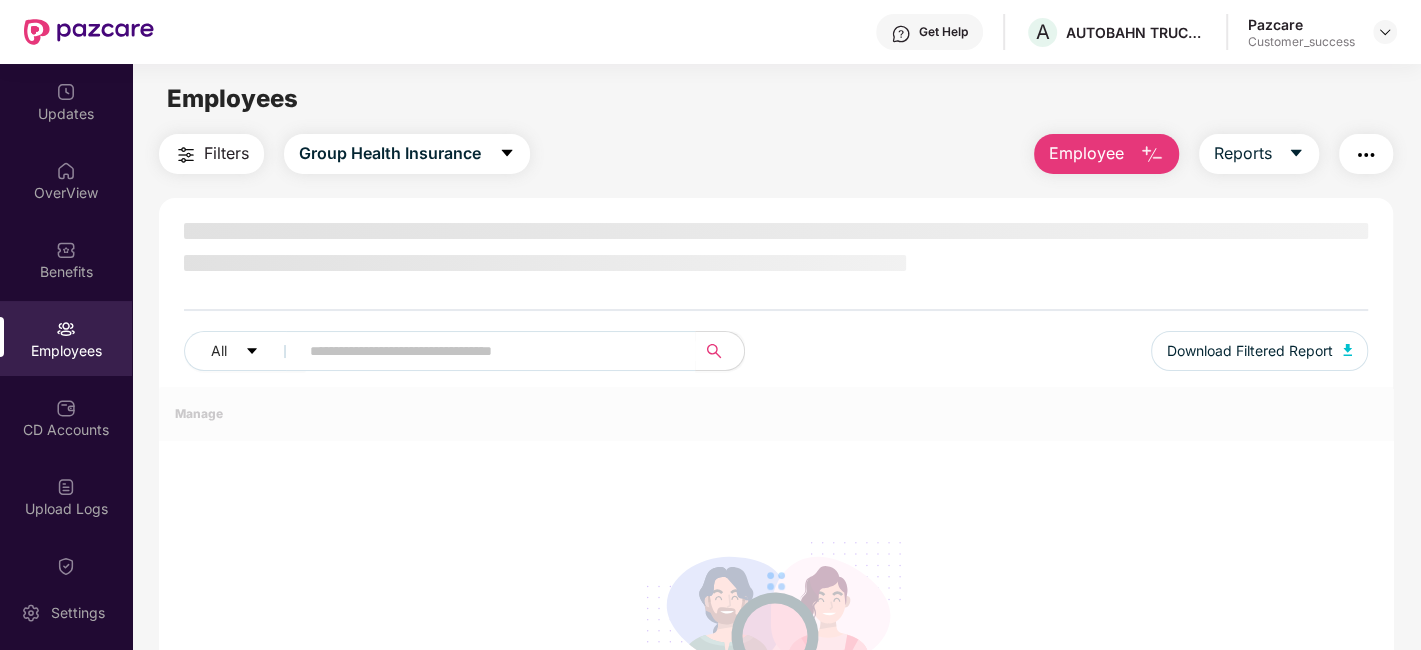 click on "Employees" at bounding box center (66, 338) 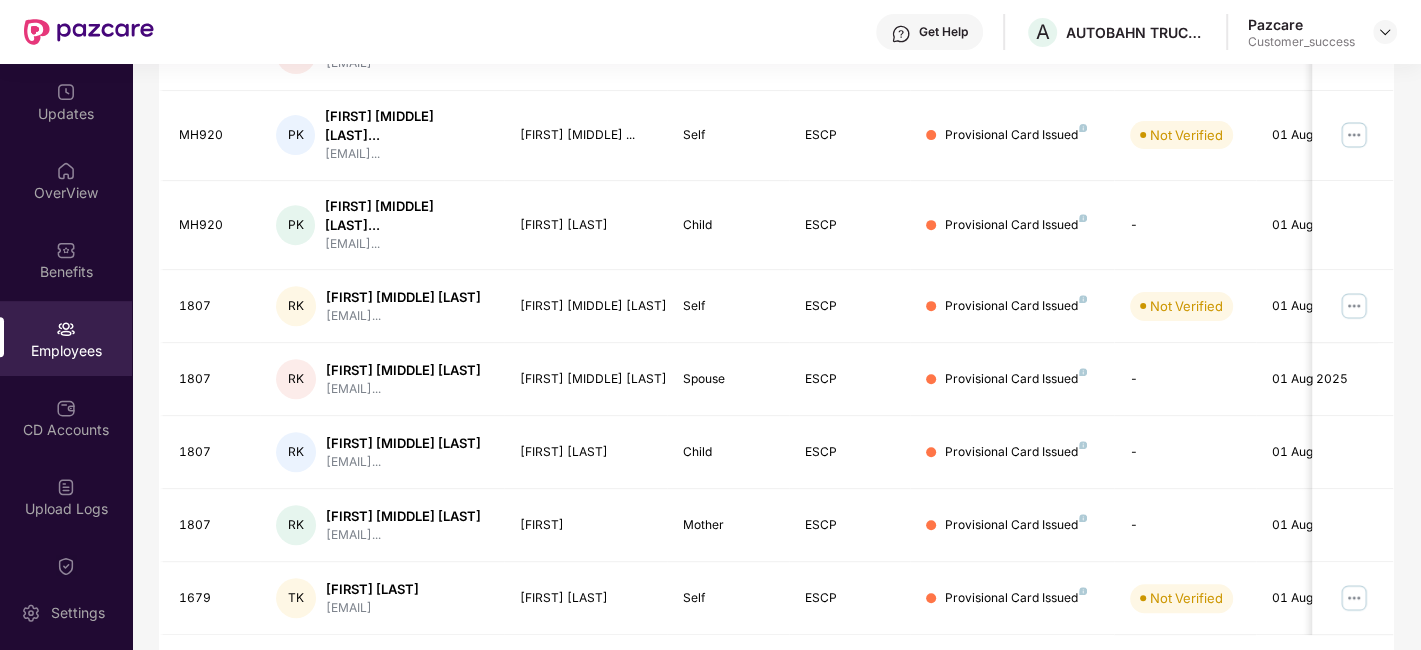 scroll, scrollTop: 608, scrollLeft: 0, axis: vertical 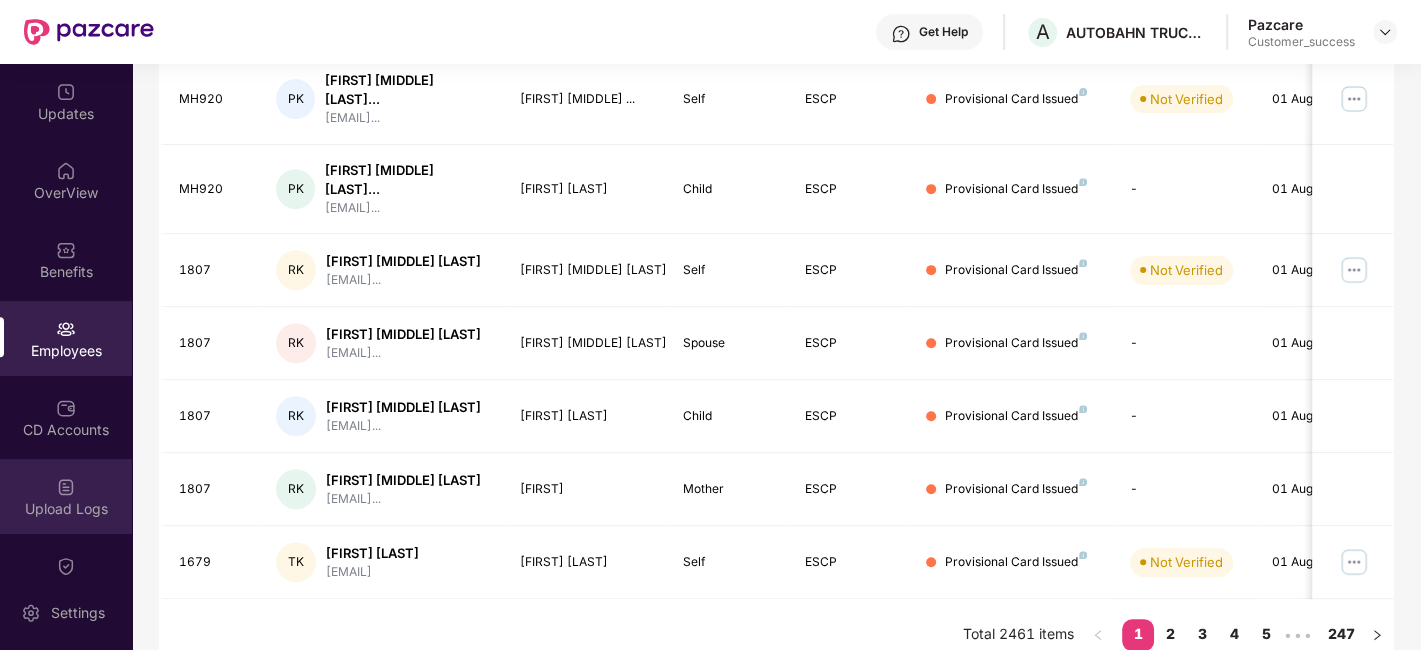 click on "Upload Logs" at bounding box center [66, 496] 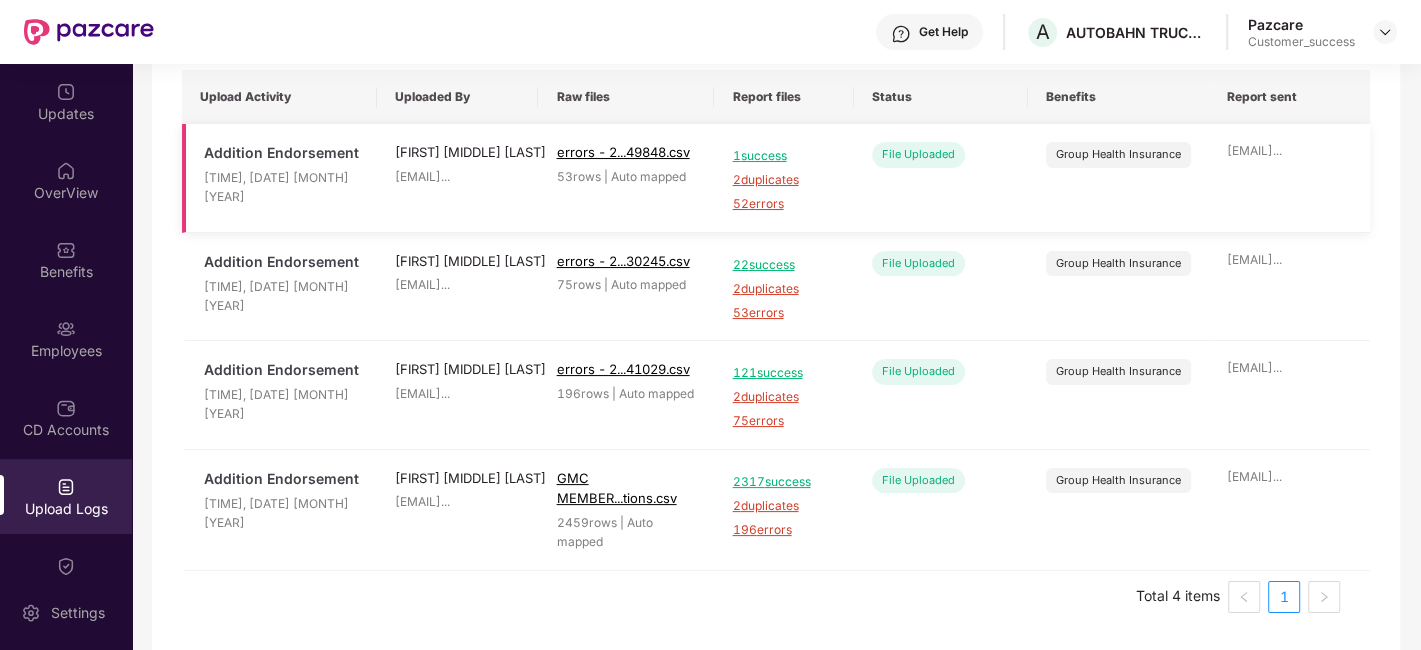 scroll, scrollTop: 0, scrollLeft: 0, axis: both 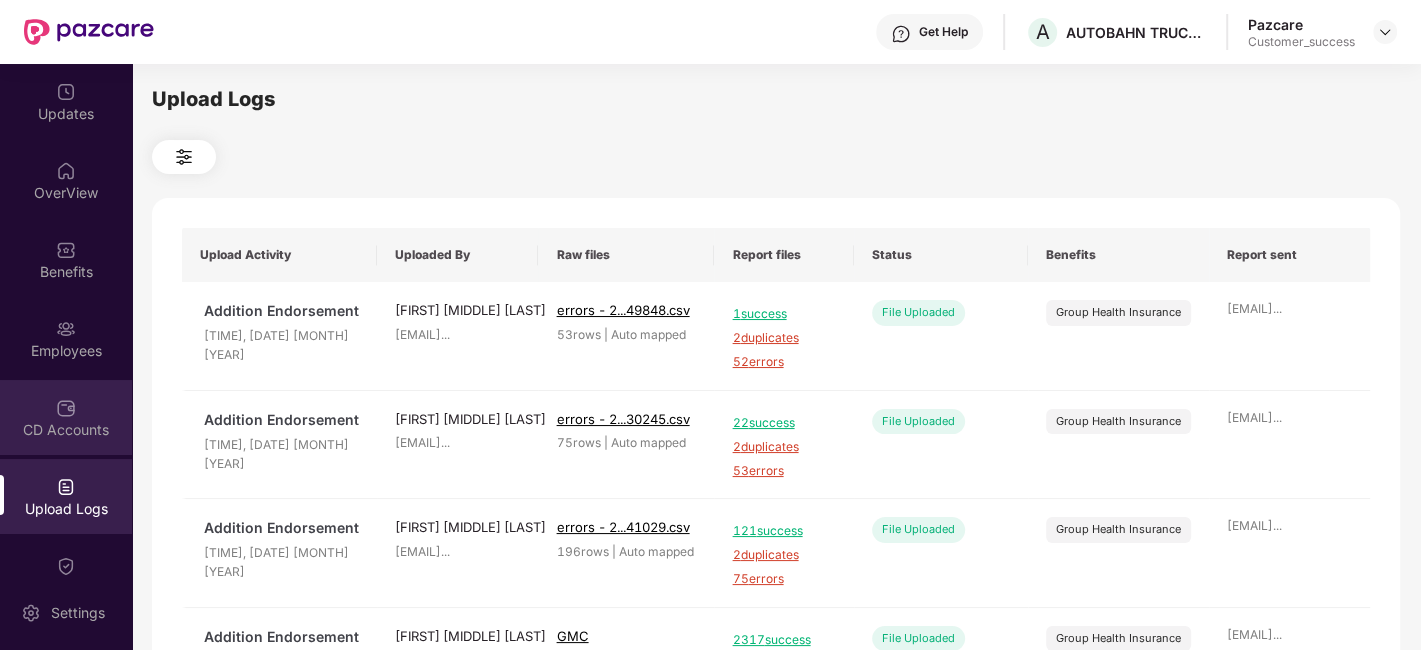 click on "CD Accounts" at bounding box center [66, 417] 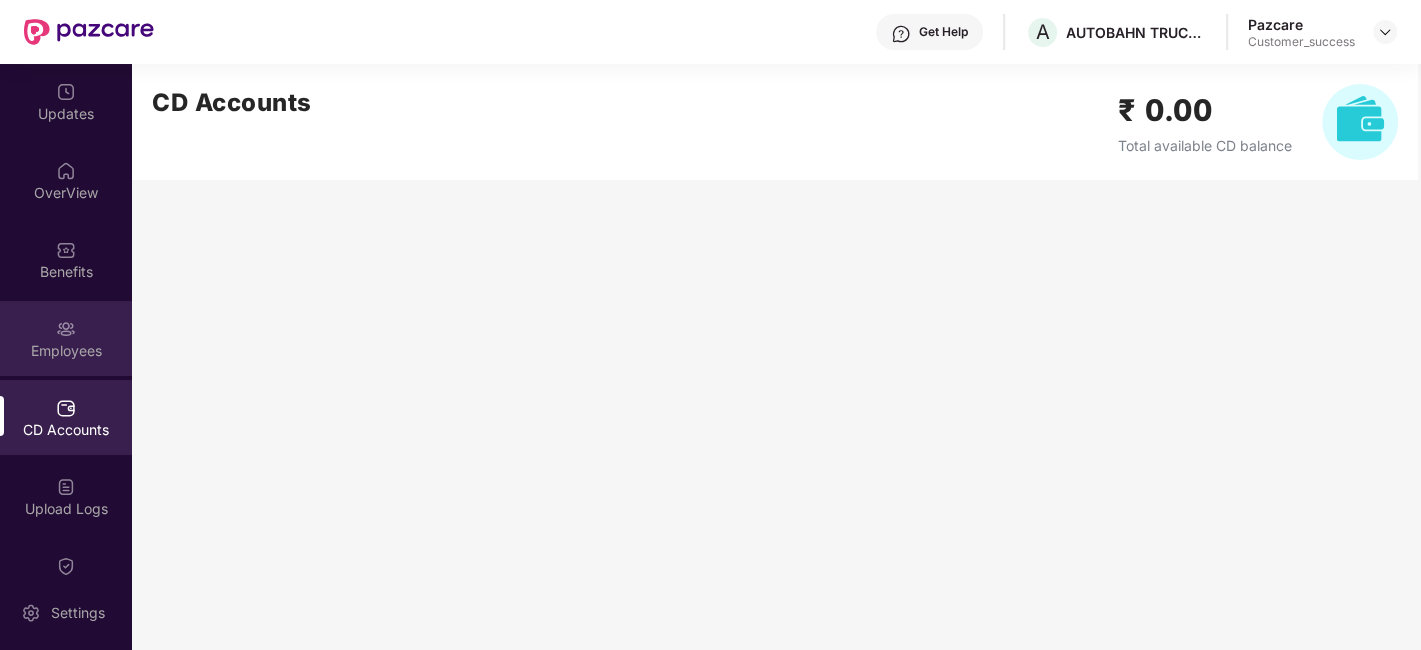 click on "Employees" at bounding box center [66, 338] 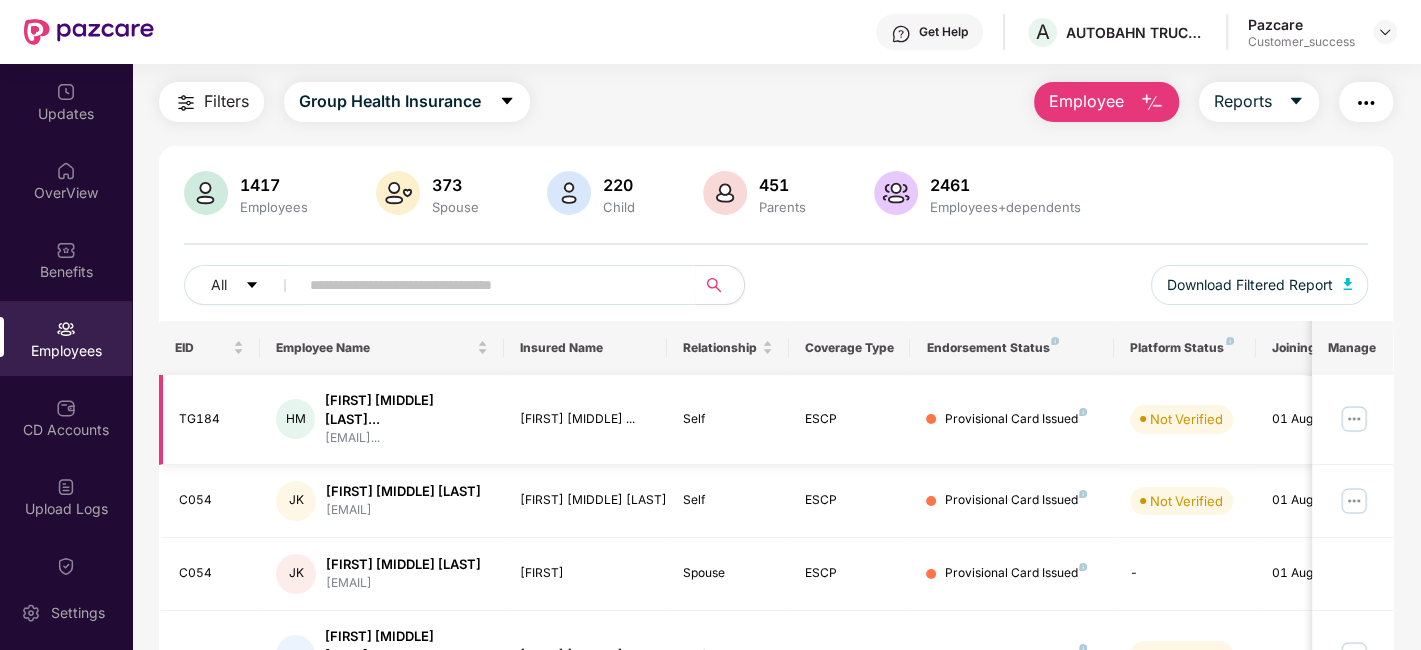 scroll, scrollTop: 0, scrollLeft: 0, axis: both 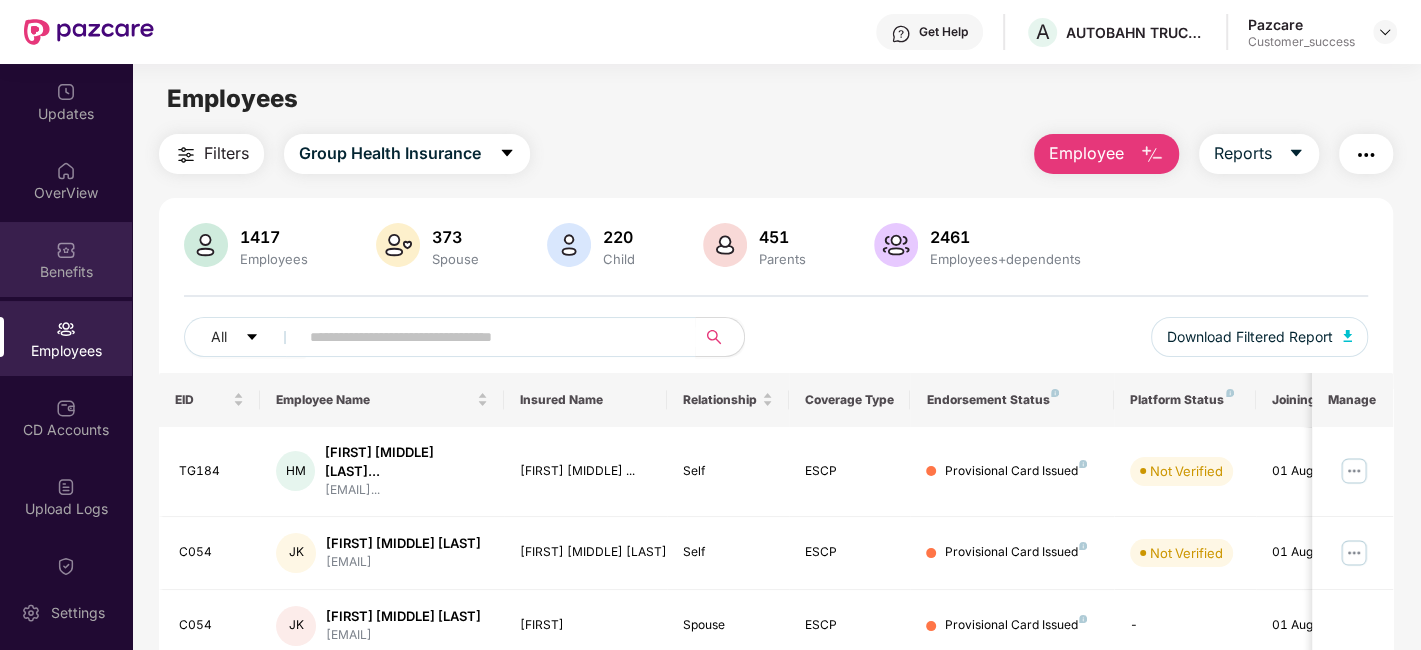 click on "Benefits" at bounding box center [66, 272] 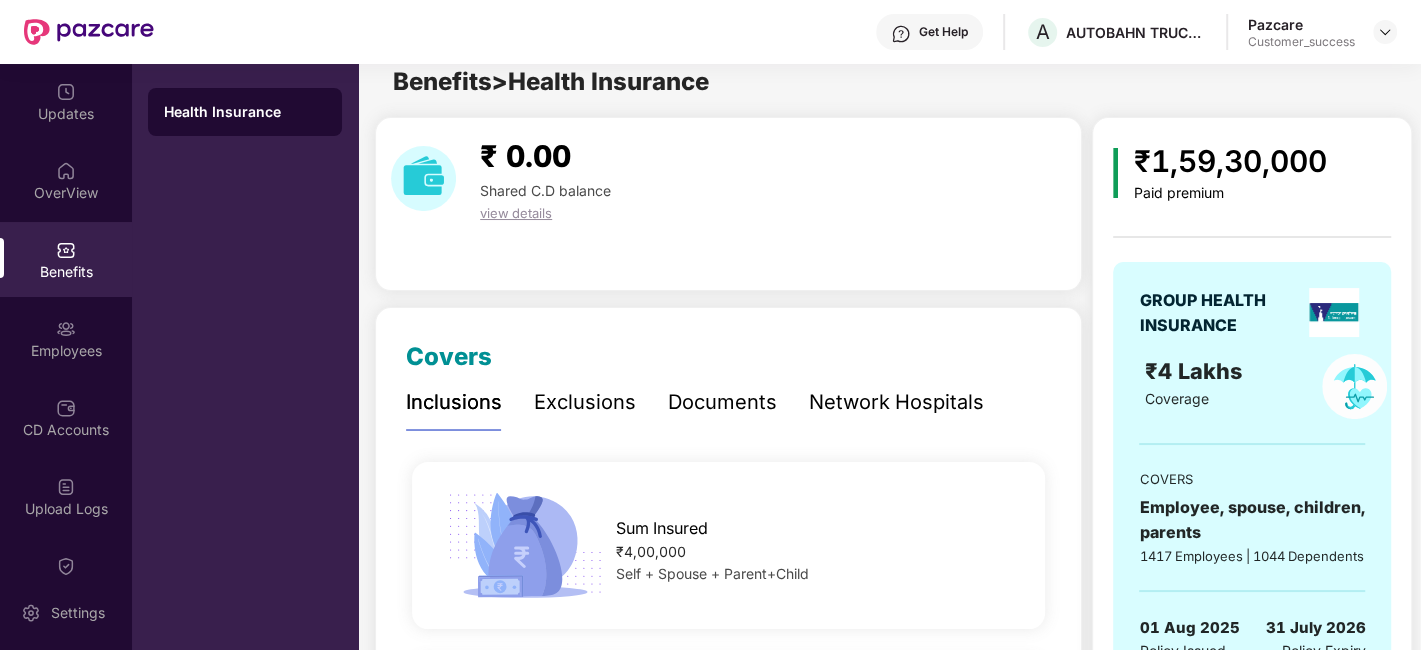 scroll, scrollTop: 15, scrollLeft: 0, axis: vertical 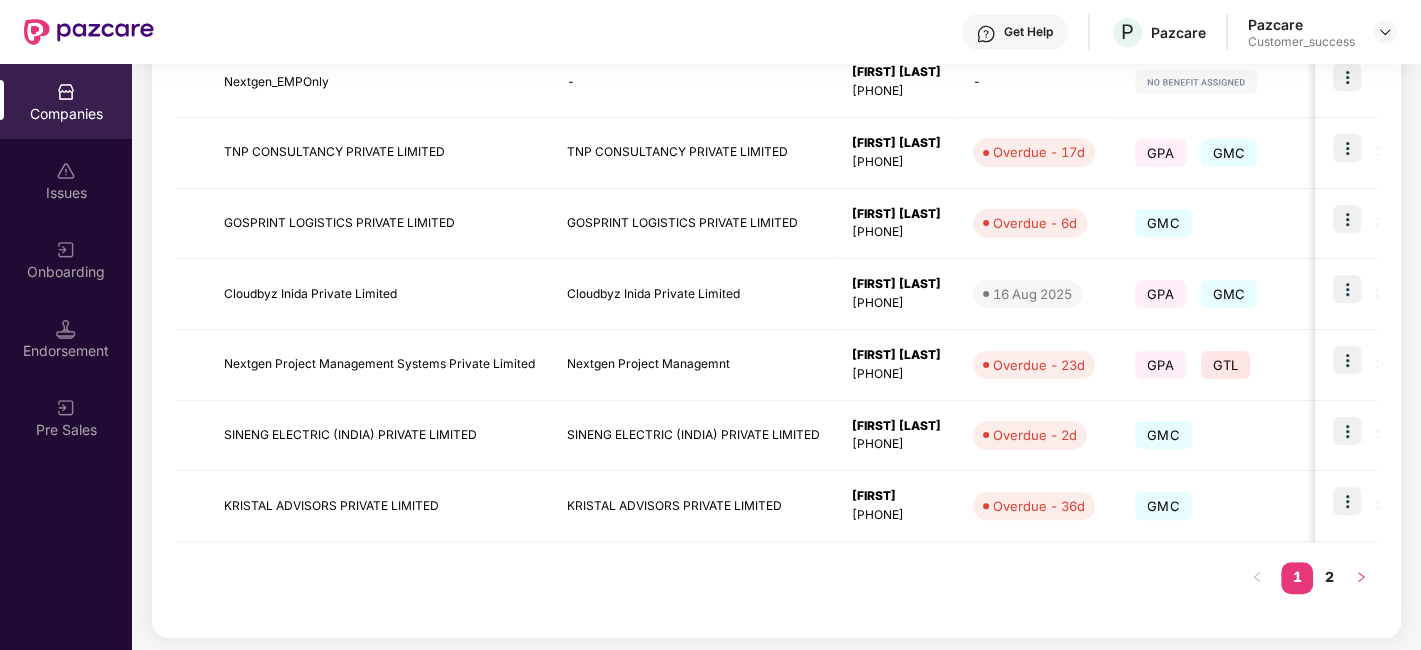 click at bounding box center (1361, 578) 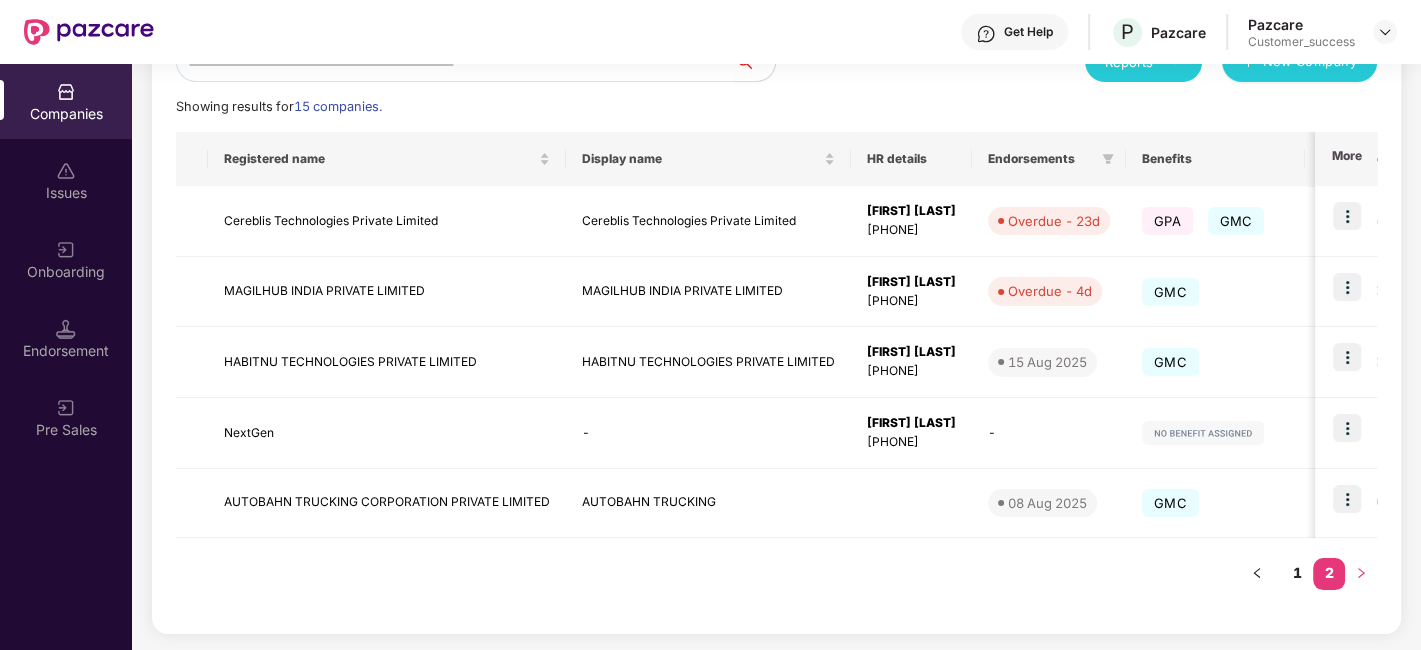 scroll, scrollTop: 257, scrollLeft: 0, axis: vertical 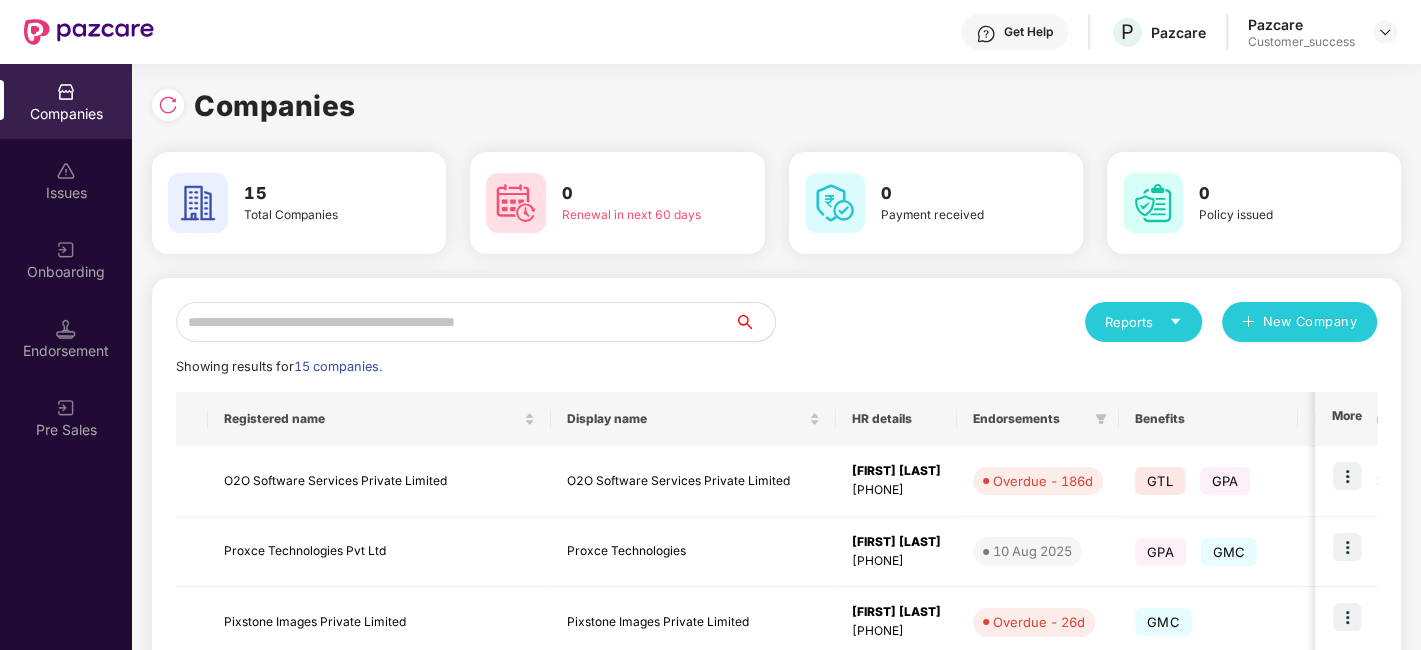 click at bounding box center (455, 322) 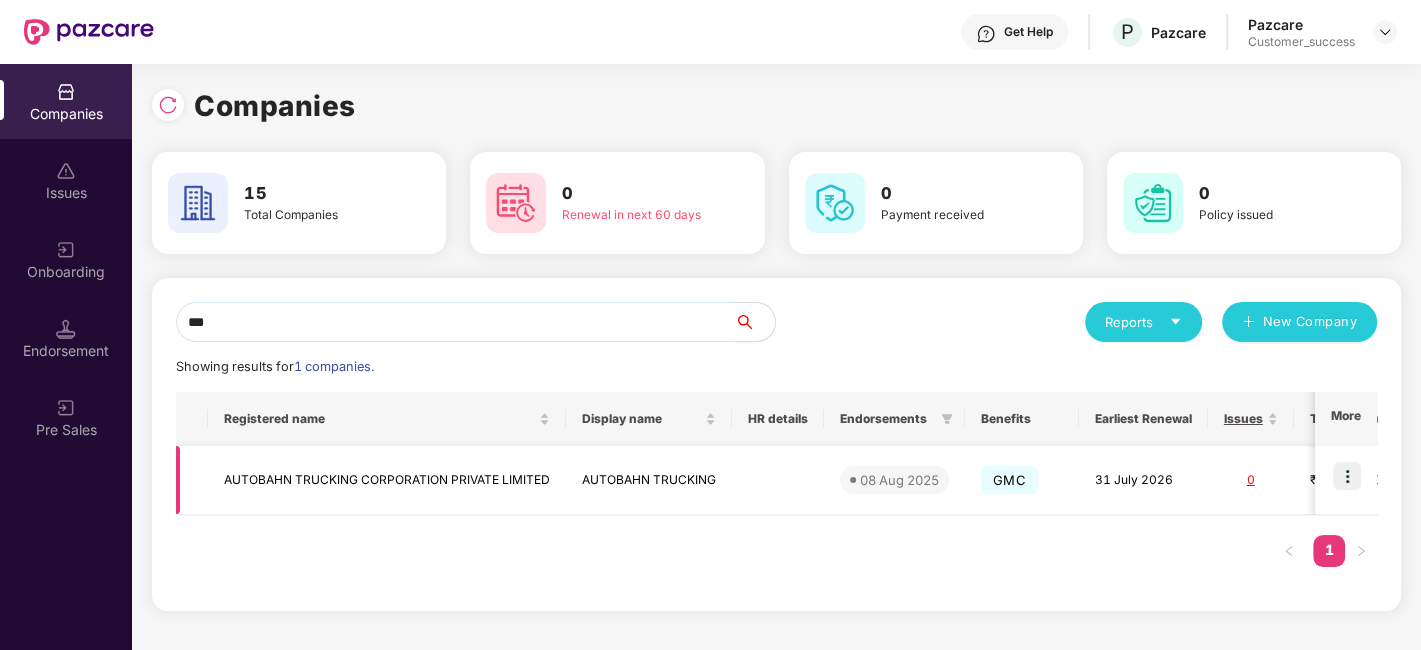 type on "***" 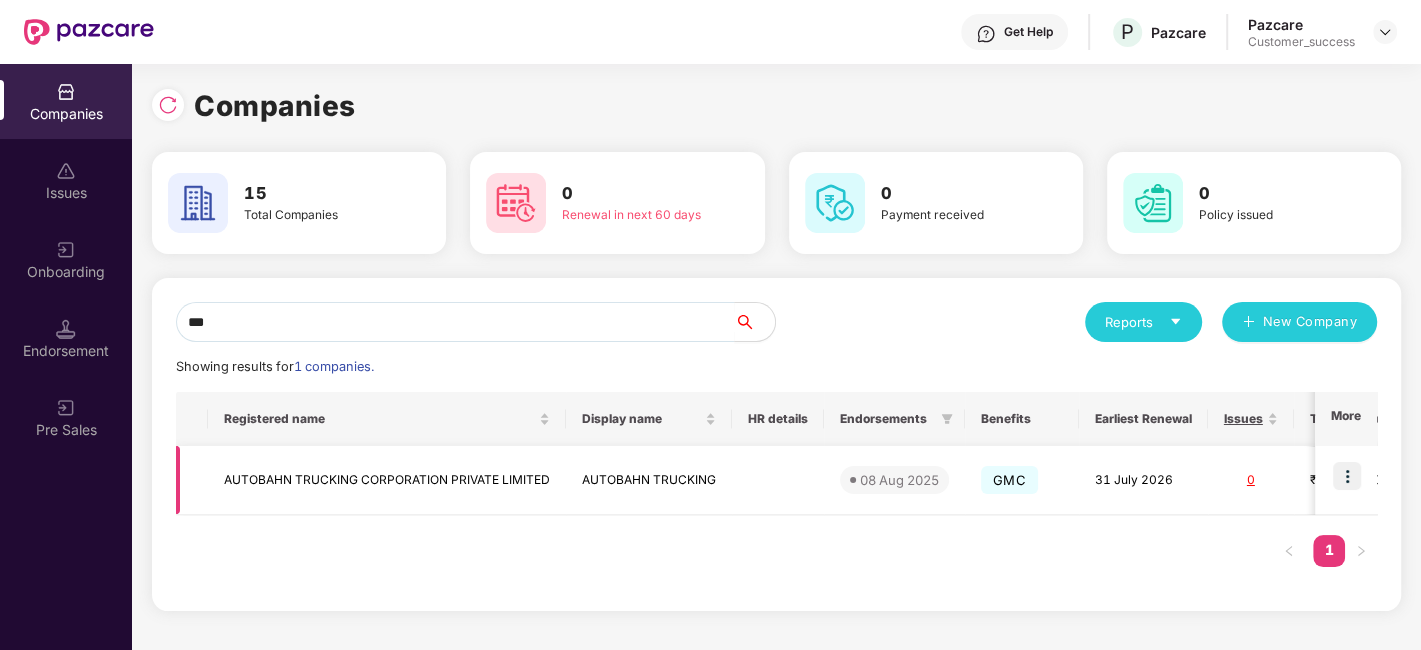 click at bounding box center (1347, 476) 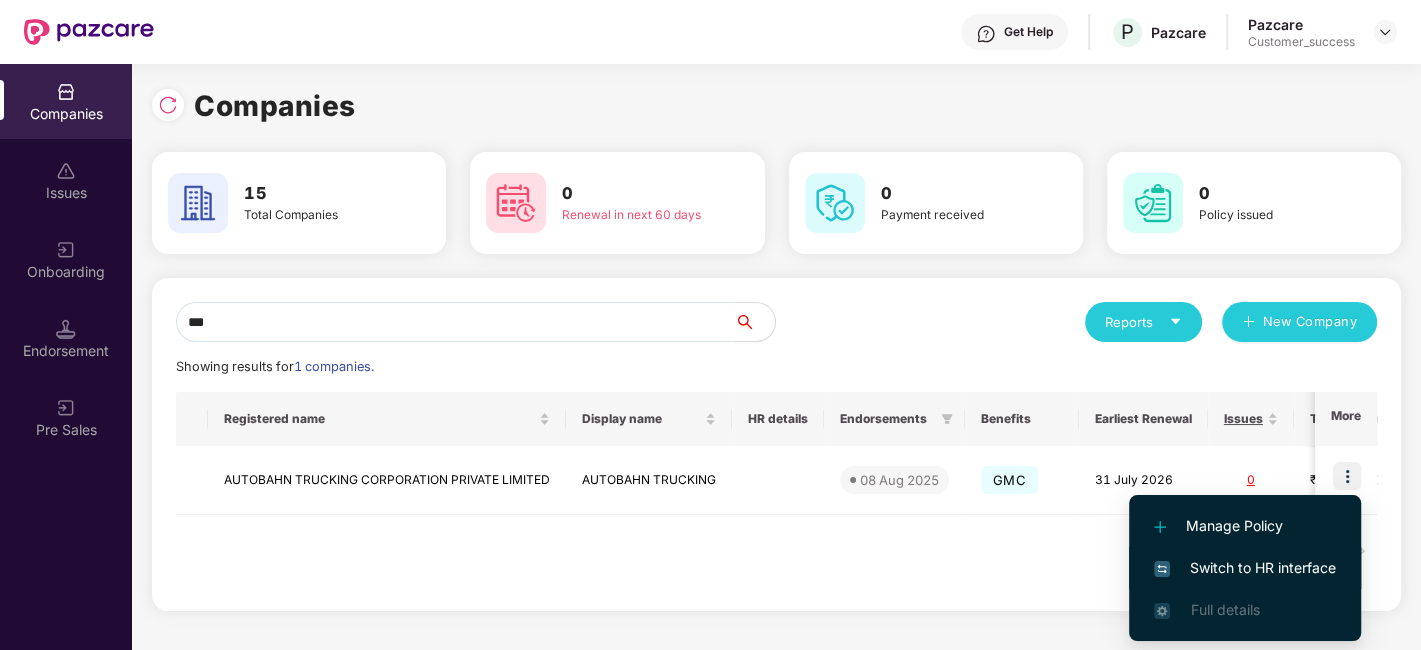 click on "Switch to HR interface" at bounding box center (1245, 568) 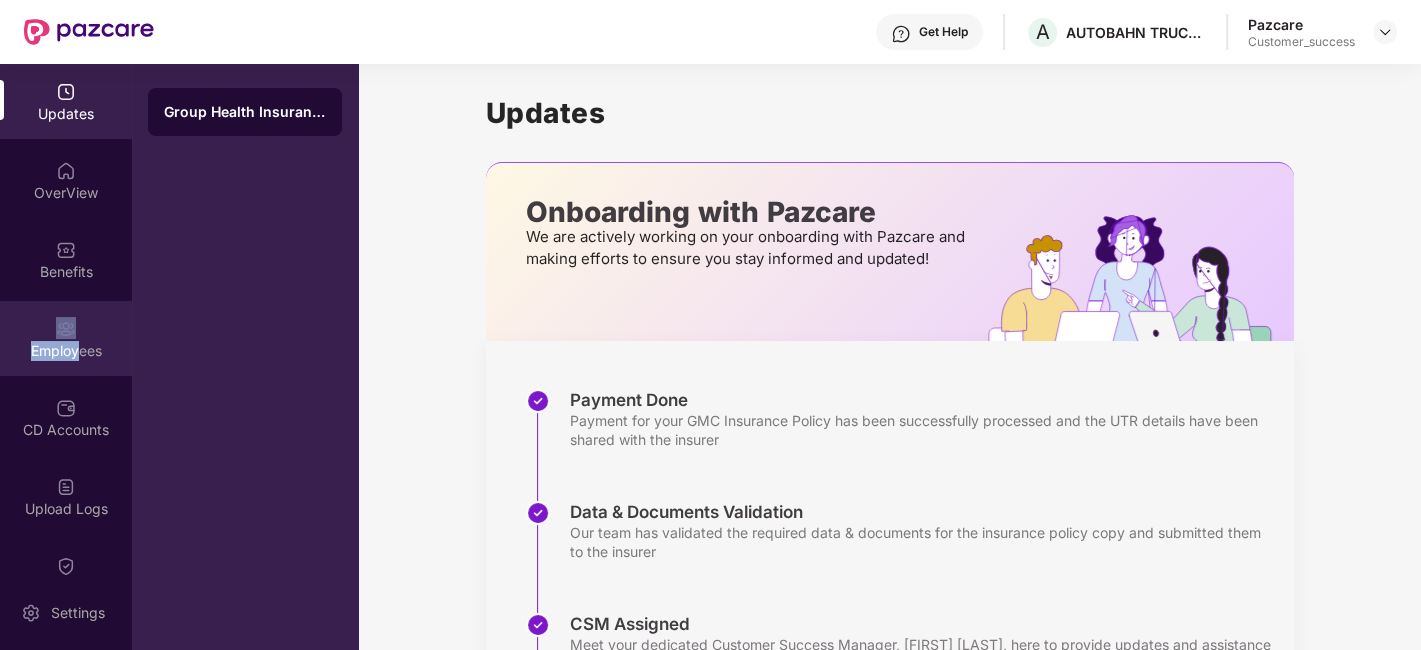 drag, startPoint x: 78, startPoint y: 338, endPoint x: 82, endPoint y: 302, distance: 36.221542 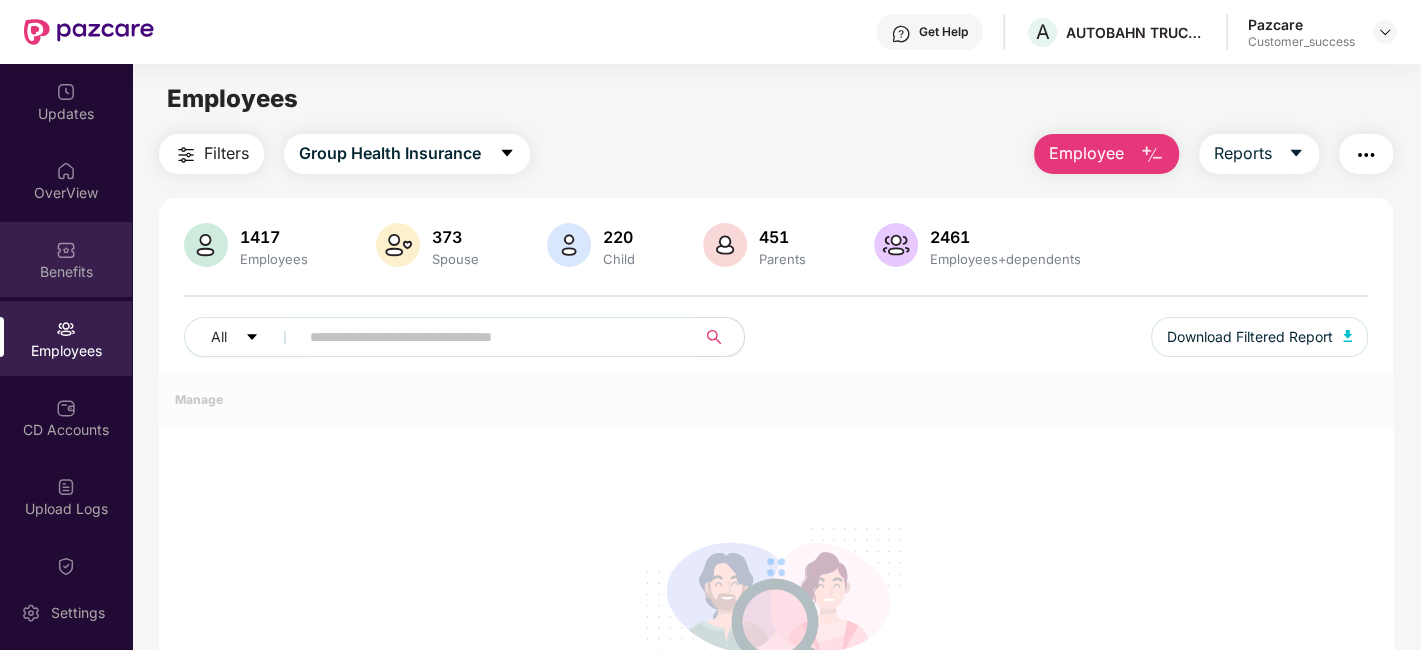 click at bounding box center [66, 250] 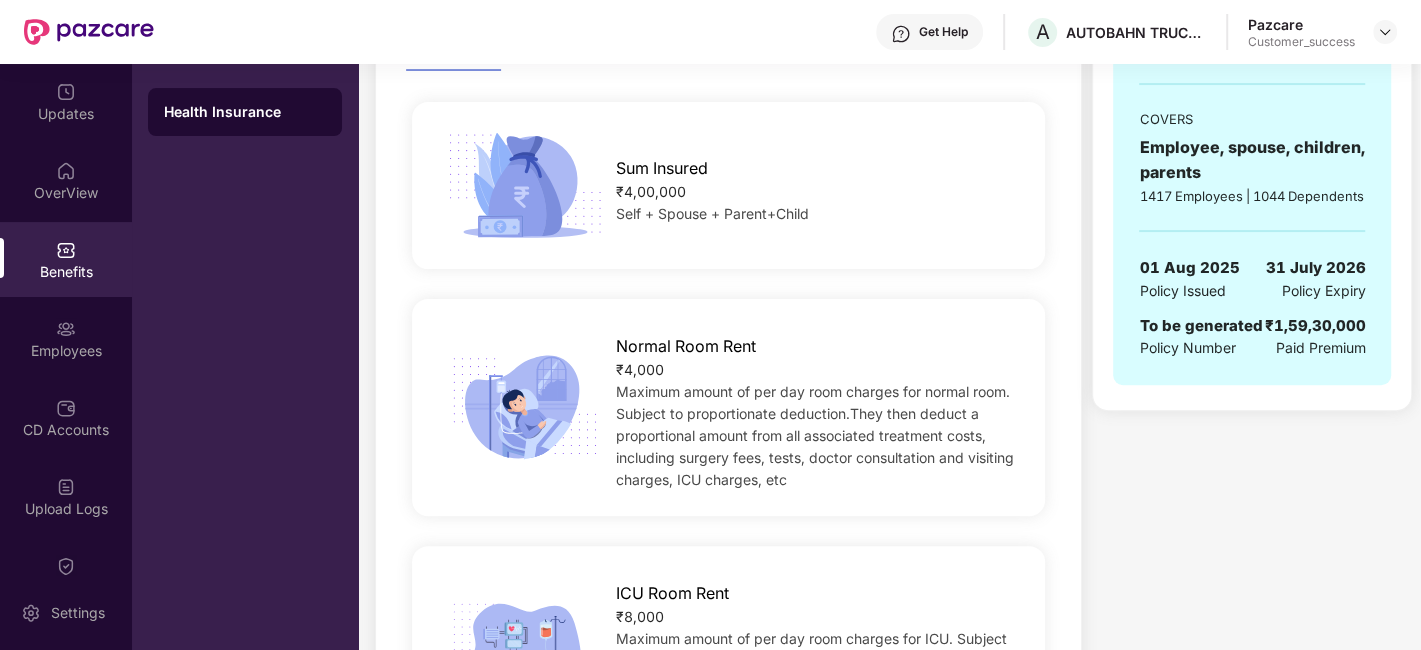 scroll, scrollTop: 375, scrollLeft: 0, axis: vertical 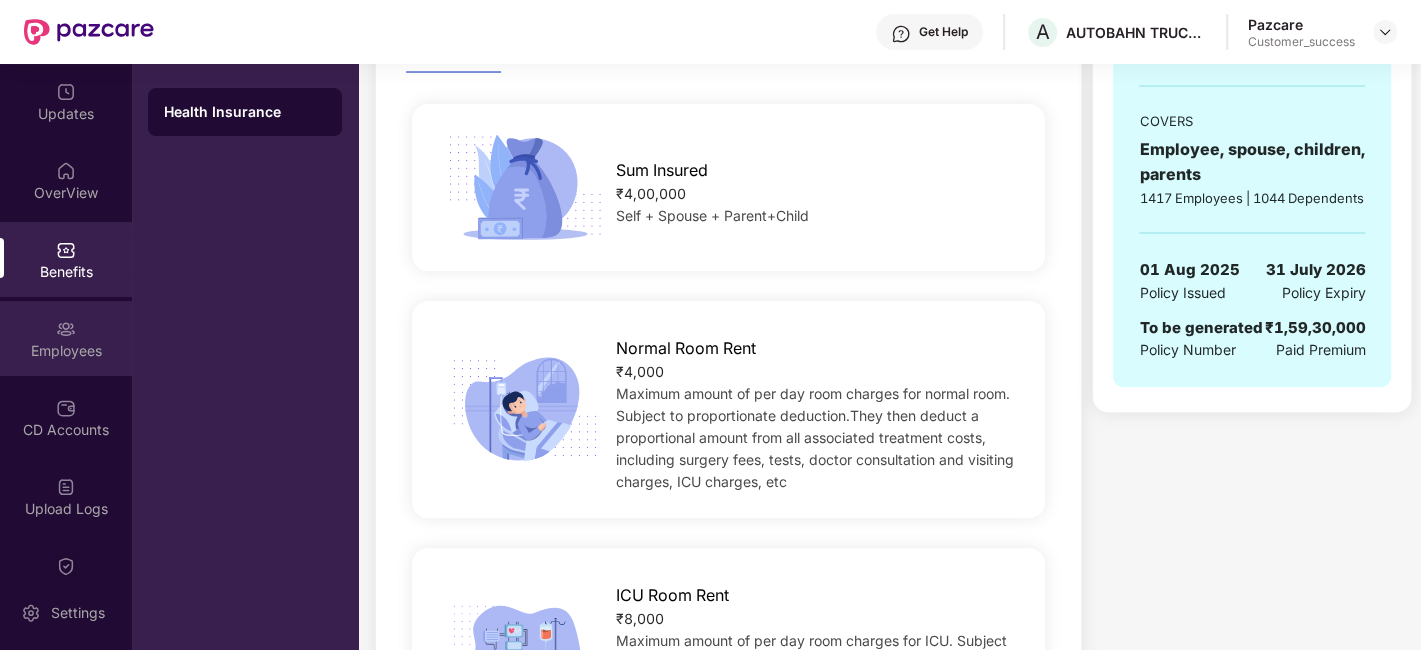 click on "Employees" at bounding box center (66, 338) 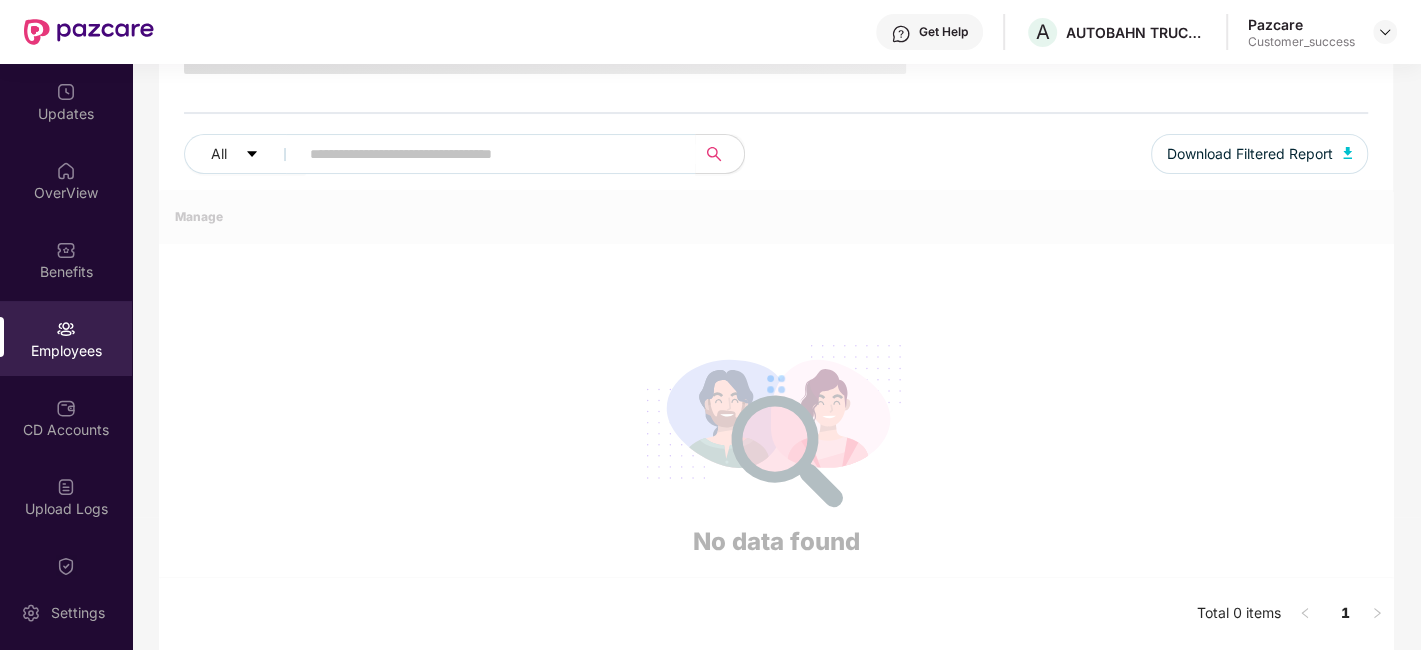 scroll, scrollTop: 194, scrollLeft: 0, axis: vertical 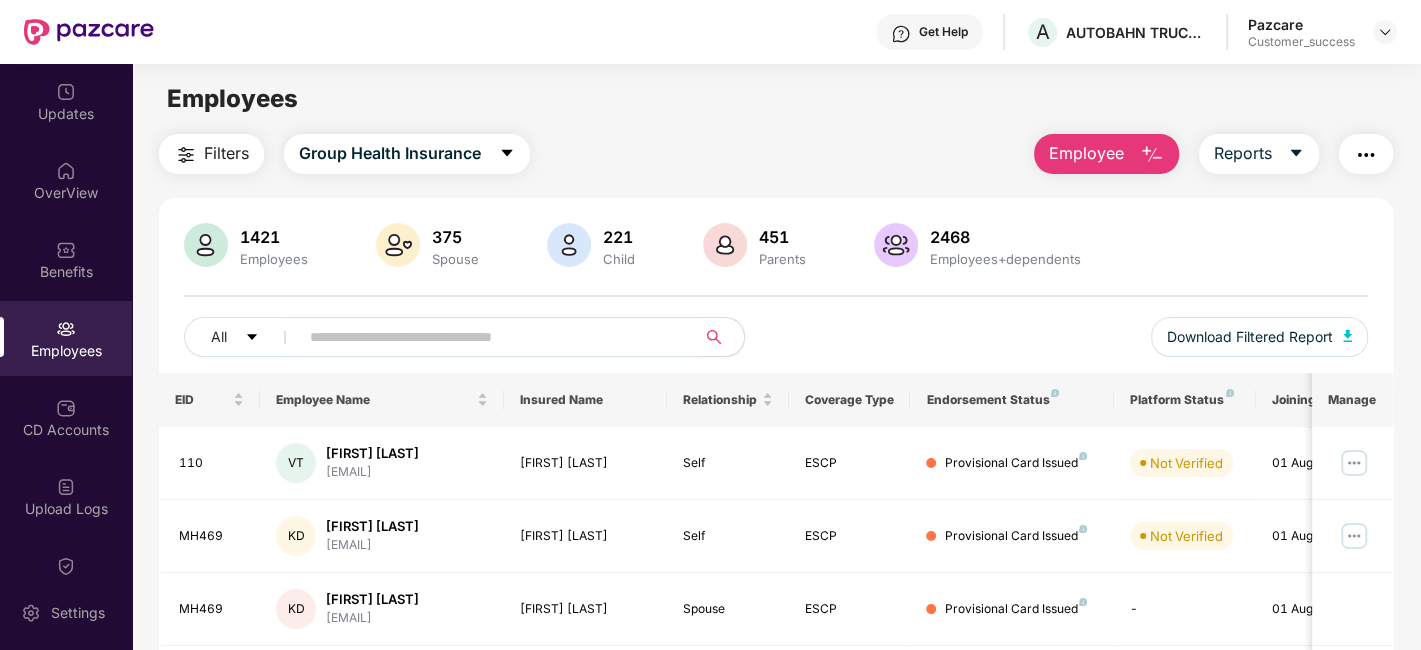 click at bounding box center [489, 337] 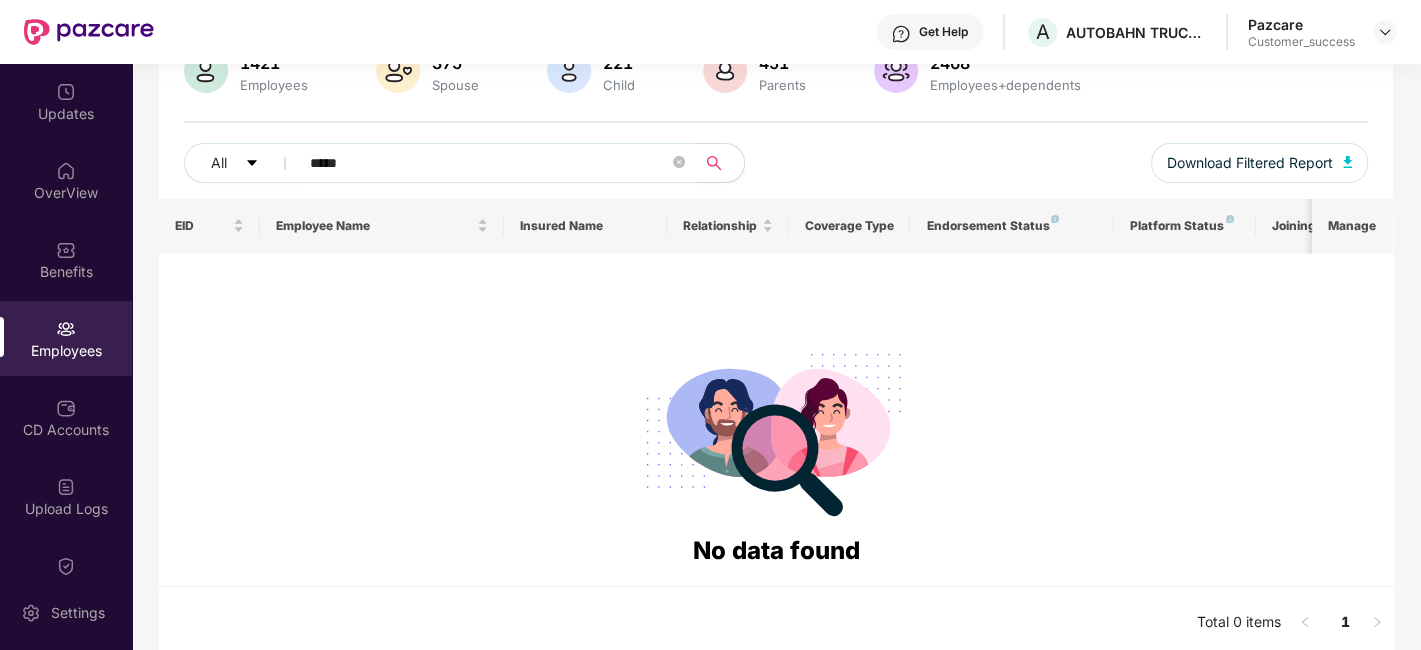 scroll, scrollTop: 176, scrollLeft: 0, axis: vertical 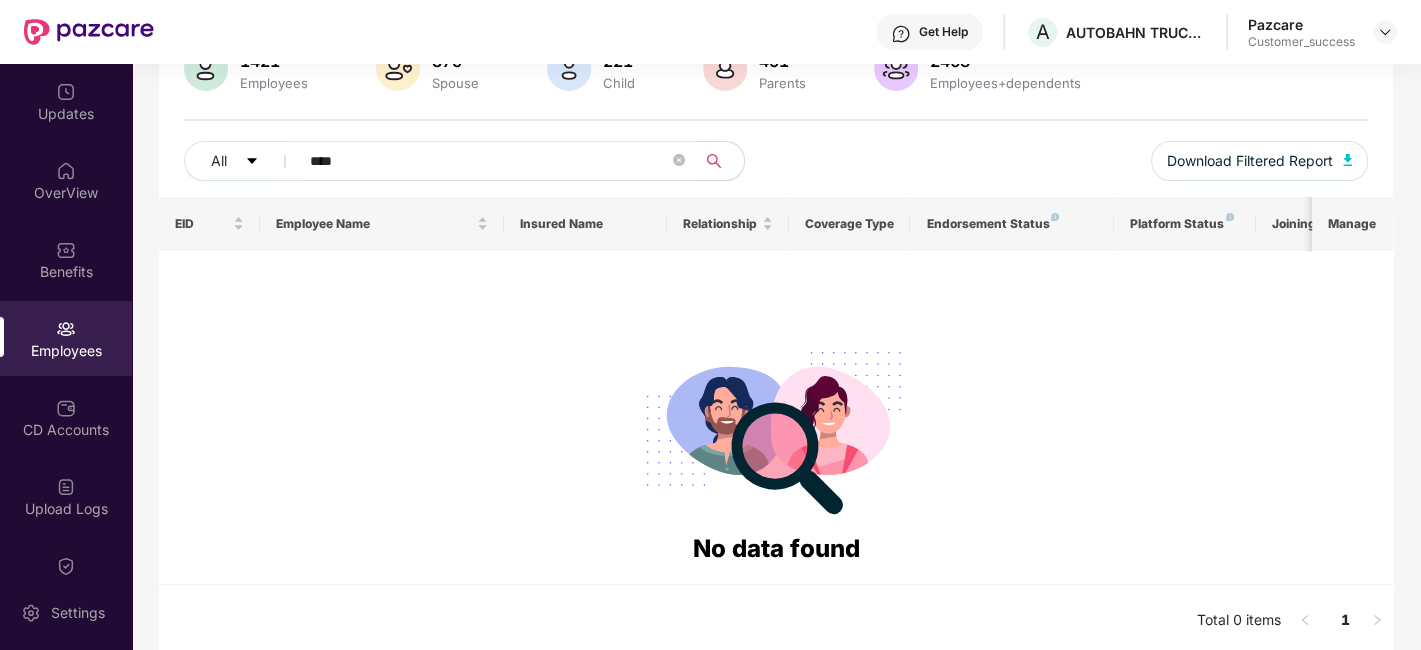 type on "****" 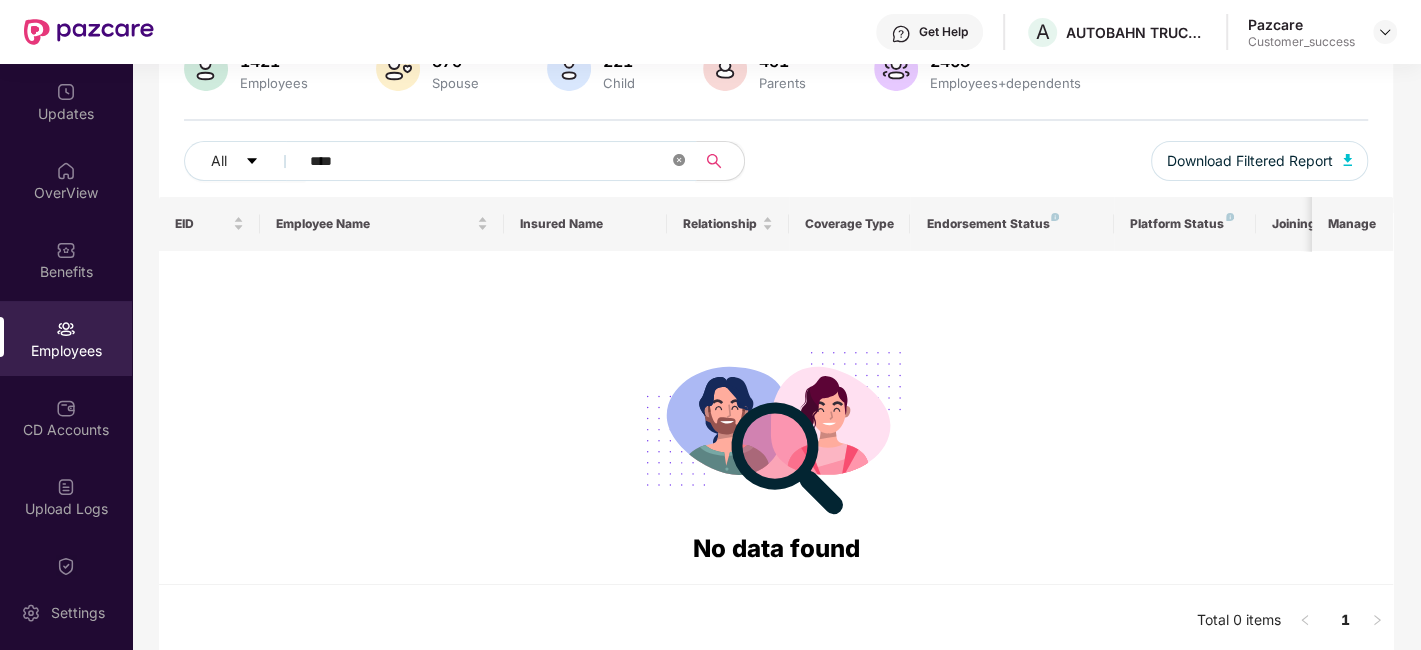 click at bounding box center [679, 161] 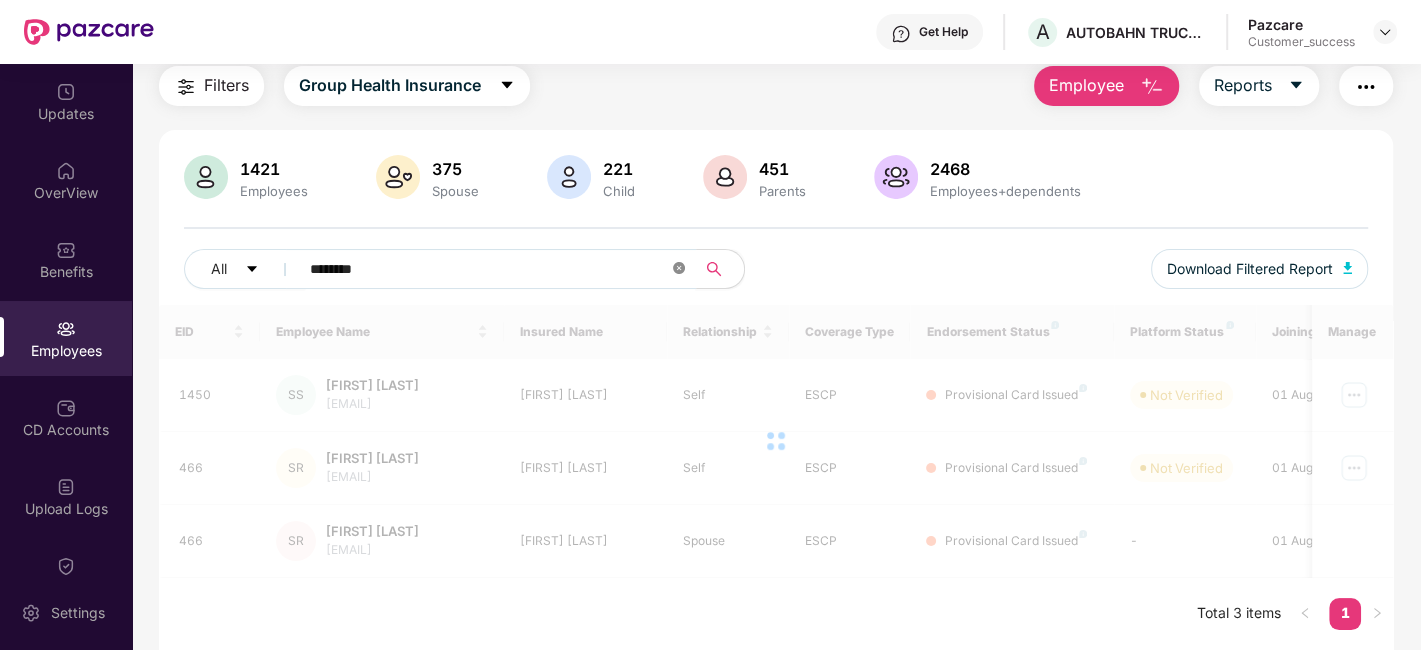 scroll, scrollTop: 65, scrollLeft: 0, axis: vertical 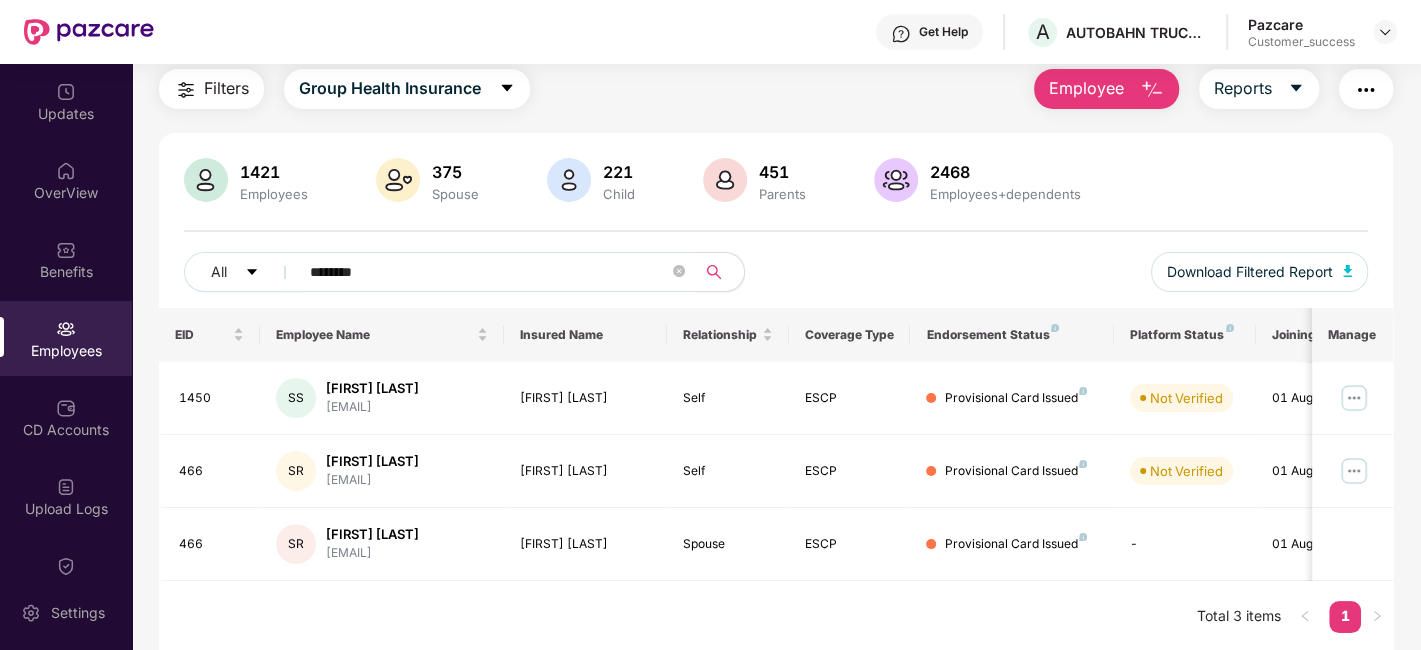 type on "********" 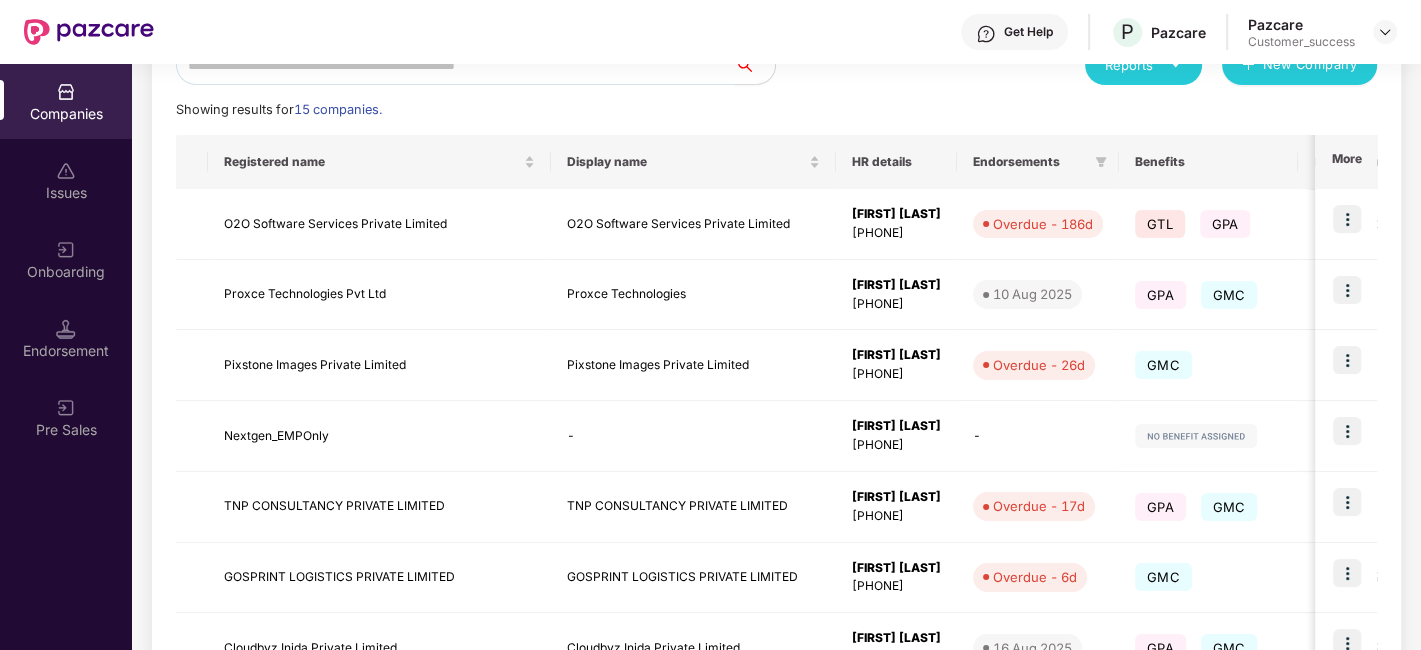 scroll, scrollTop: 274, scrollLeft: 0, axis: vertical 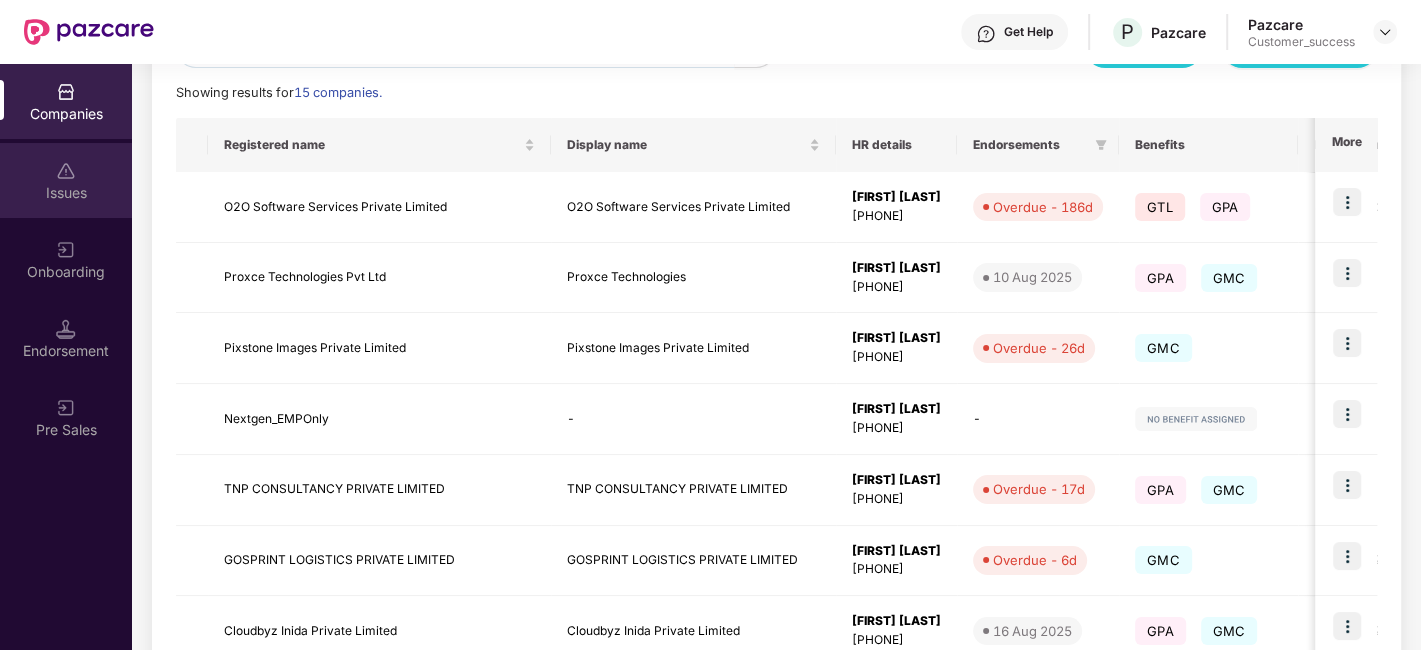 click on "Issues" at bounding box center (66, 193) 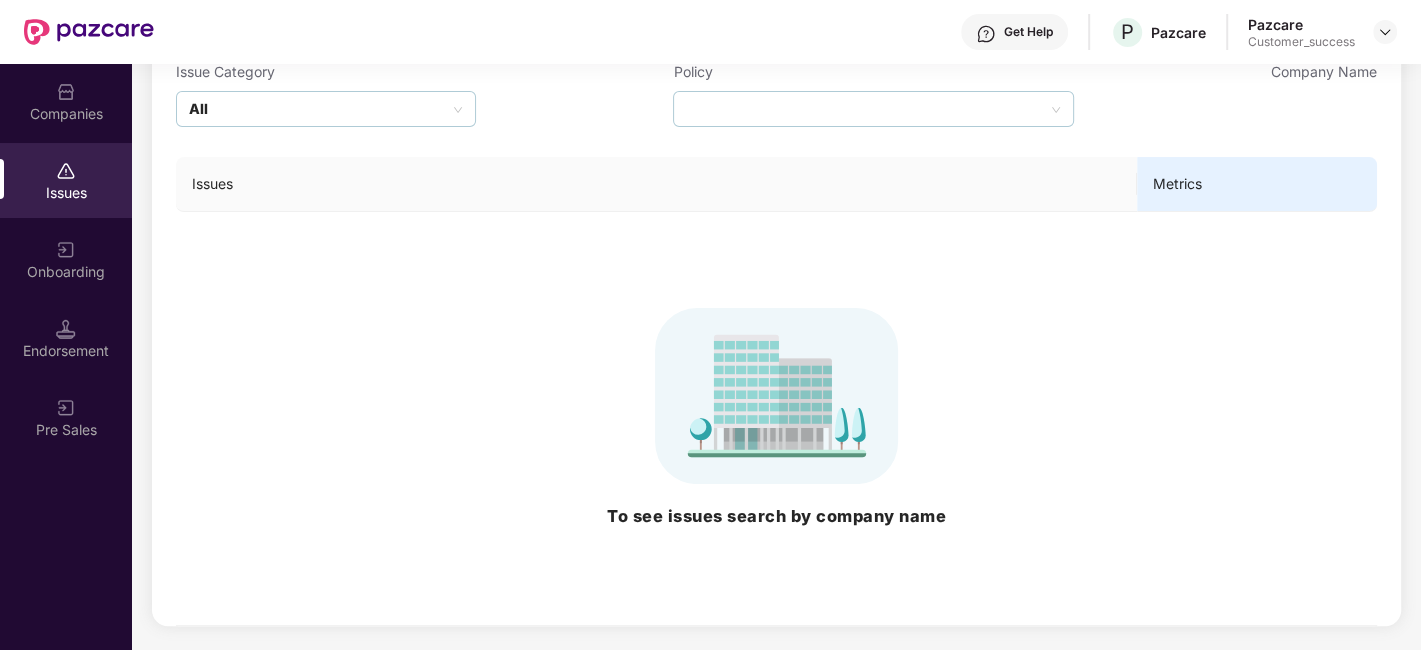 scroll, scrollTop: 173, scrollLeft: 0, axis: vertical 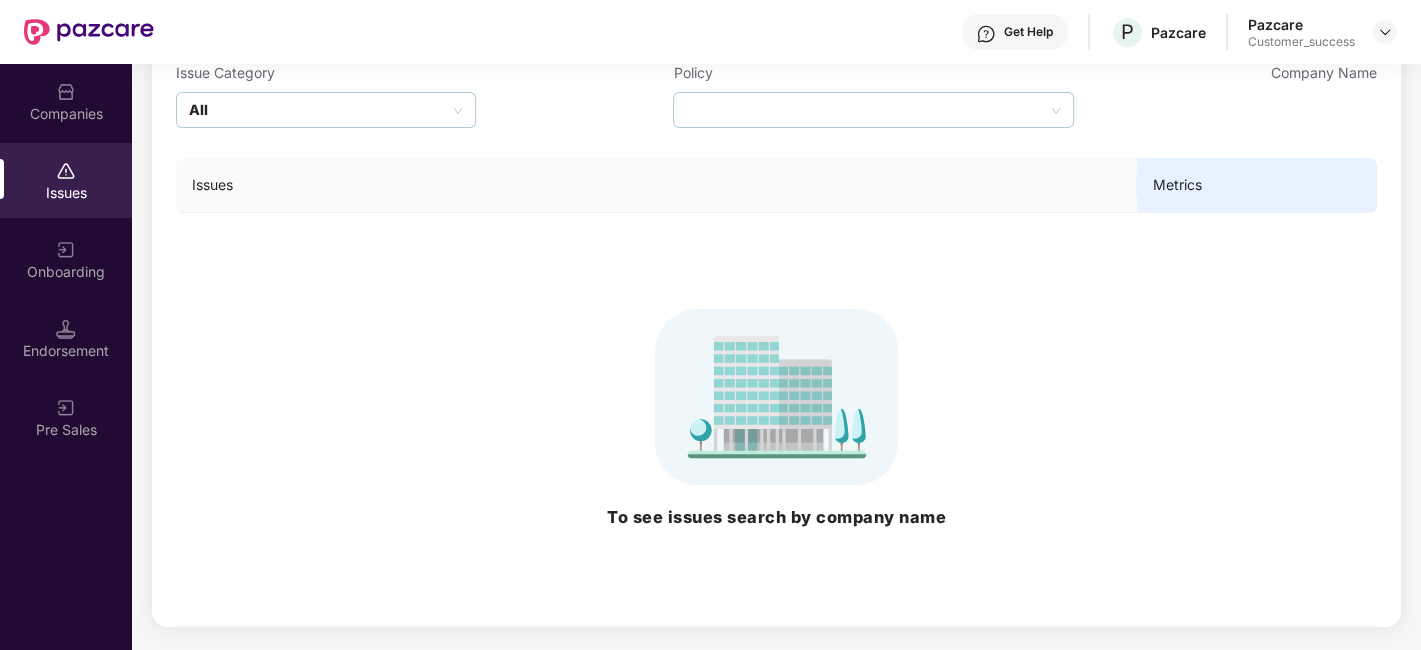 click at bounding box center [66, 250] 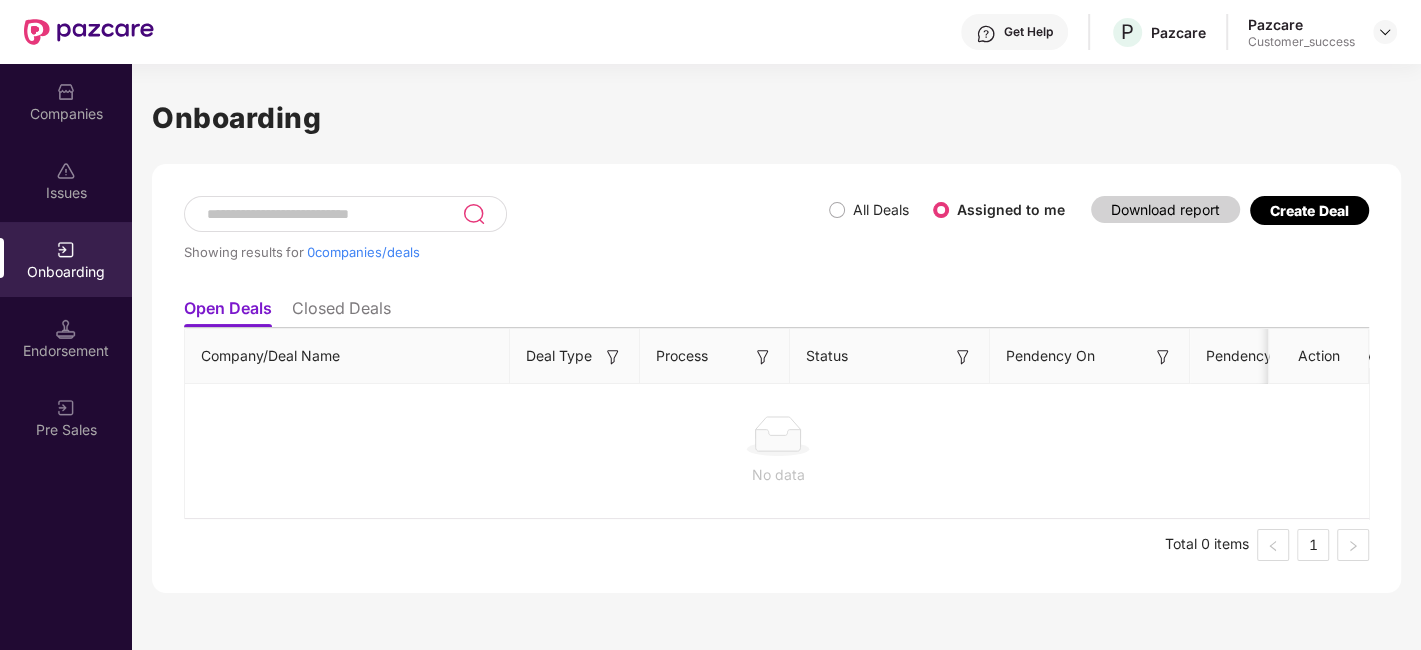 click on "Companies" at bounding box center [66, 114] 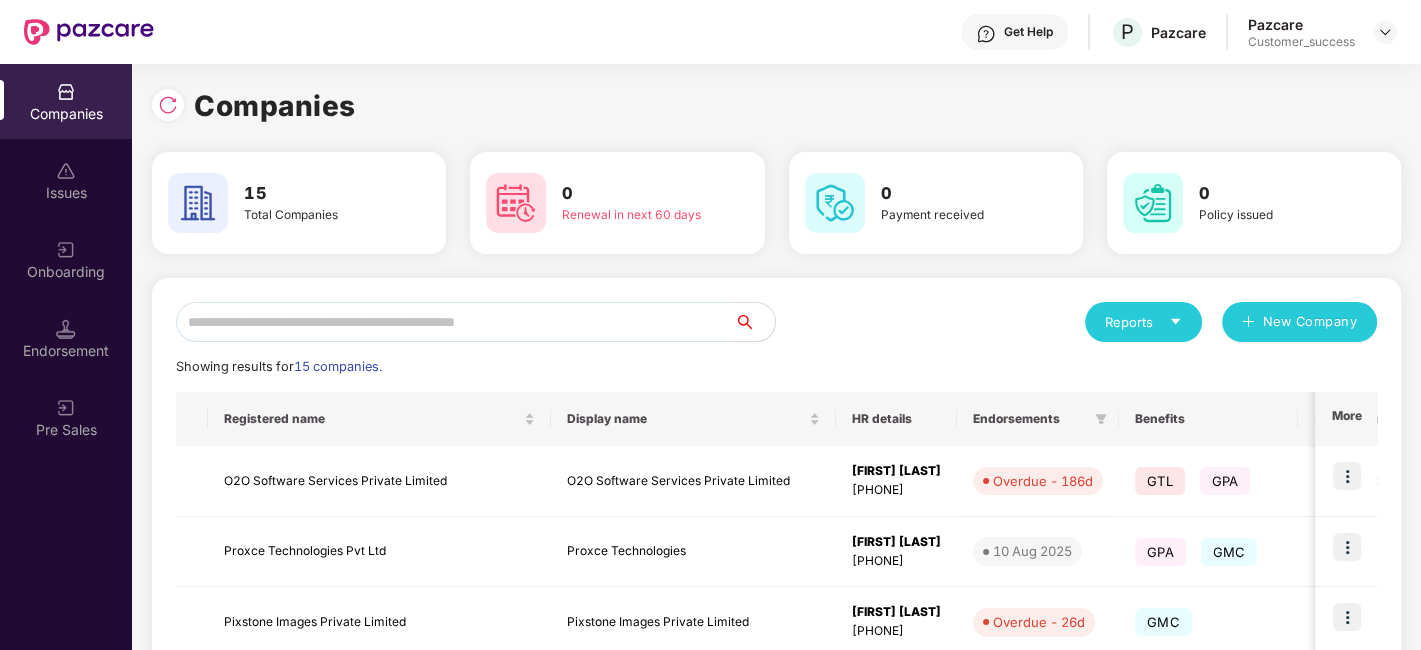 click at bounding box center [455, 322] 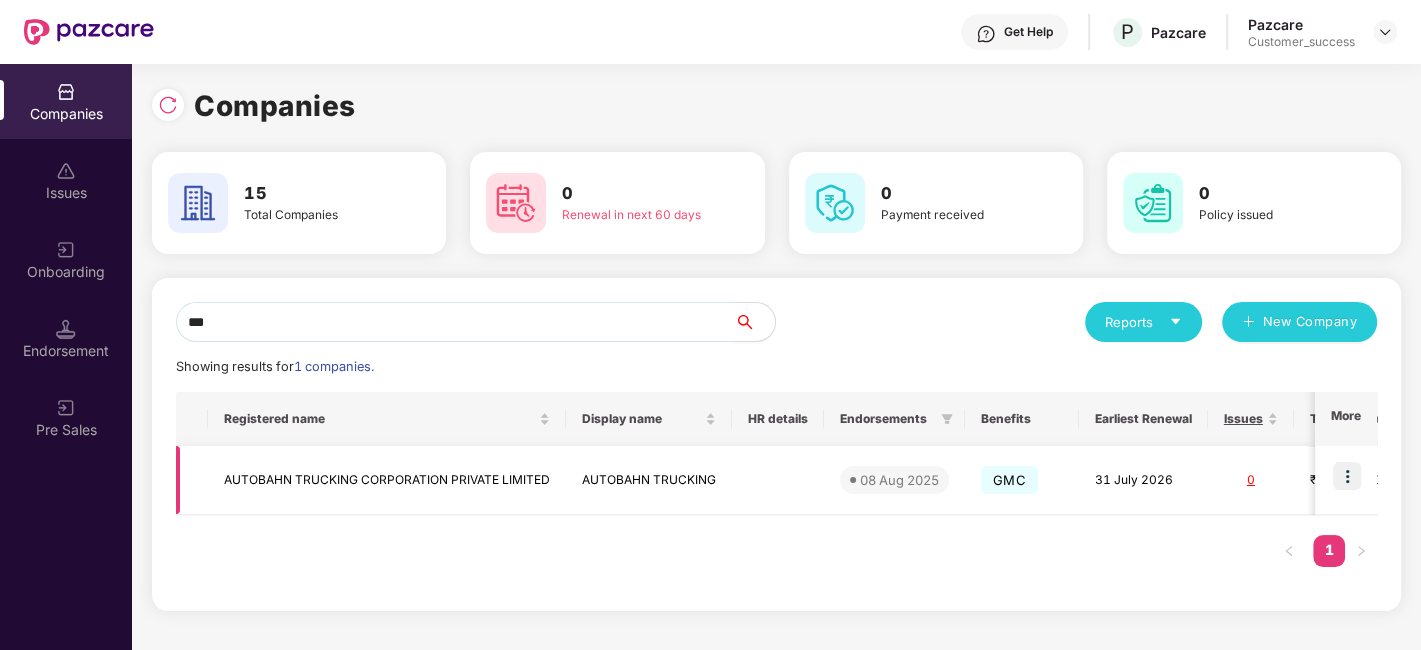type on "***" 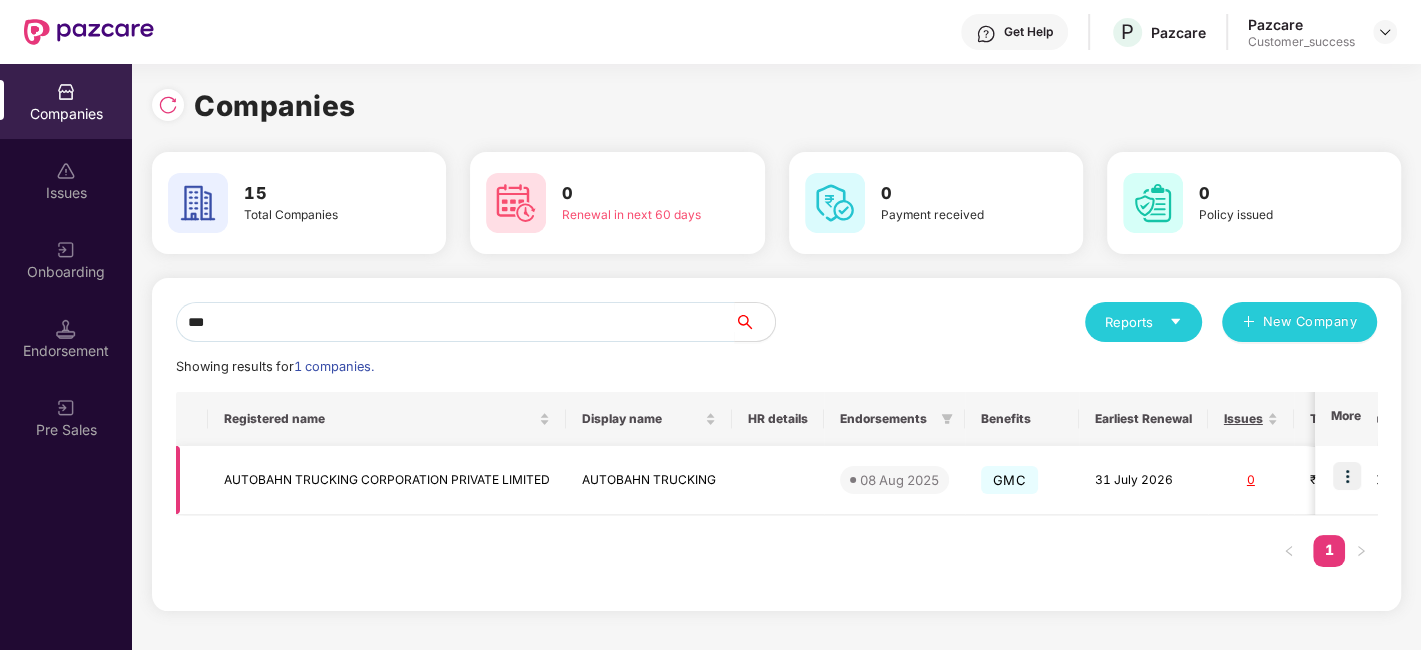 click at bounding box center (1347, 476) 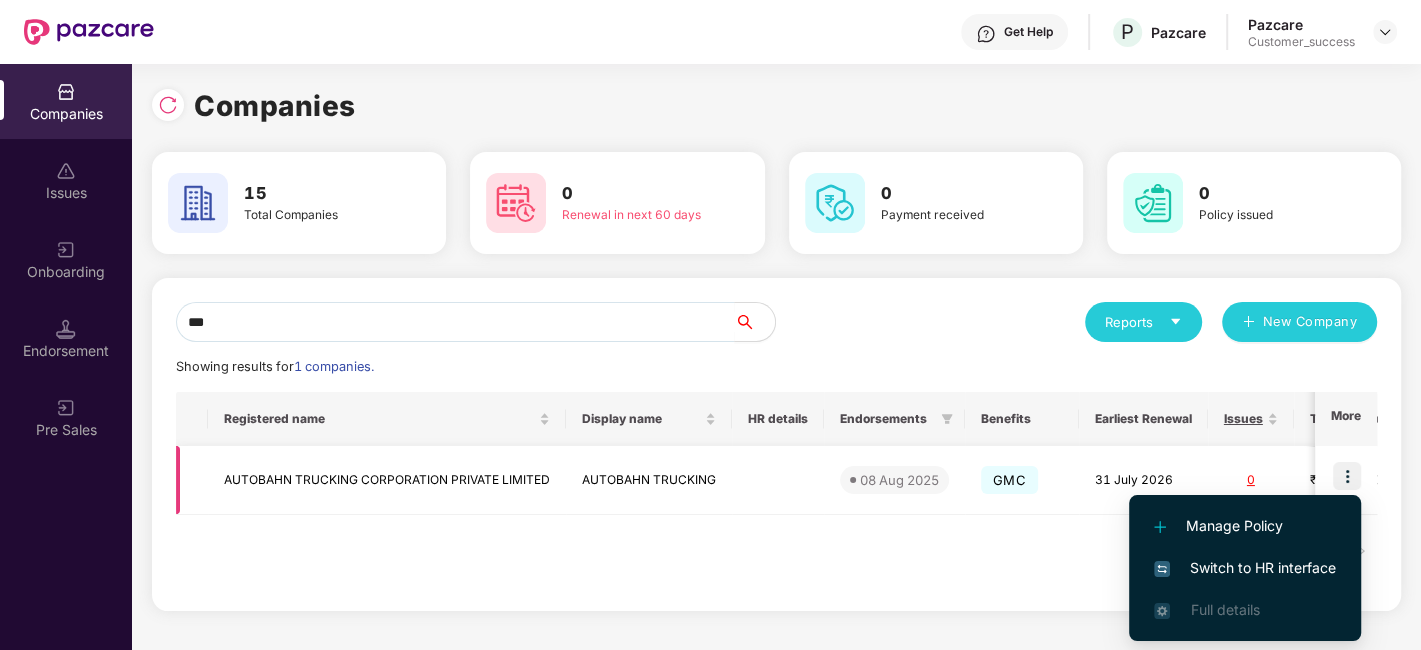 click at bounding box center (1347, 476) 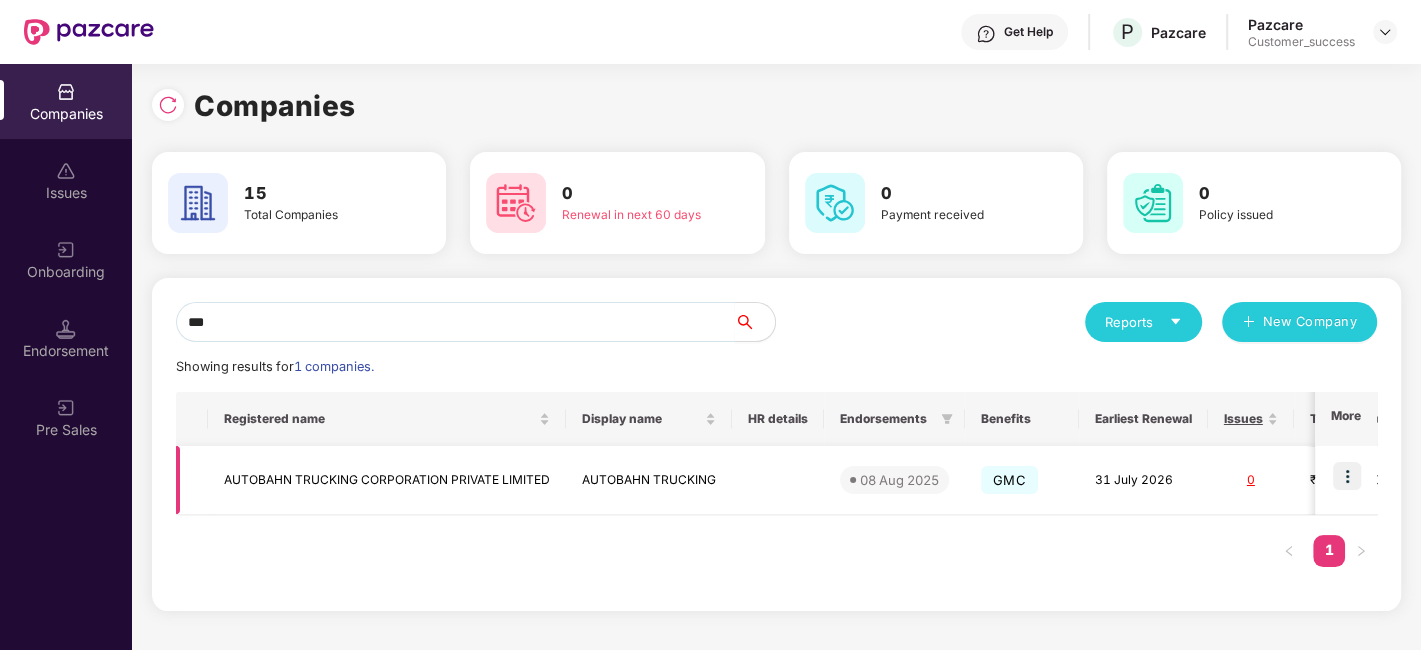 click at bounding box center (1347, 476) 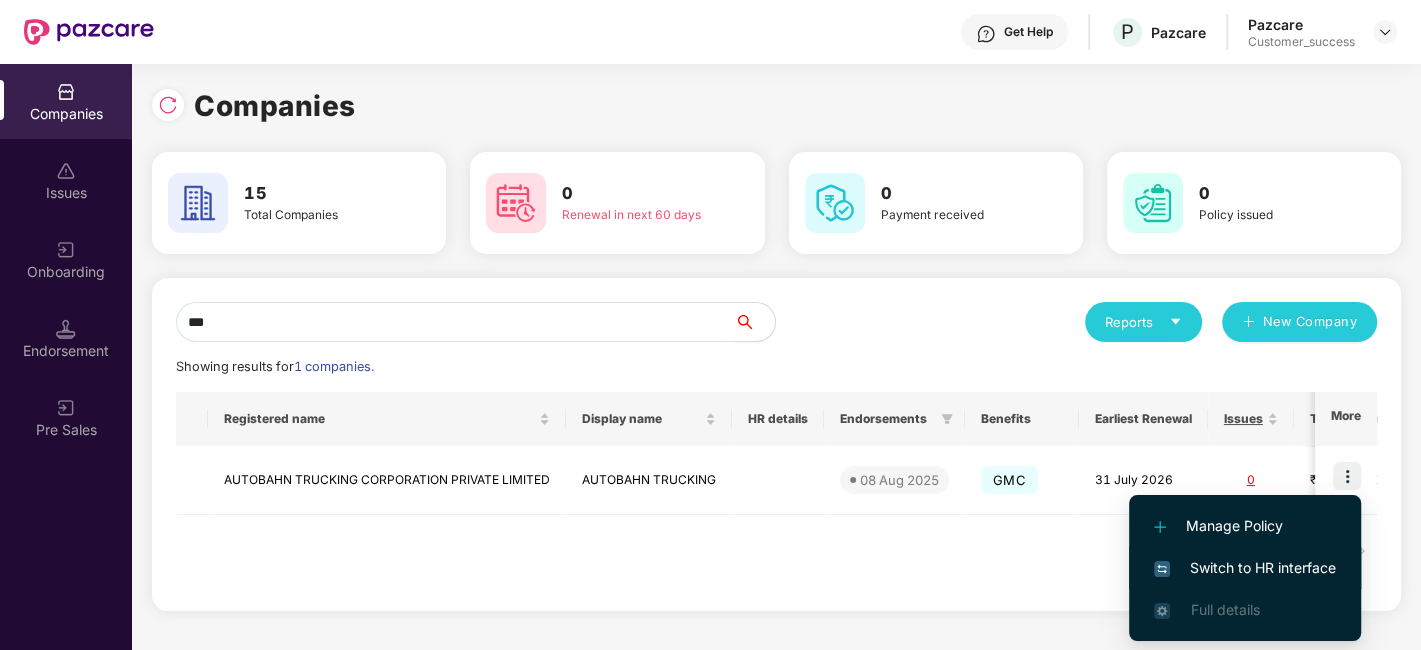 click on "Switch to HR interface" at bounding box center [1245, 568] 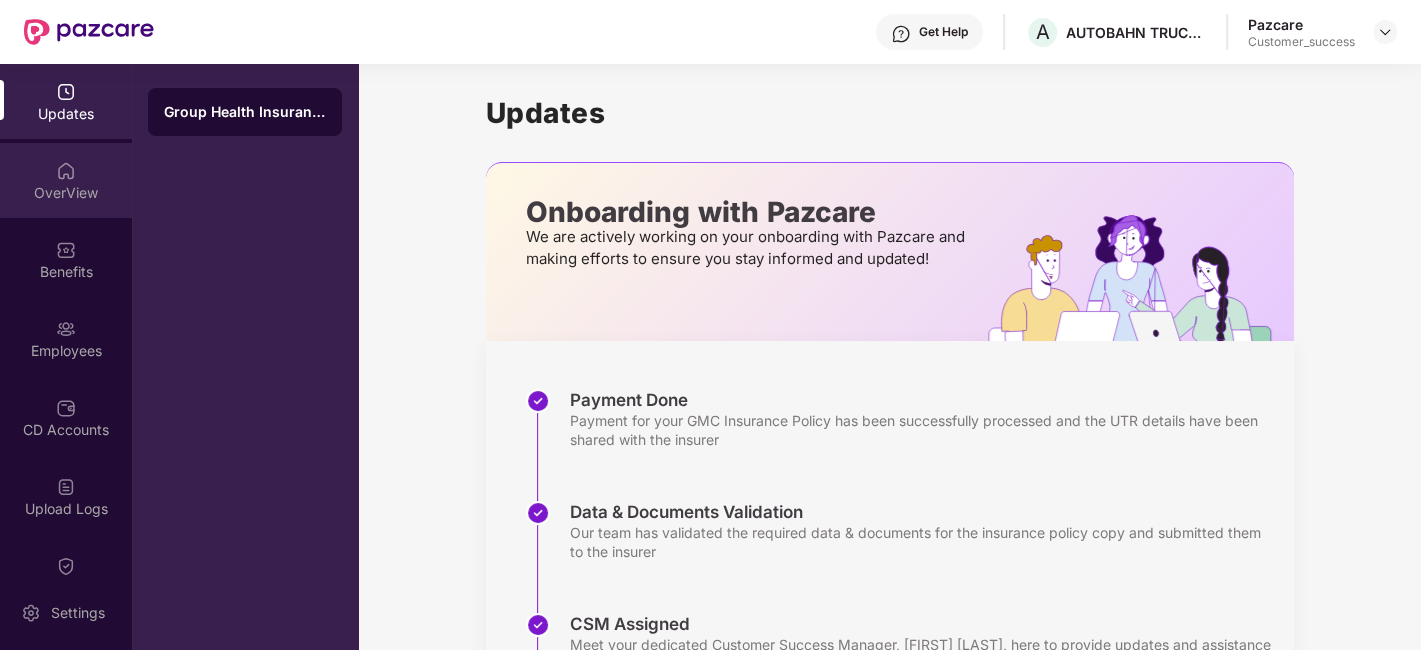 click on "OverView" at bounding box center [66, 193] 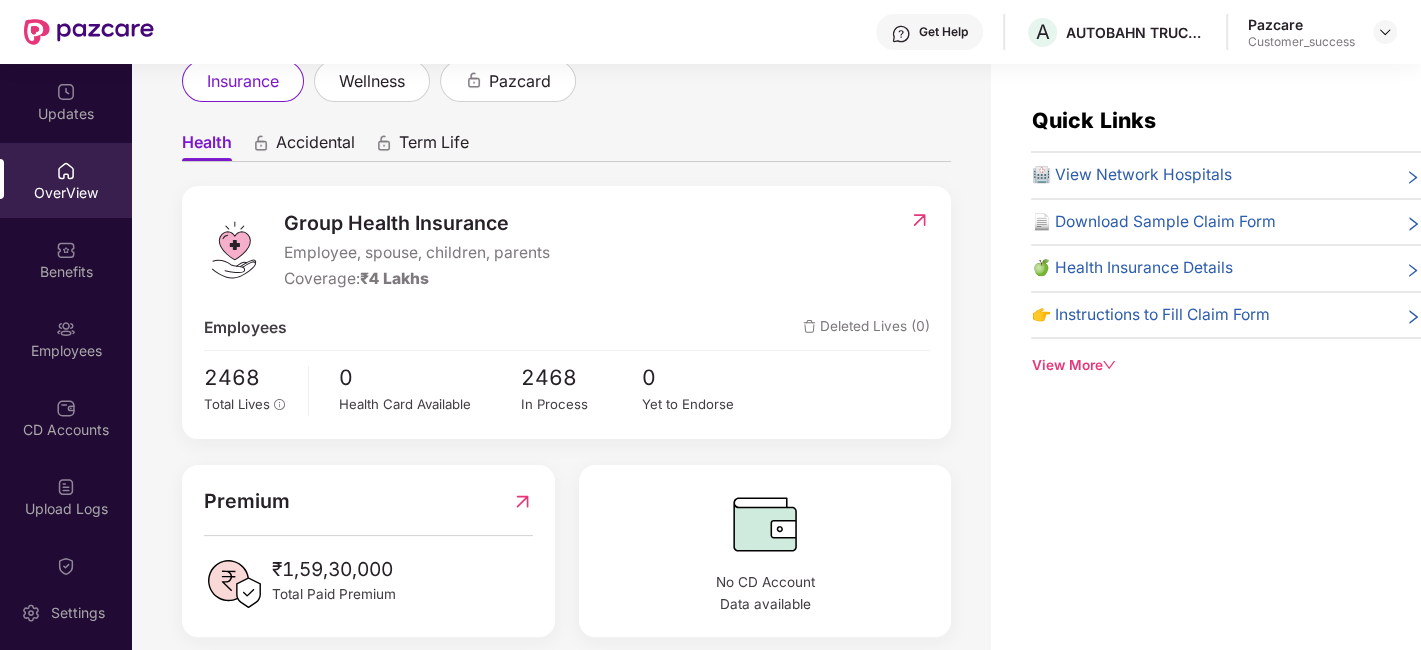 scroll, scrollTop: 152, scrollLeft: 0, axis: vertical 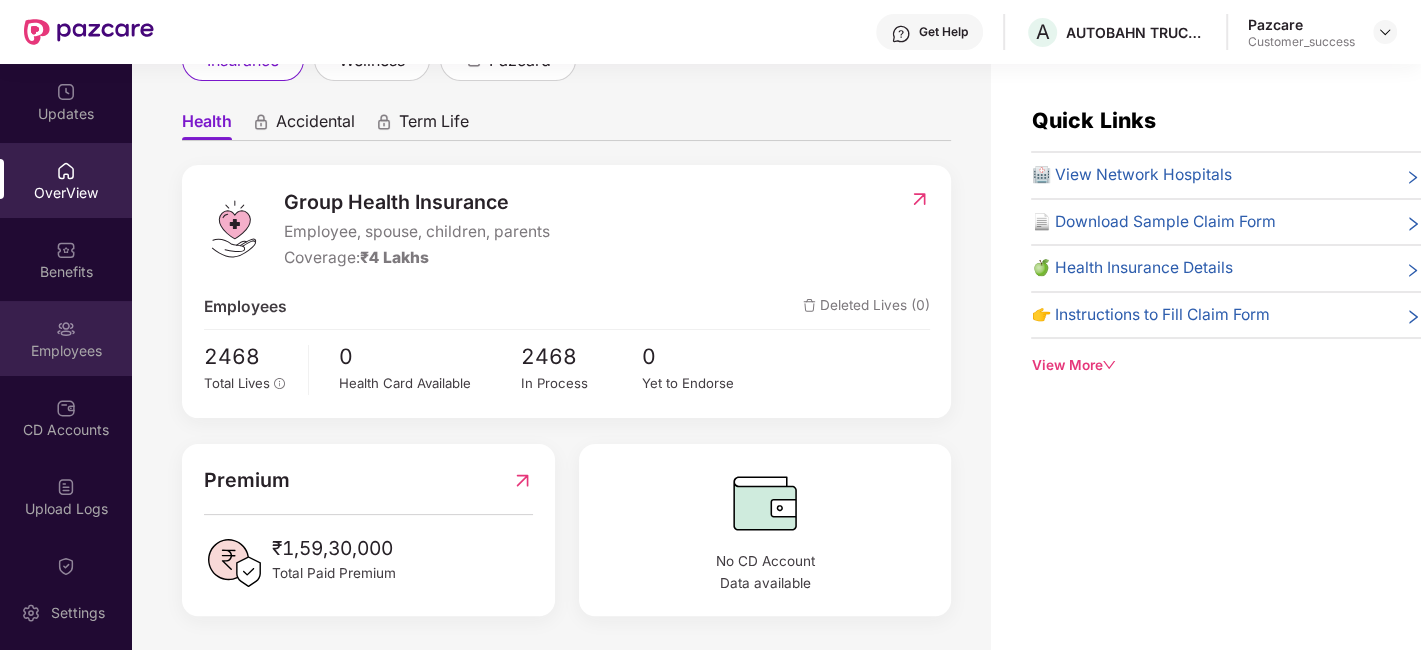 click on "Employees" at bounding box center [66, 338] 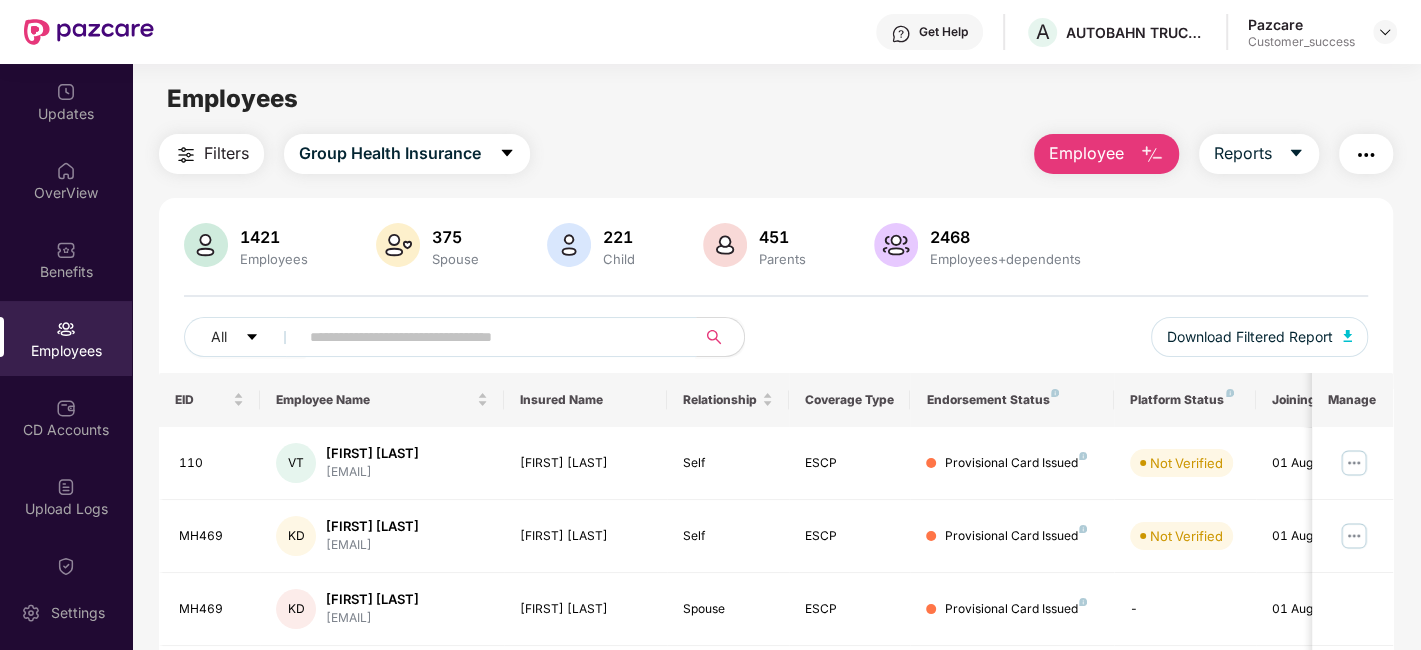 click at bounding box center (489, 337) 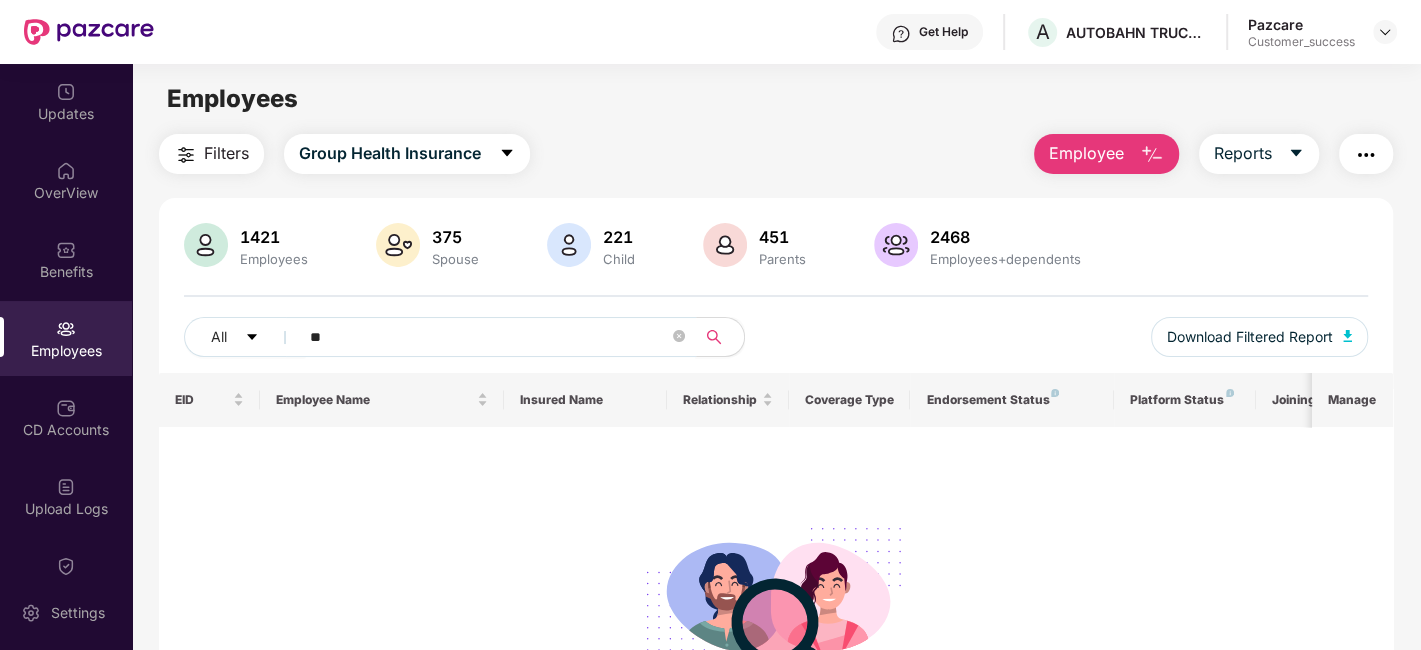 type on "*" 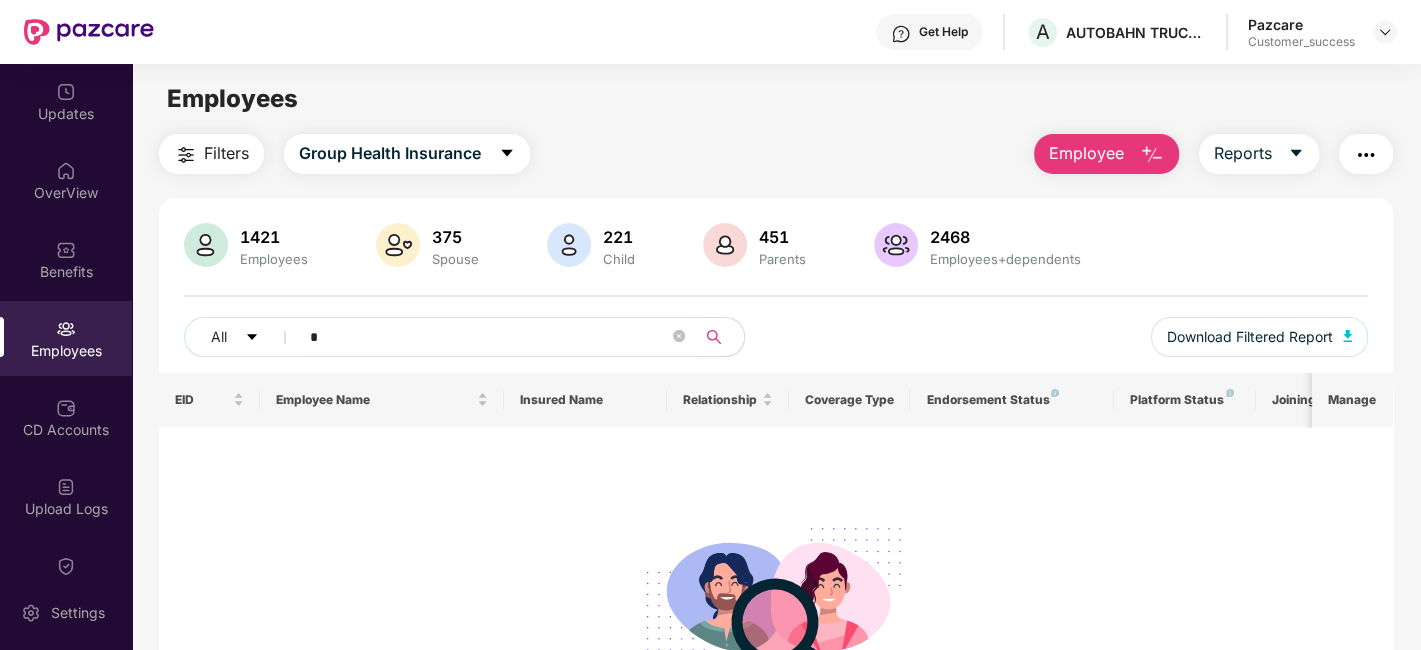 type 